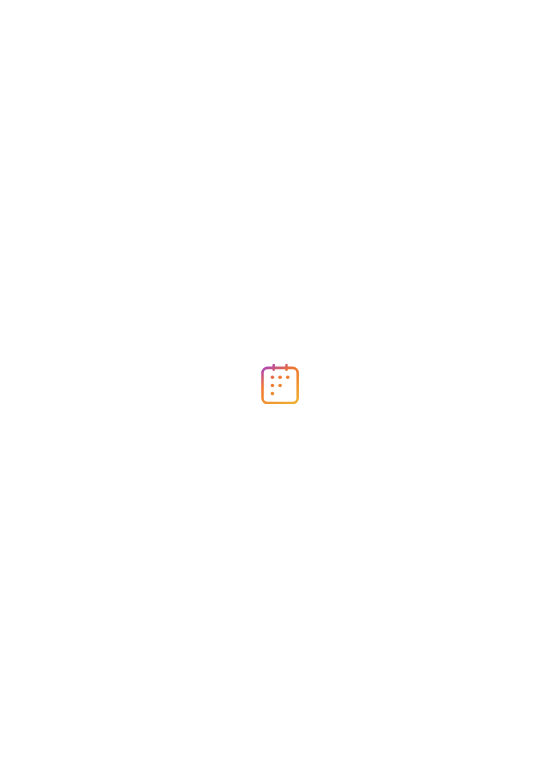 scroll, scrollTop: 0, scrollLeft: 0, axis: both 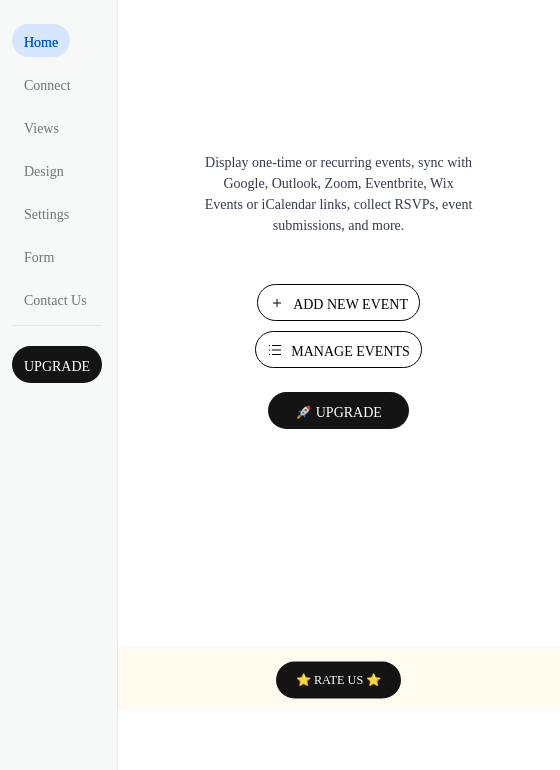 click on "Add New Event" at bounding box center (350, 304) 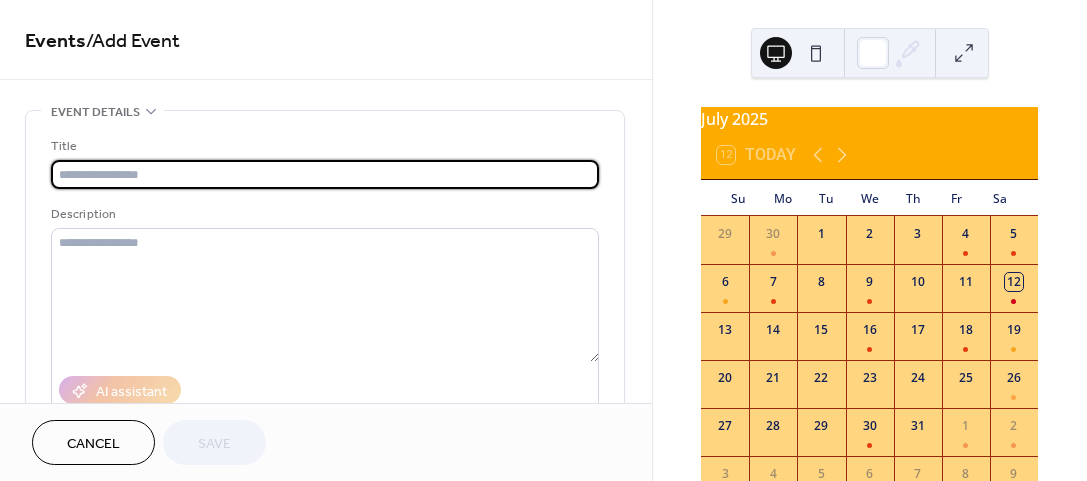 scroll, scrollTop: 0, scrollLeft: 0, axis: both 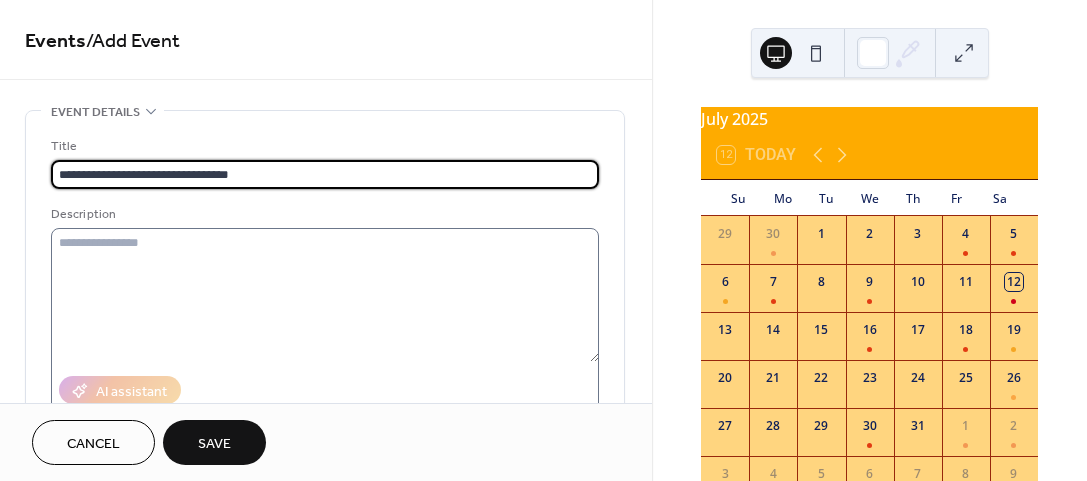 type on "**********" 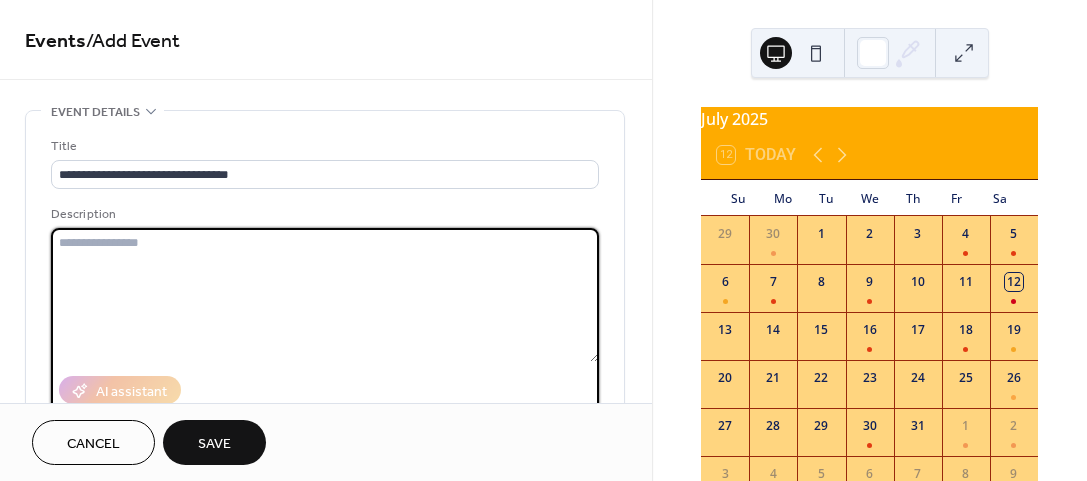 click at bounding box center (325, 295) 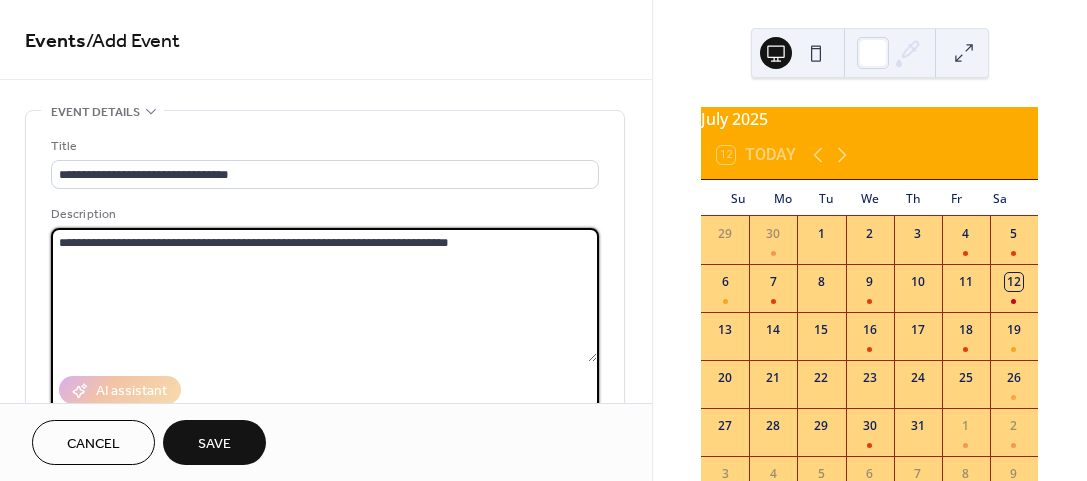 click on "**********" at bounding box center [324, 295] 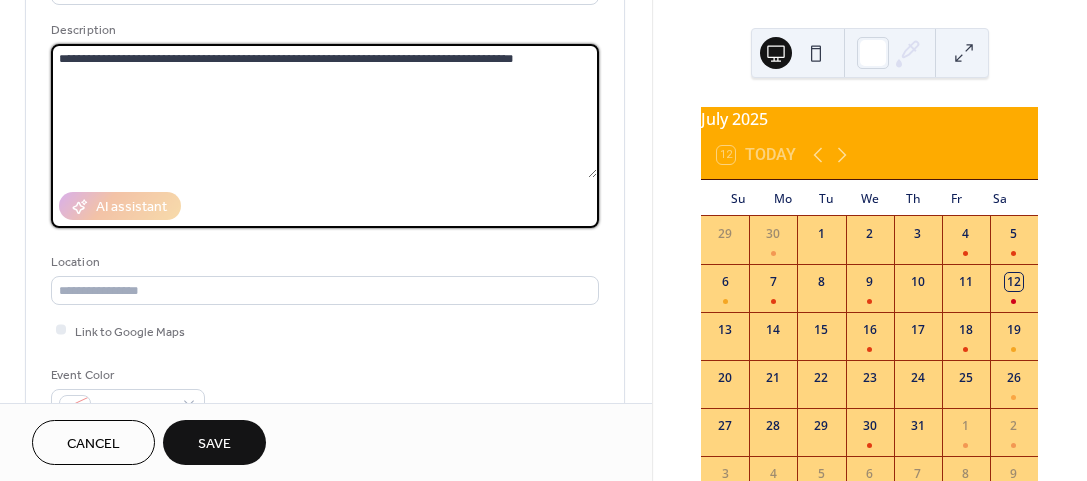 scroll, scrollTop: 200, scrollLeft: 0, axis: vertical 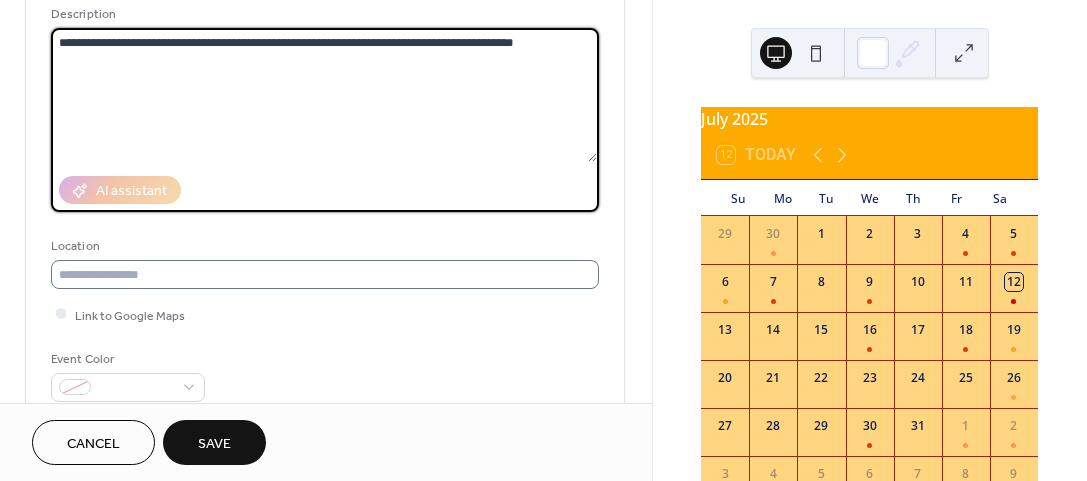 type on "**********" 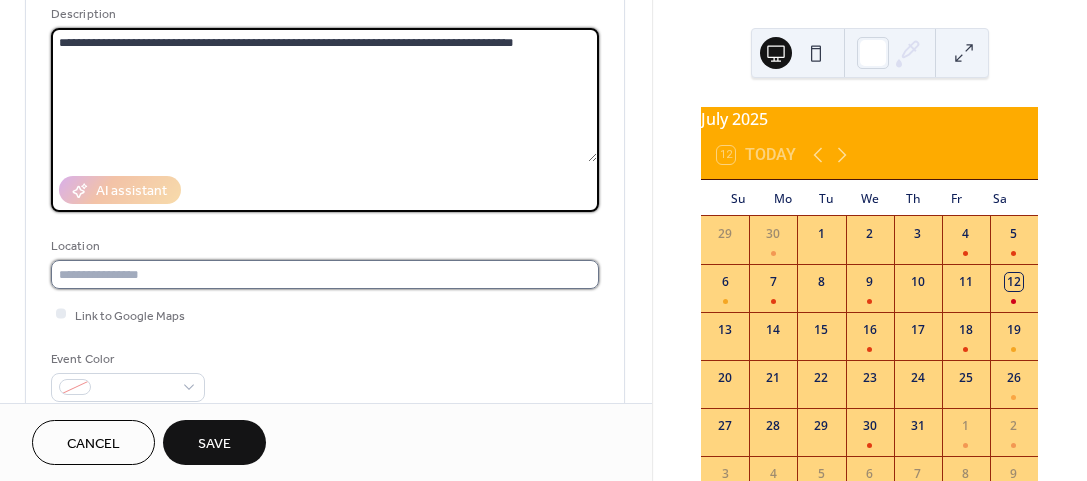 click at bounding box center [325, 274] 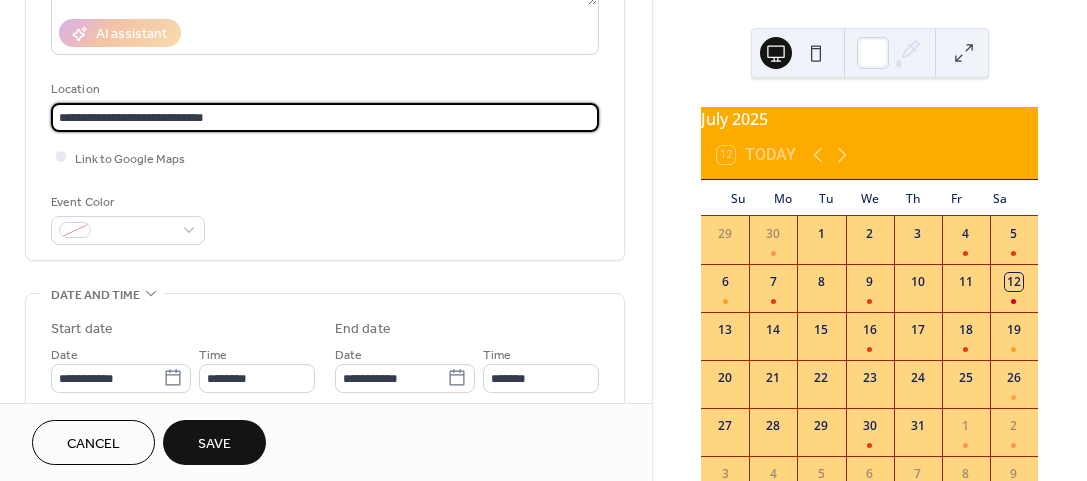 scroll, scrollTop: 400, scrollLeft: 0, axis: vertical 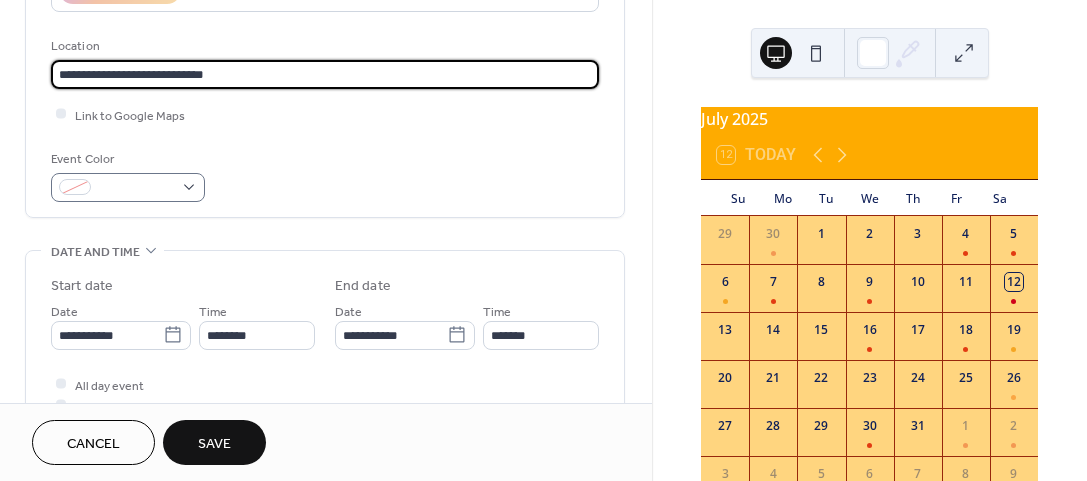 type on "**********" 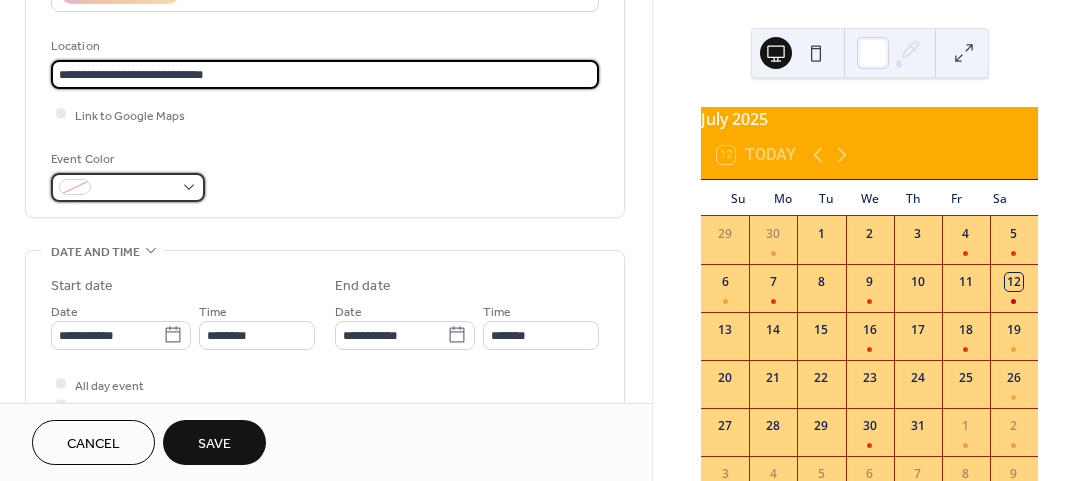 click at bounding box center [128, 187] 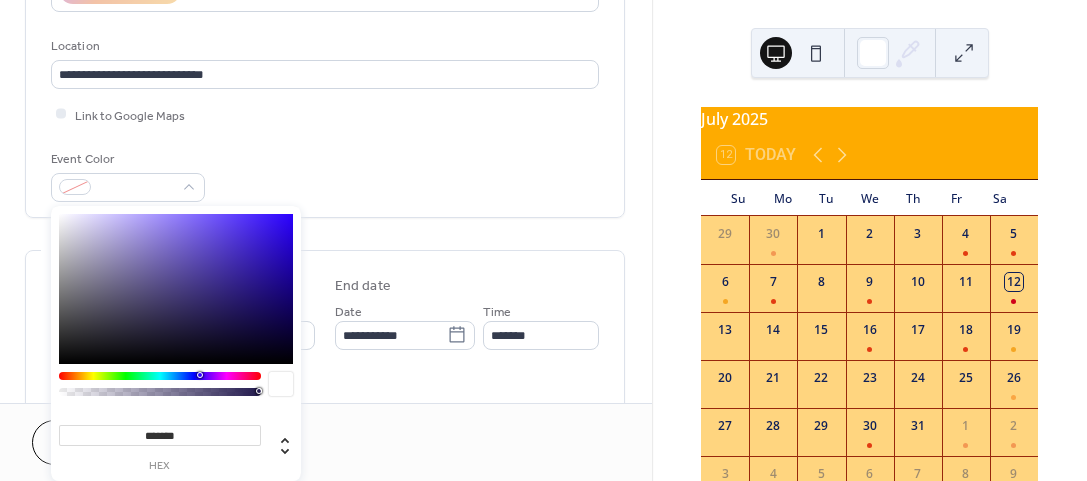 click at bounding box center [160, 376] 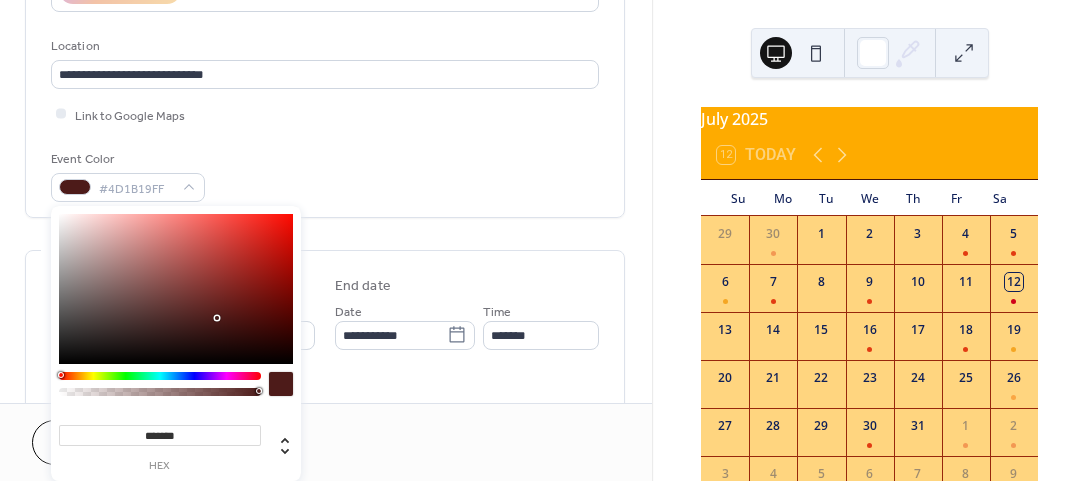 click at bounding box center (61, 375) 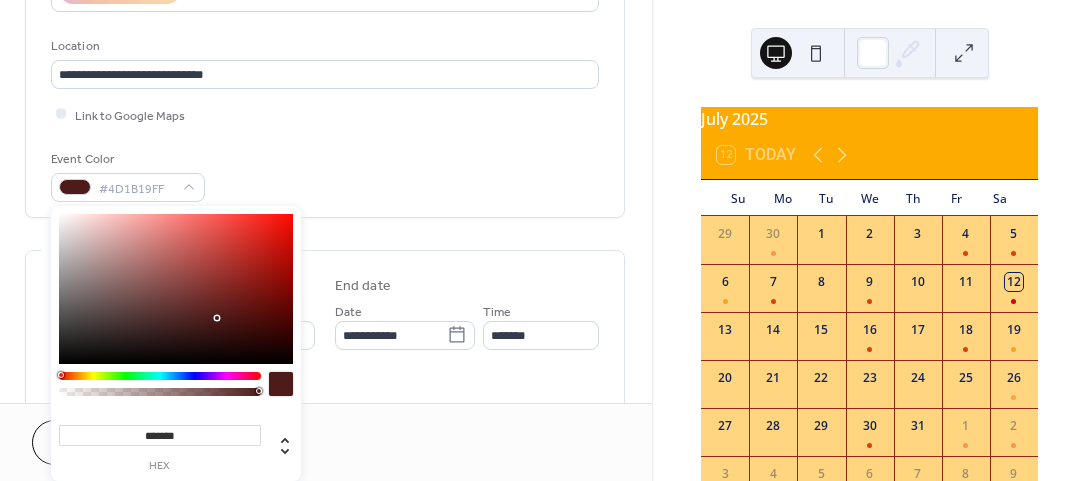 click at bounding box center (61, 375) 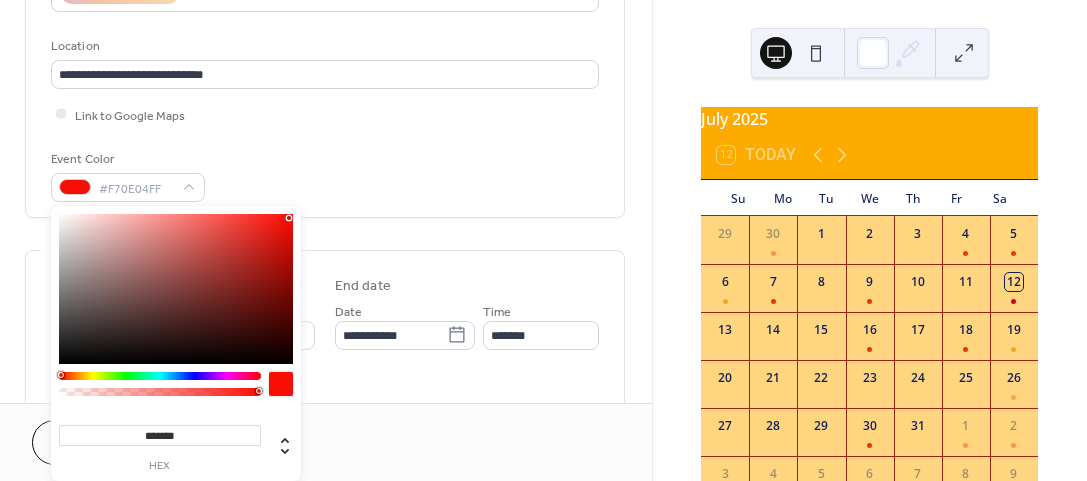 type on "*******" 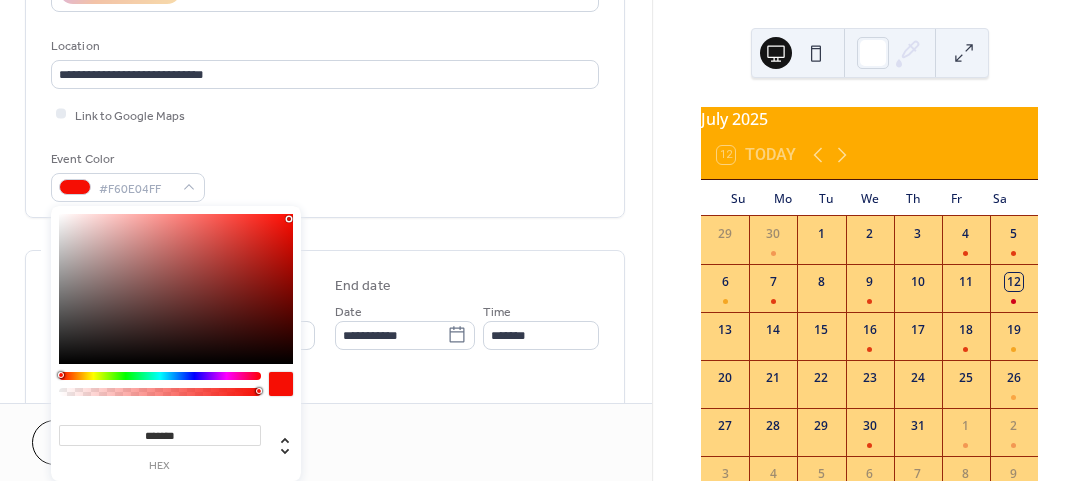 drag, startPoint x: 214, startPoint y: 315, endPoint x: 289, endPoint y: 219, distance: 121.82365 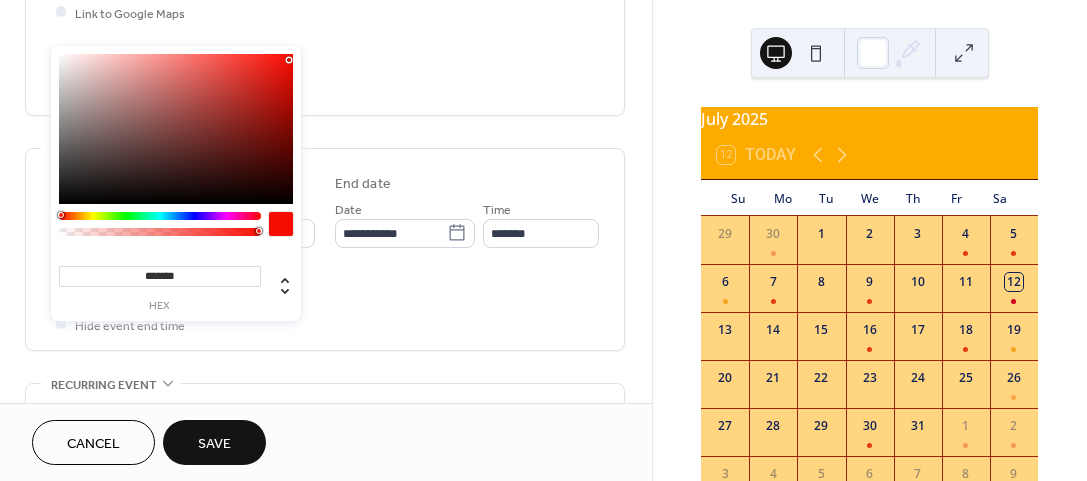 scroll, scrollTop: 500, scrollLeft: 0, axis: vertical 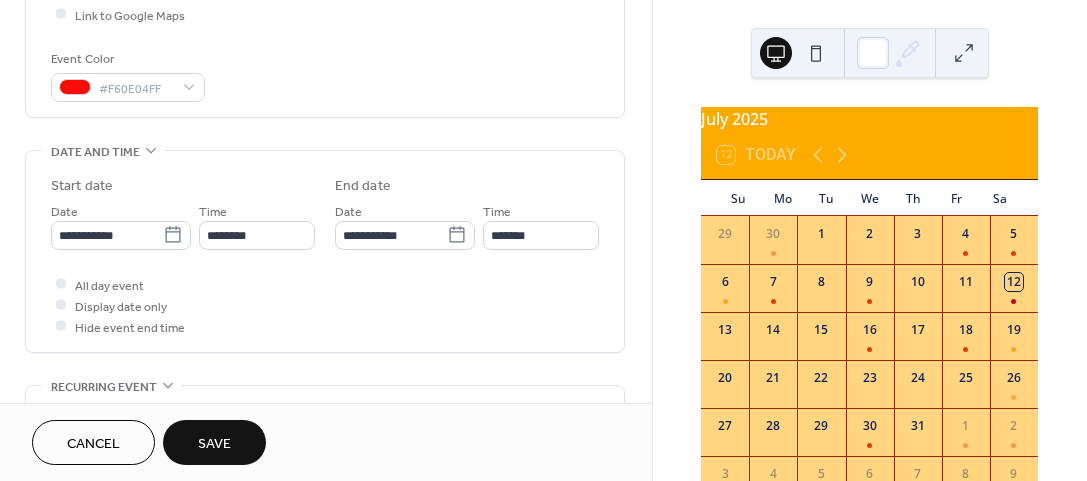 click on "All day event Display date only Hide event end time" at bounding box center [325, 305] 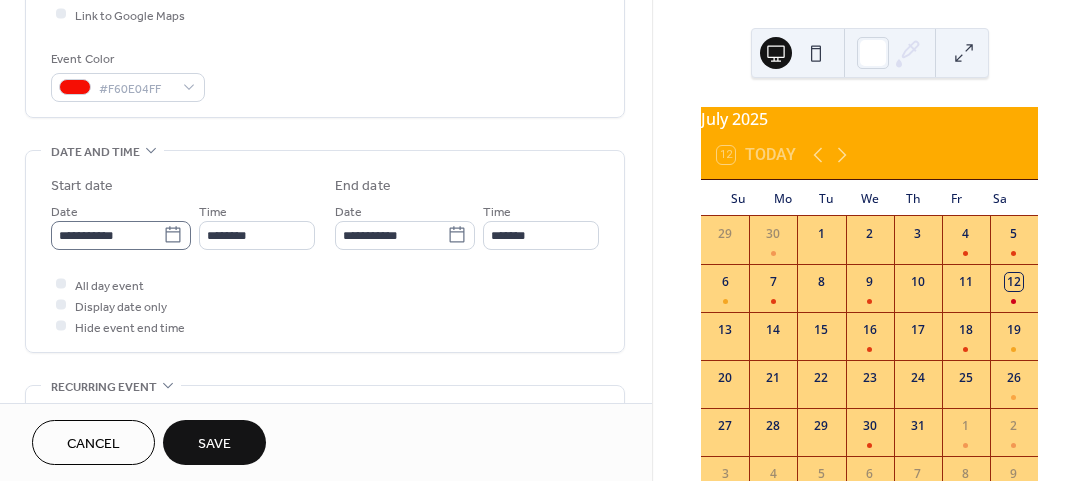 click 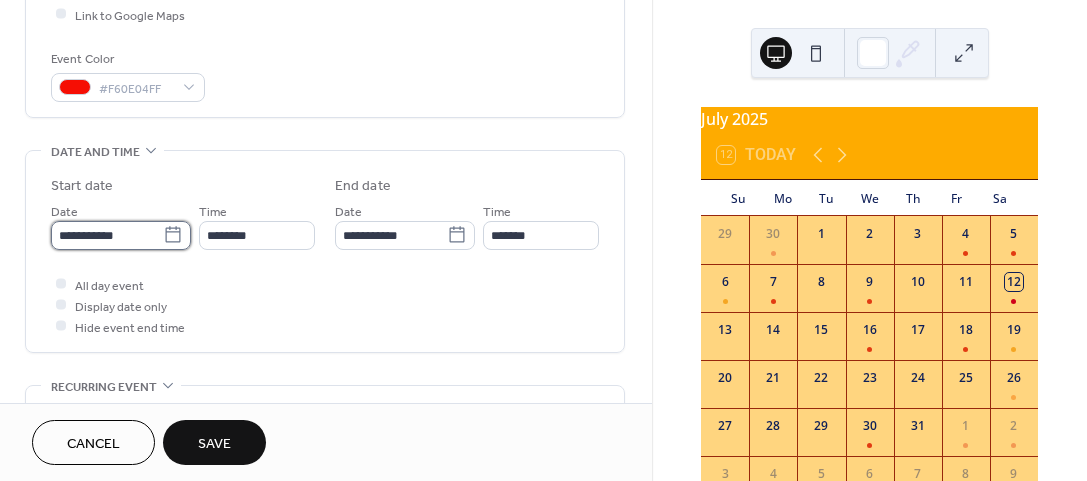 click on "**********" at bounding box center (107, 235) 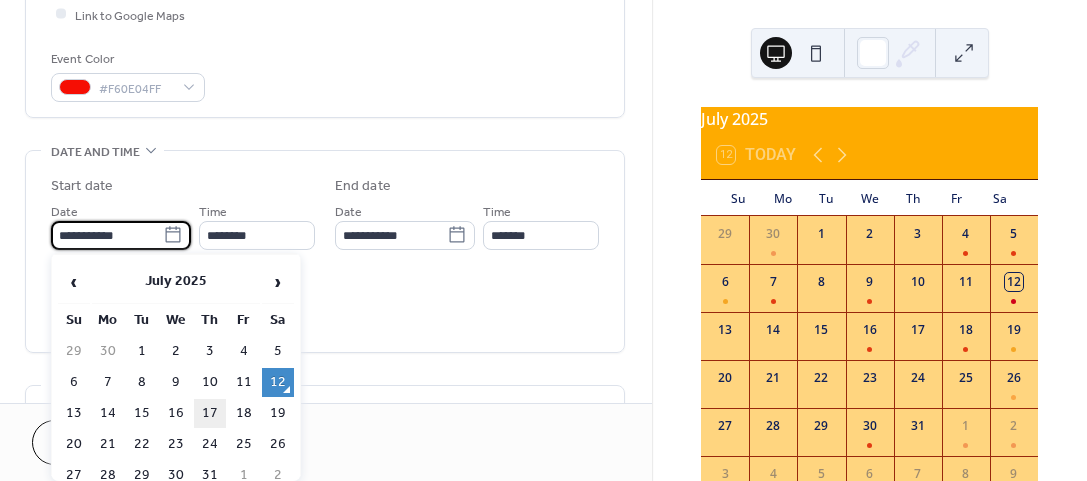 click on "17" at bounding box center [210, 413] 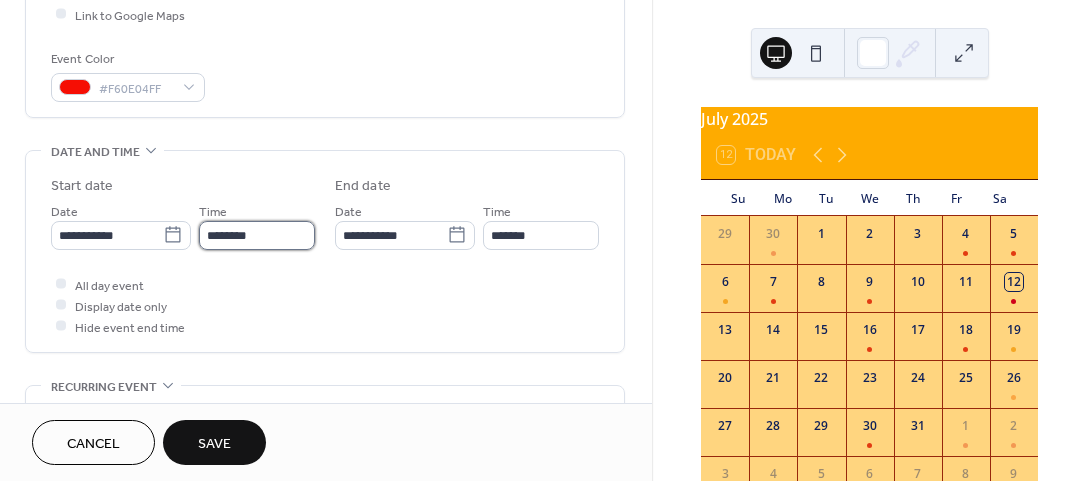 click on "********" at bounding box center (257, 235) 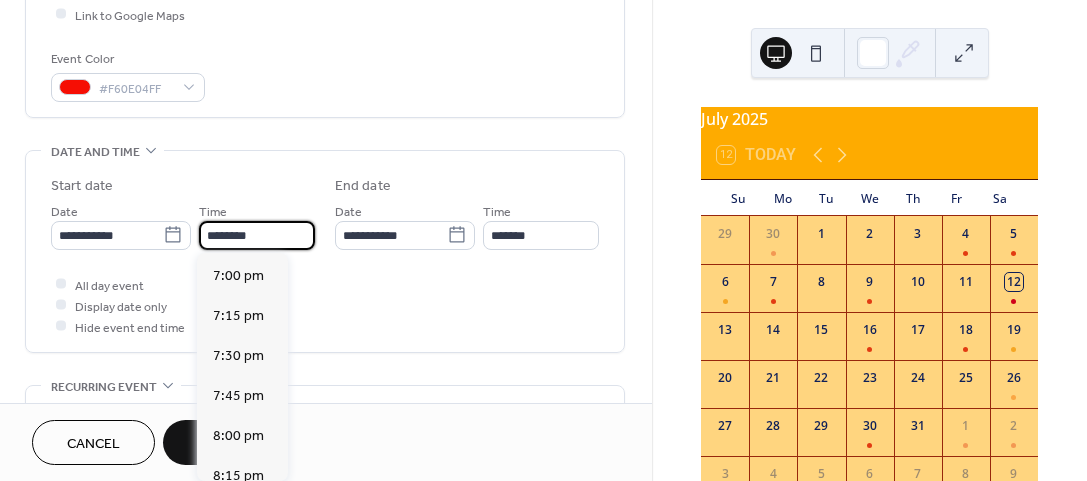 scroll, scrollTop: 3157, scrollLeft: 0, axis: vertical 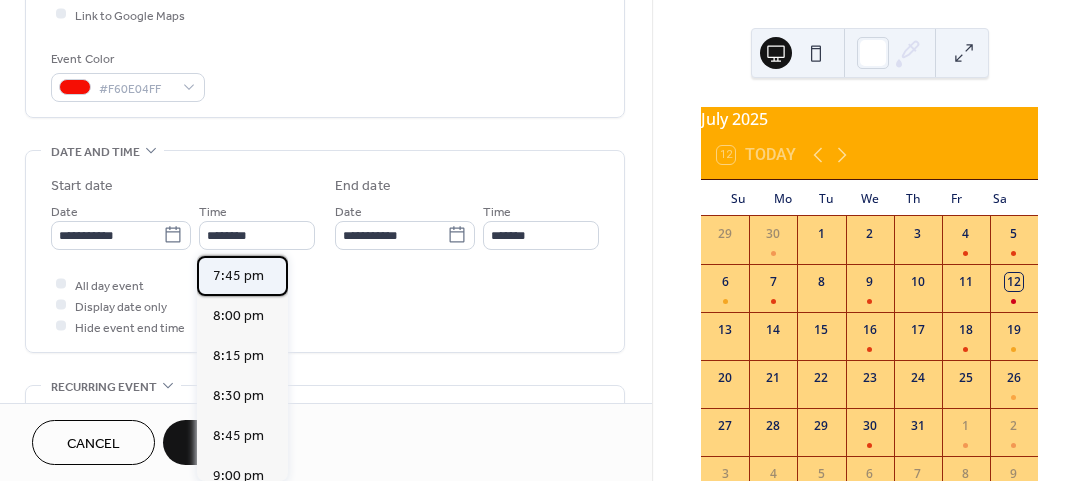 click on "7:45 pm" at bounding box center [238, 275] 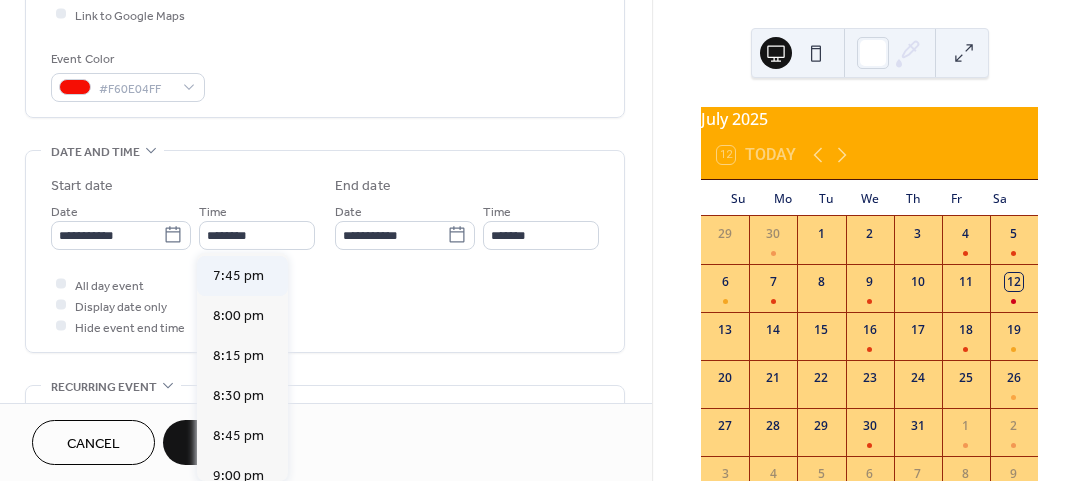 type on "*******" 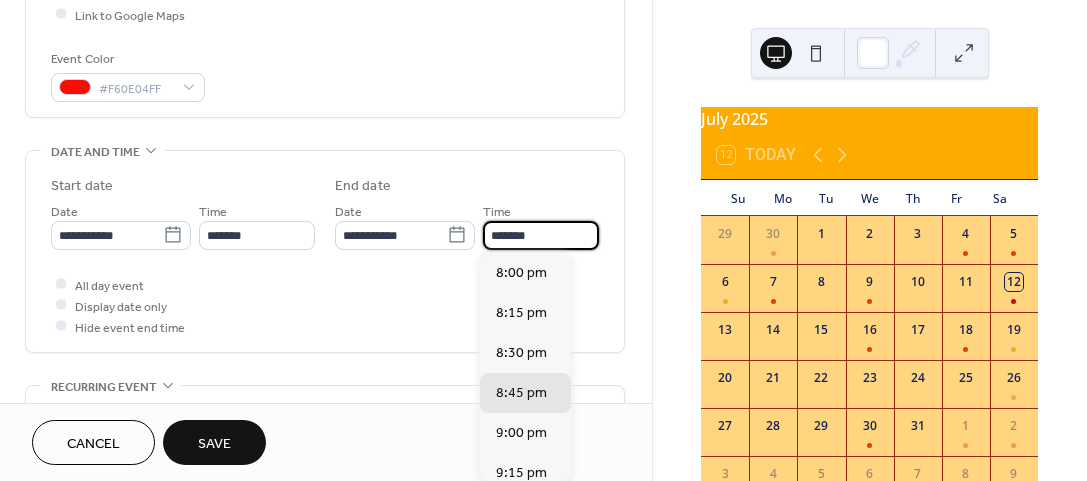 click on "*******" at bounding box center [541, 235] 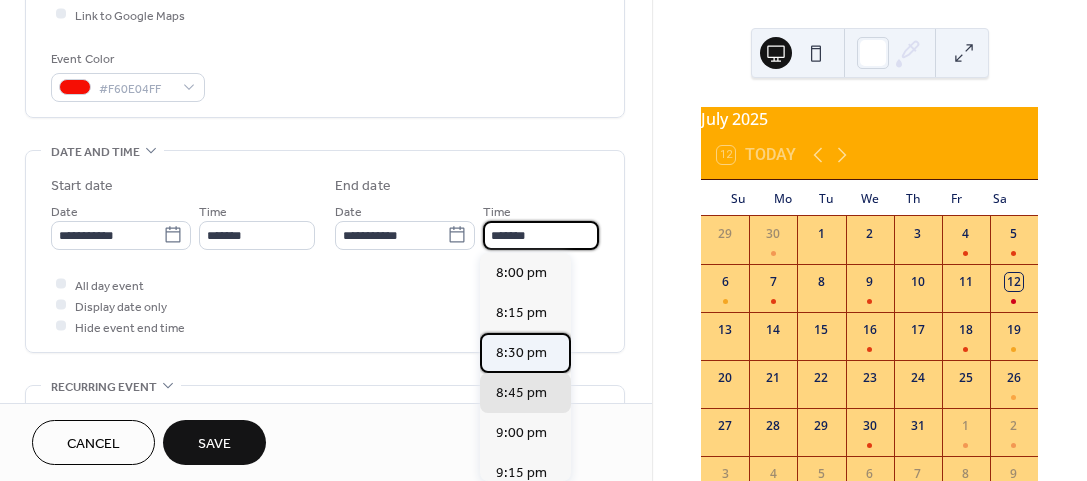 click on "8:30 pm" at bounding box center [521, 352] 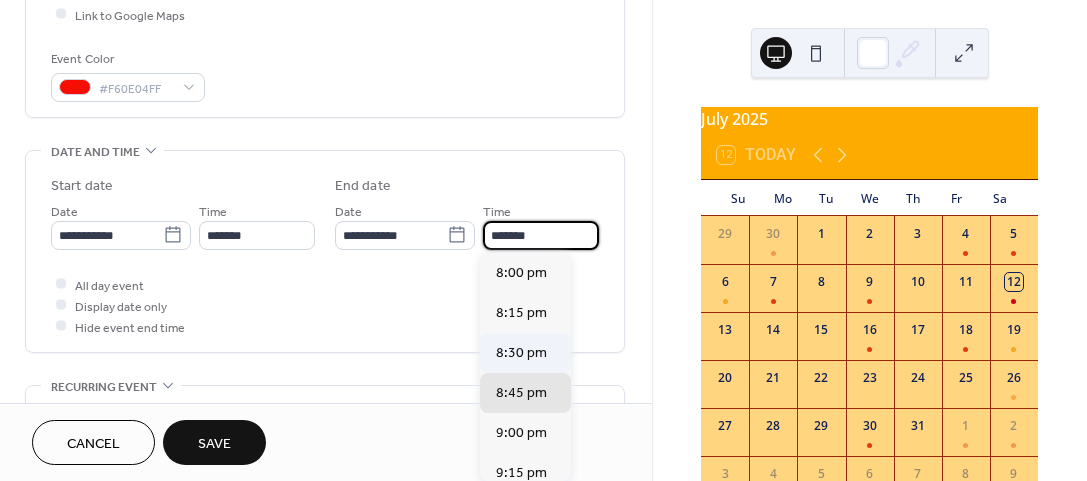 type on "*******" 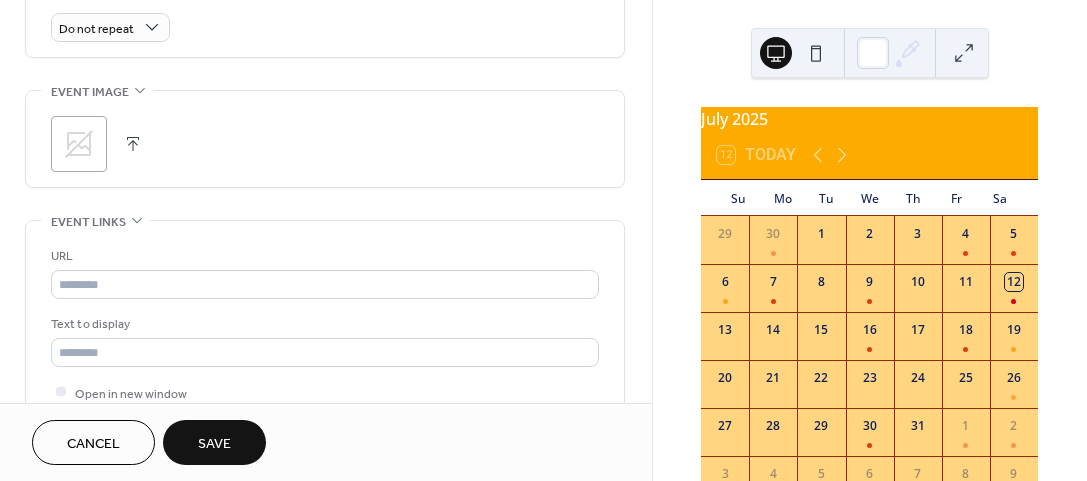 scroll, scrollTop: 900, scrollLeft: 0, axis: vertical 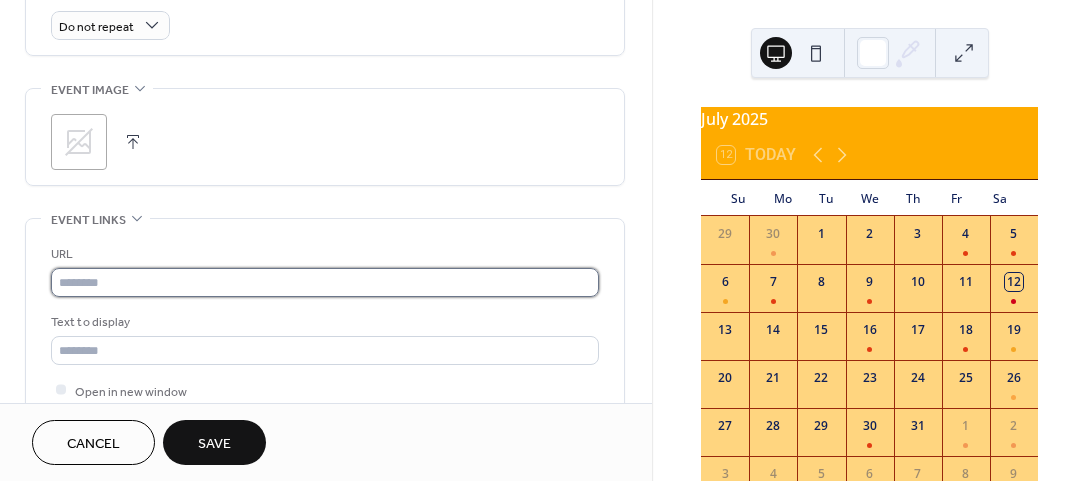 click at bounding box center (325, 282) 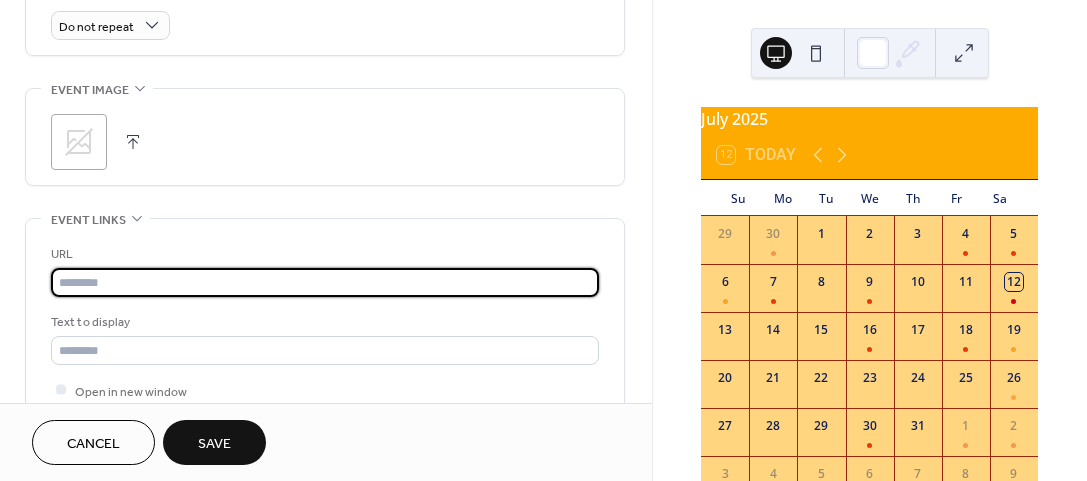 paste on "**********" 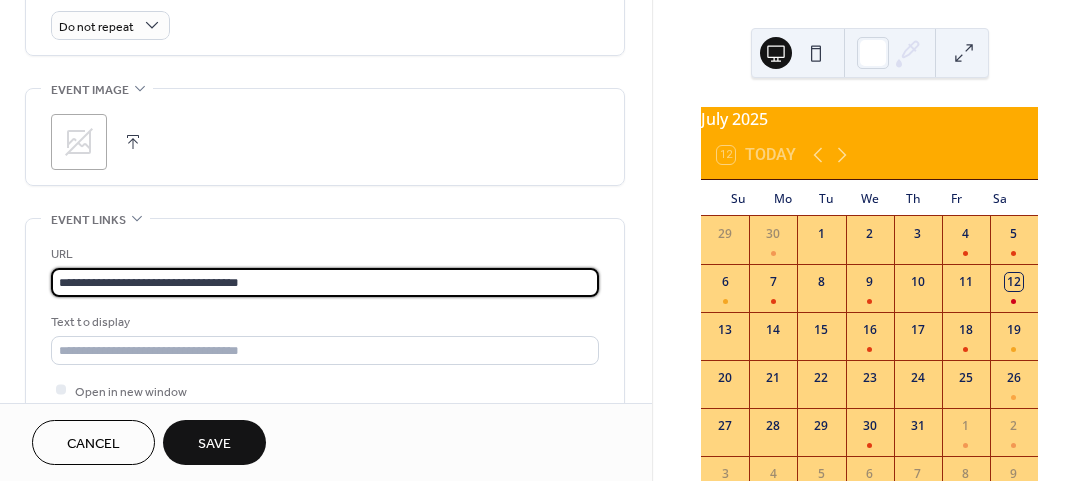 type on "**********" 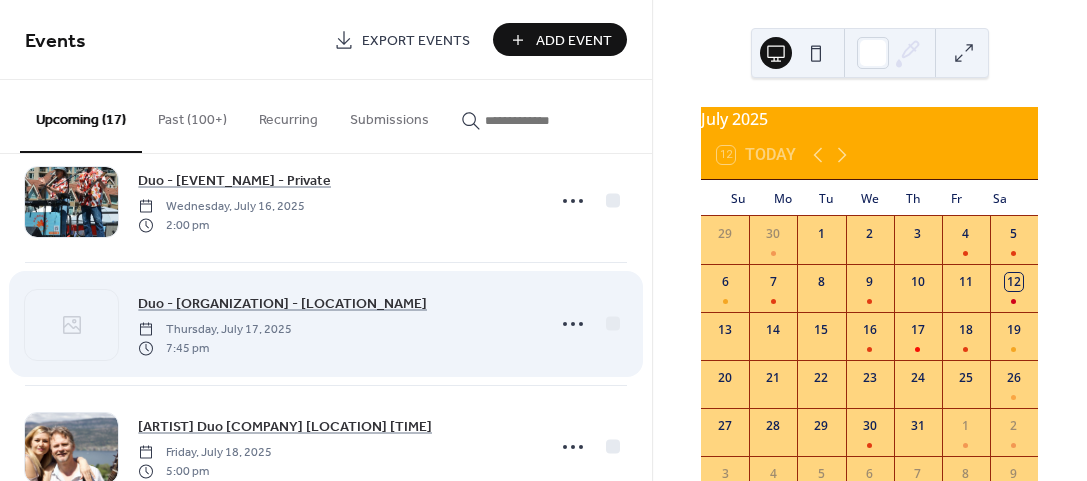 scroll, scrollTop: 200, scrollLeft: 0, axis: vertical 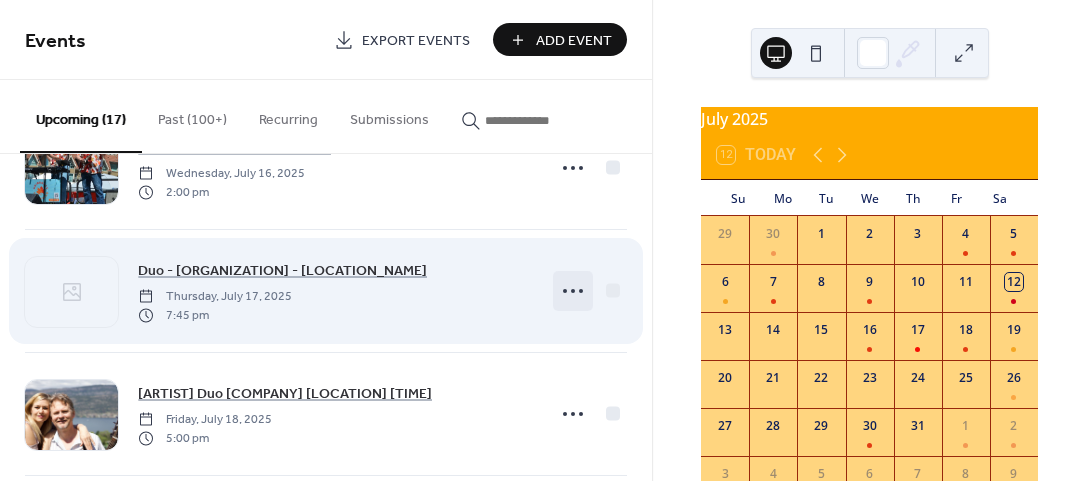 click 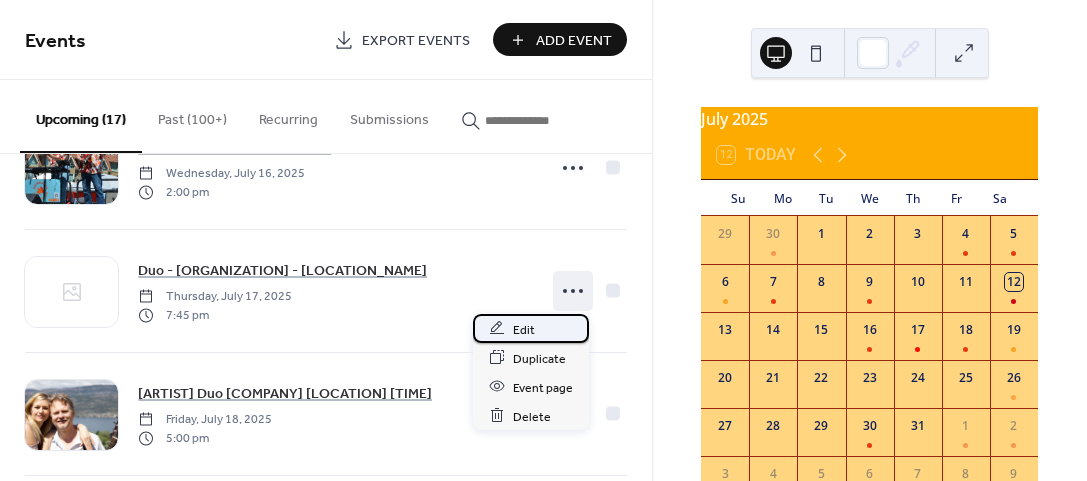 click on "Edit" at bounding box center [524, 329] 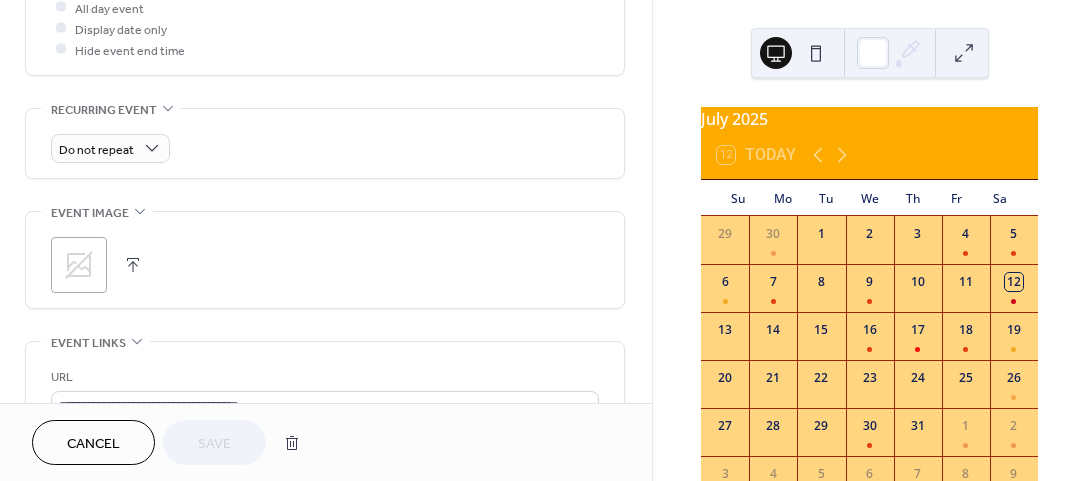 scroll, scrollTop: 800, scrollLeft: 0, axis: vertical 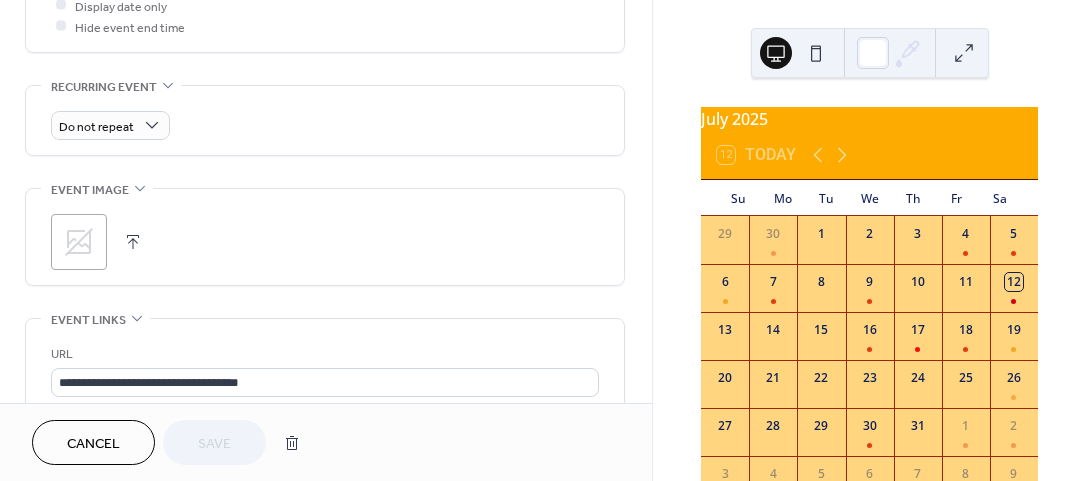 click 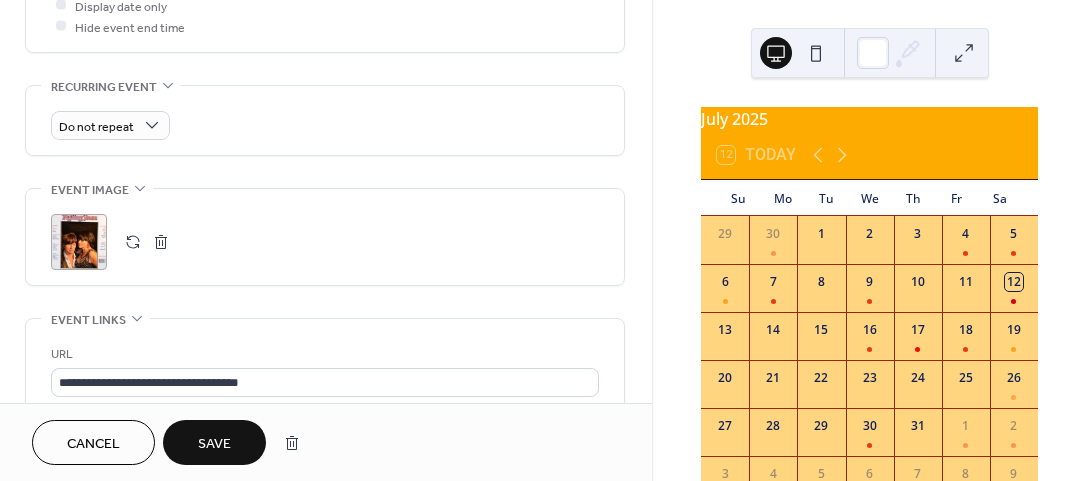 click on "Save" at bounding box center (214, 444) 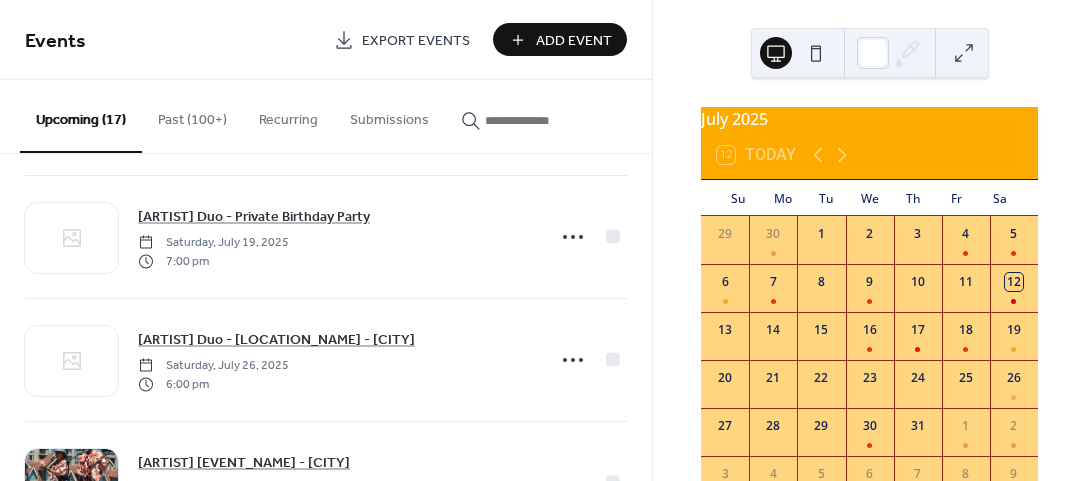 scroll, scrollTop: 600, scrollLeft: 0, axis: vertical 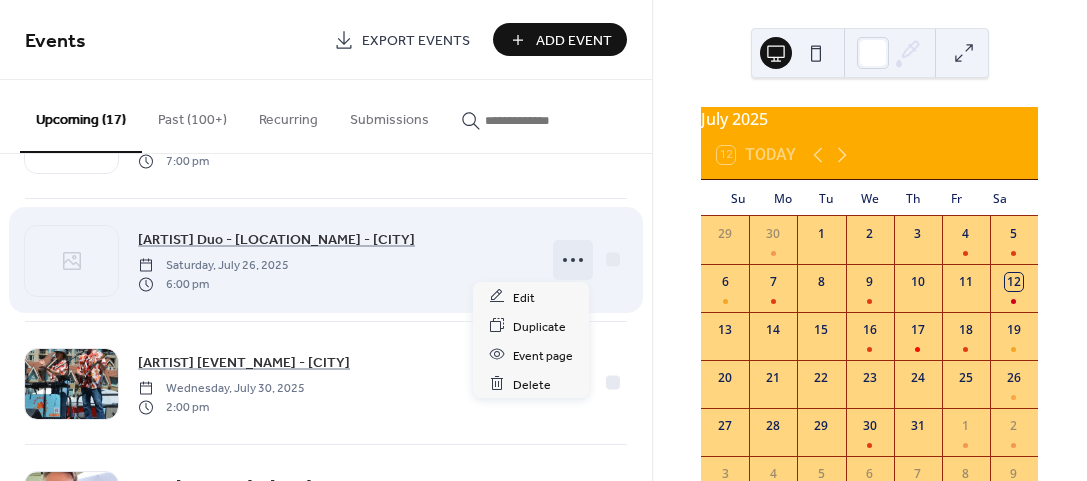 click 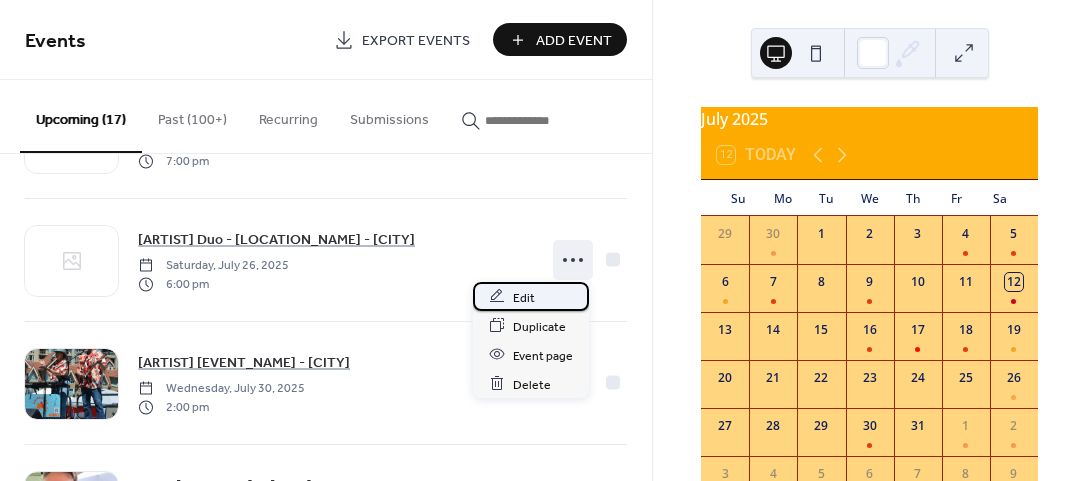 click on "Edit" at bounding box center [524, 297] 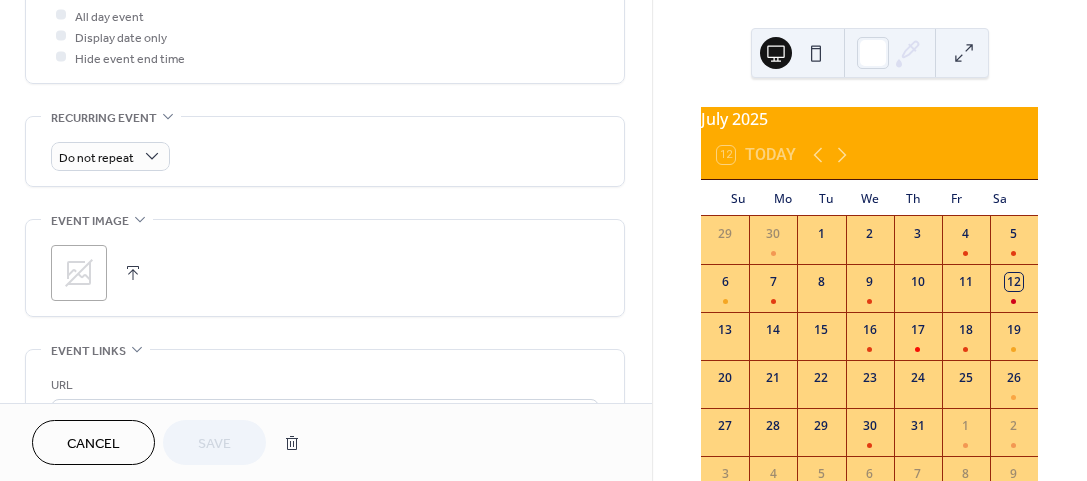 scroll, scrollTop: 800, scrollLeft: 0, axis: vertical 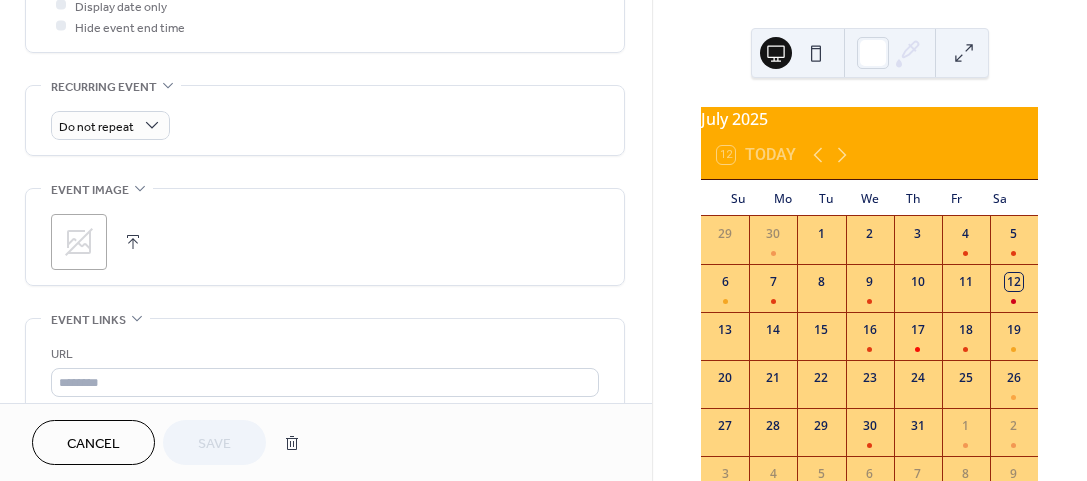 click 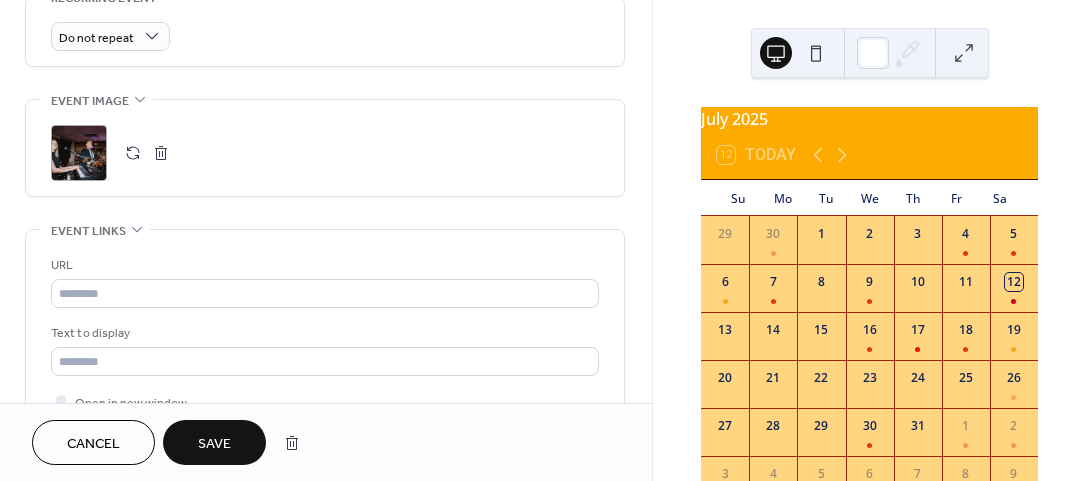 scroll, scrollTop: 900, scrollLeft: 0, axis: vertical 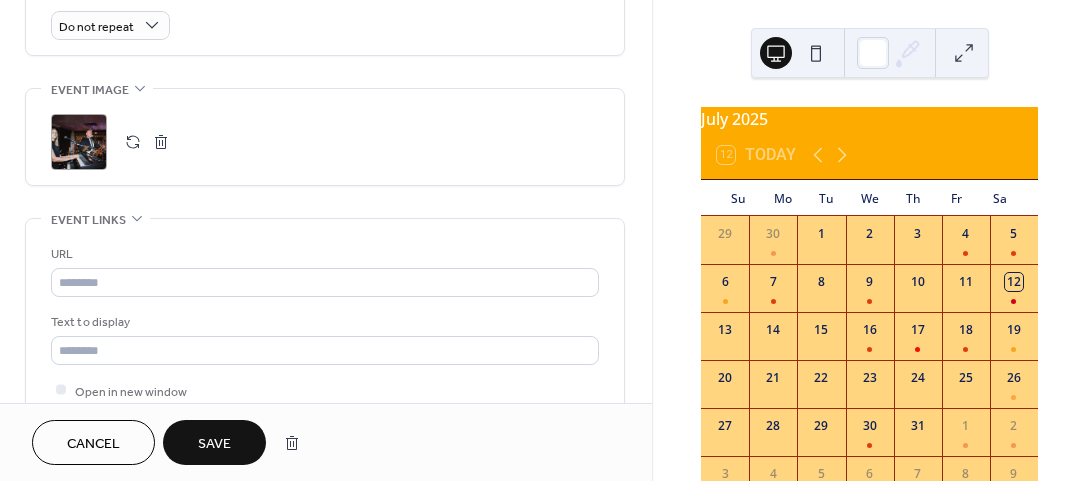 click on "Save" at bounding box center (214, 444) 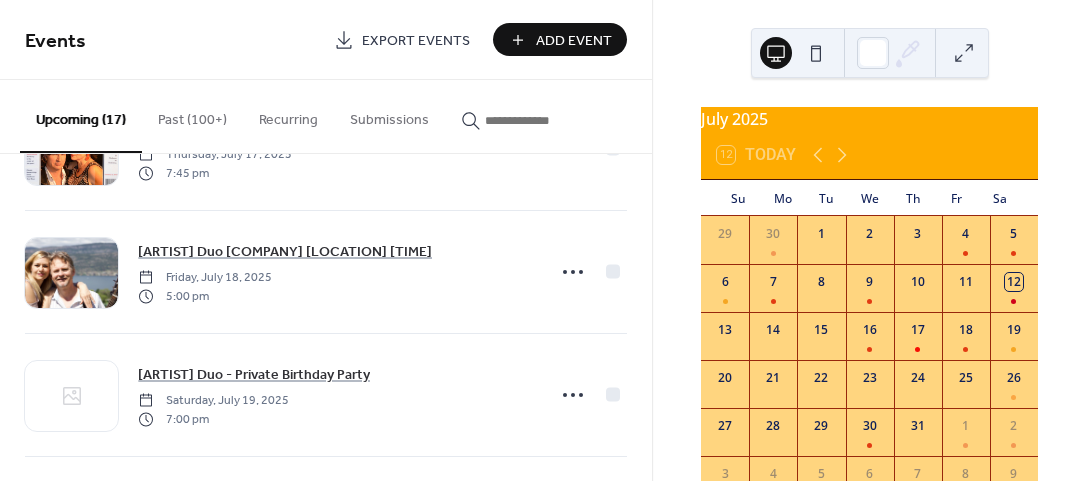 scroll, scrollTop: 400, scrollLeft: 0, axis: vertical 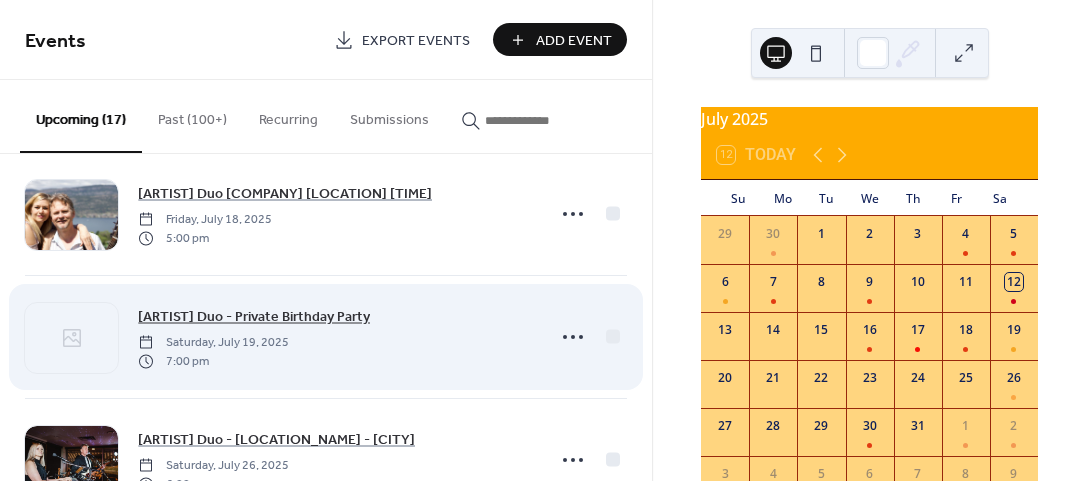 click on "Rhindress Duo - Private Birthday Party" at bounding box center [254, 317] 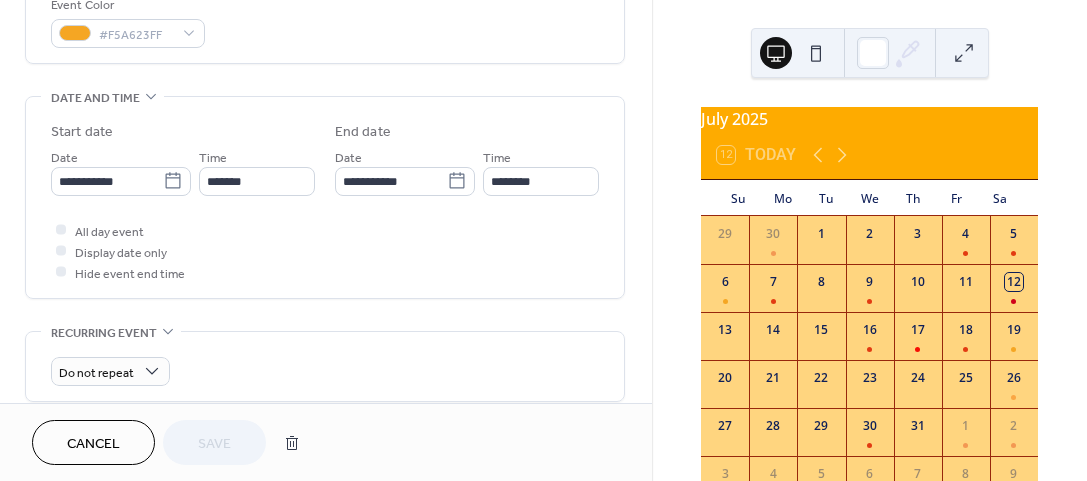 scroll, scrollTop: 700, scrollLeft: 0, axis: vertical 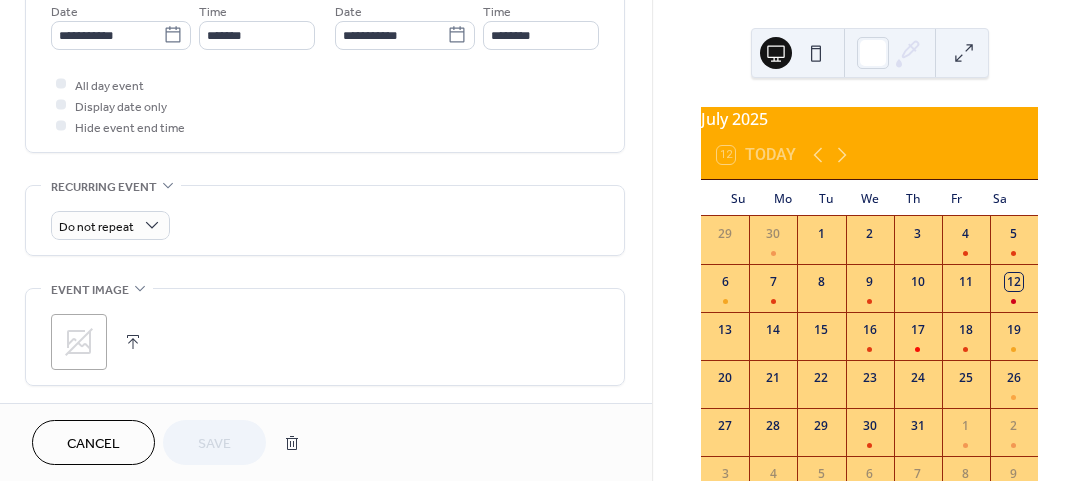 click 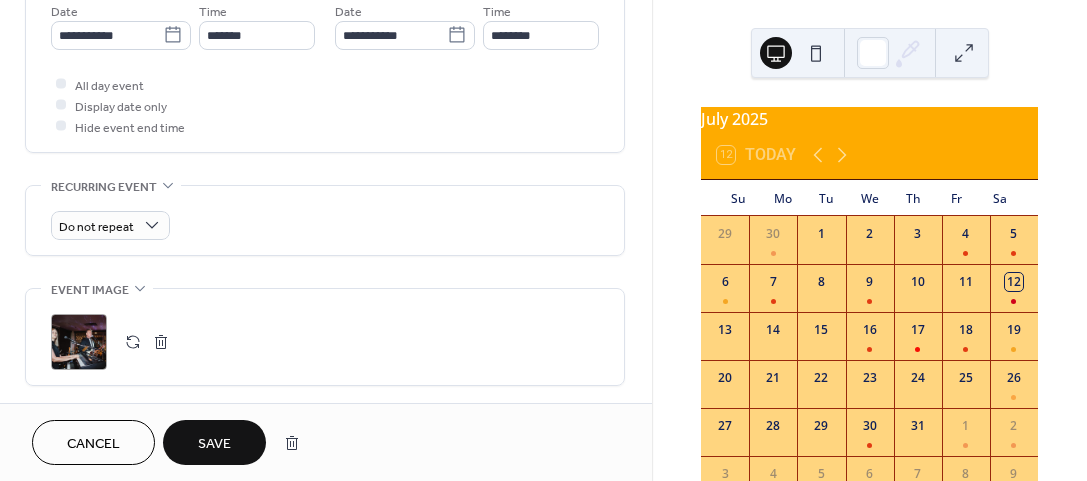 click on "Save" at bounding box center [214, 444] 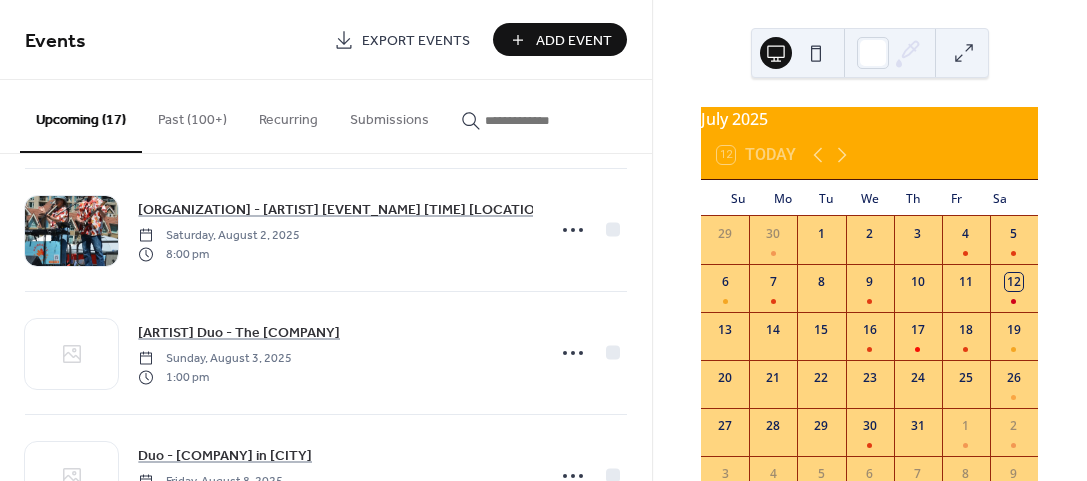 scroll, scrollTop: 1000, scrollLeft: 0, axis: vertical 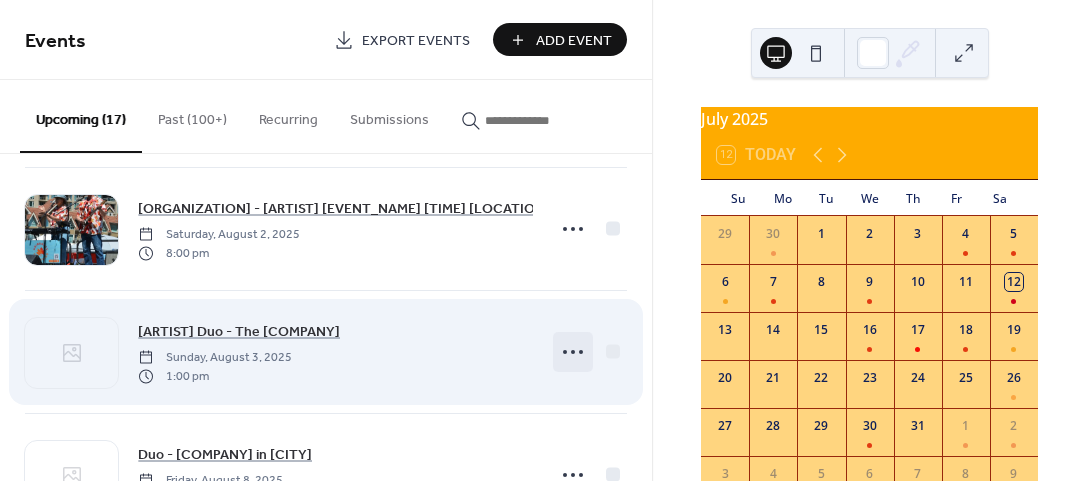 click 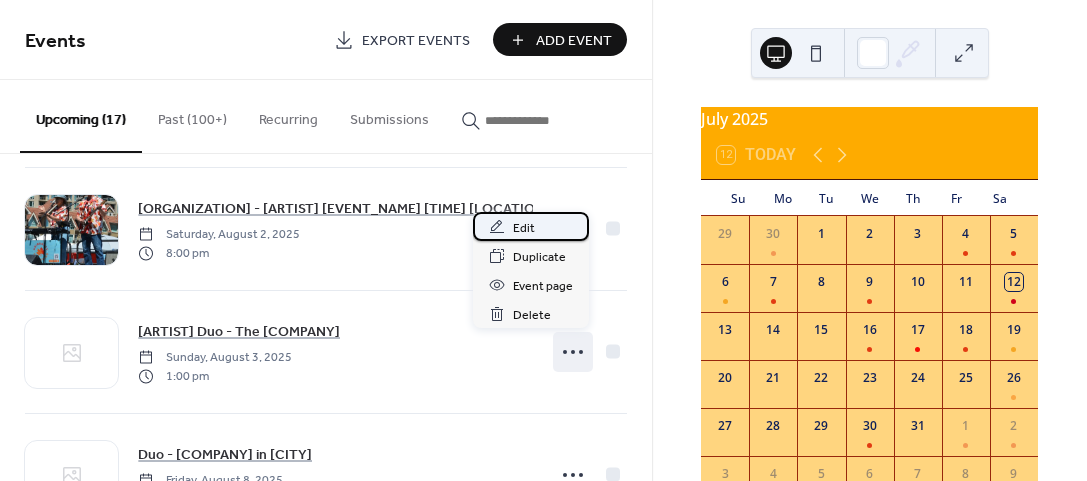 click on "Edit" at bounding box center [524, 228] 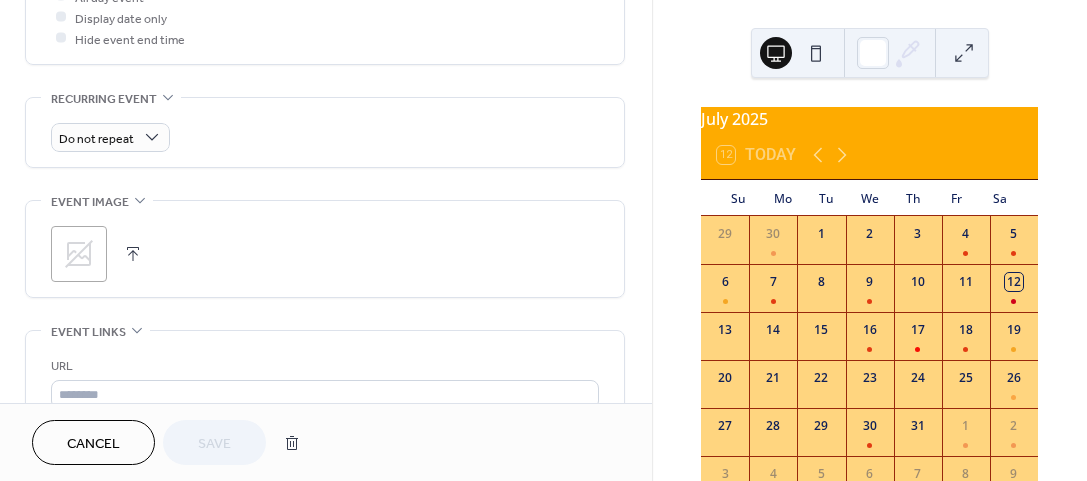 scroll, scrollTop: 800, scrollLeft: 0, axis: vertical 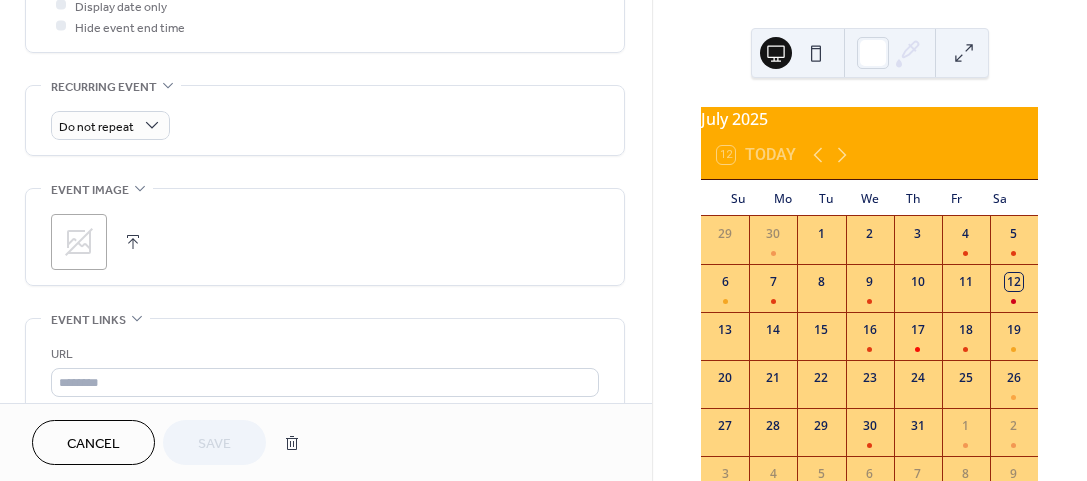 click 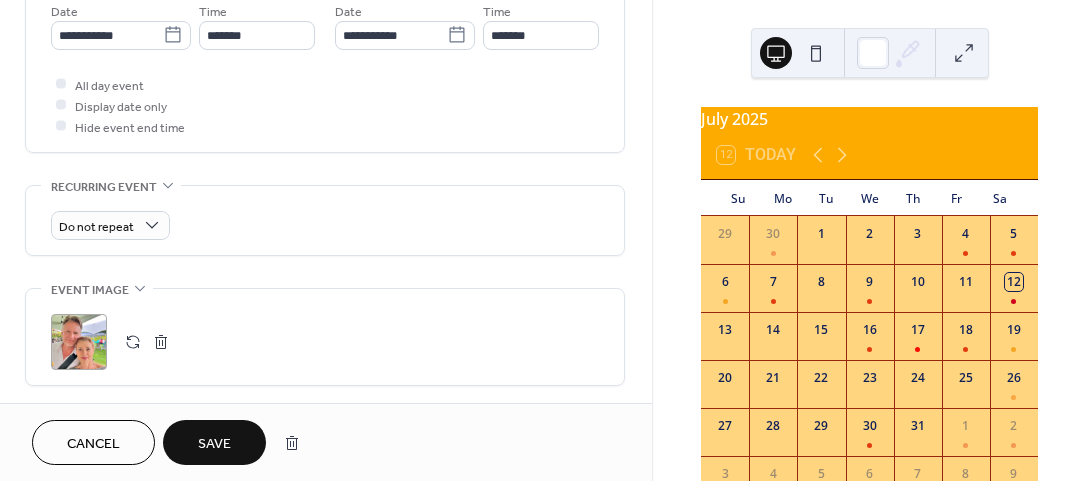 scroll, scrollTop: 1076, scrollLeft: 0, axis: vertical 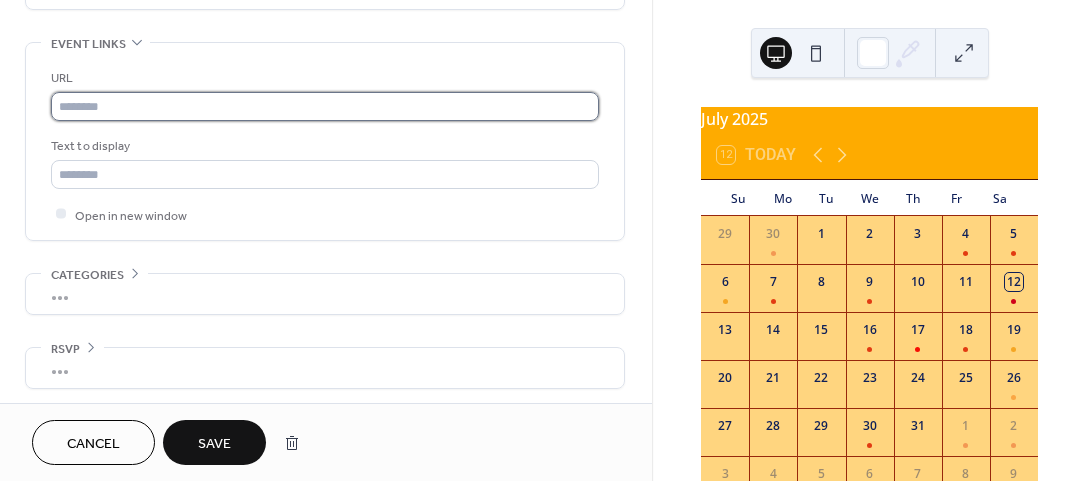 click at bounding box center [325, 106] 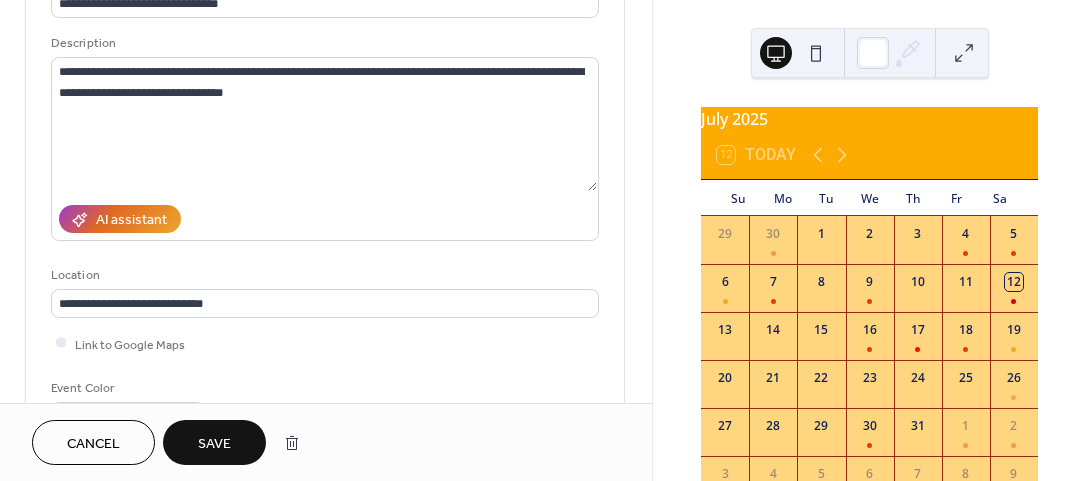 scroll, scrollTop: 200, scrollLeft: 0, axis: vertical 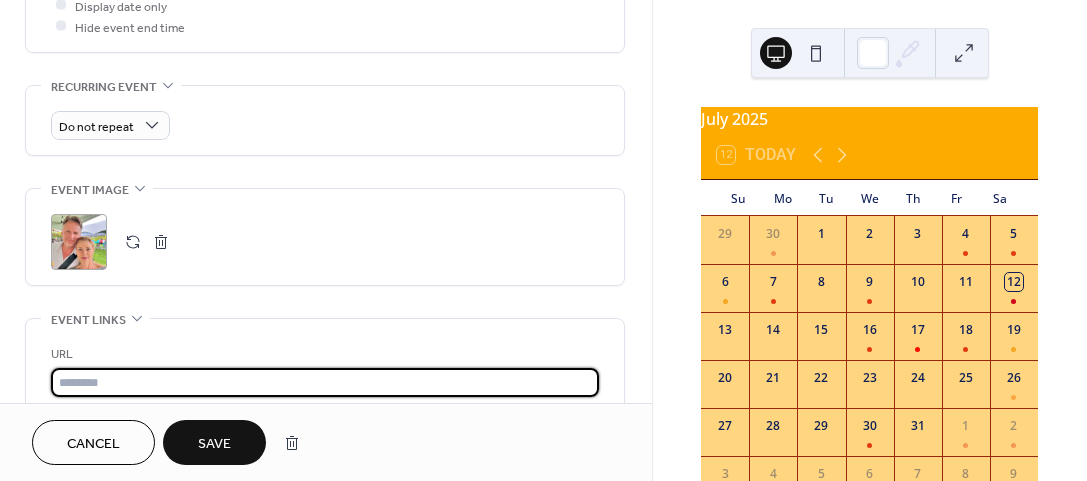 paste on "**********" 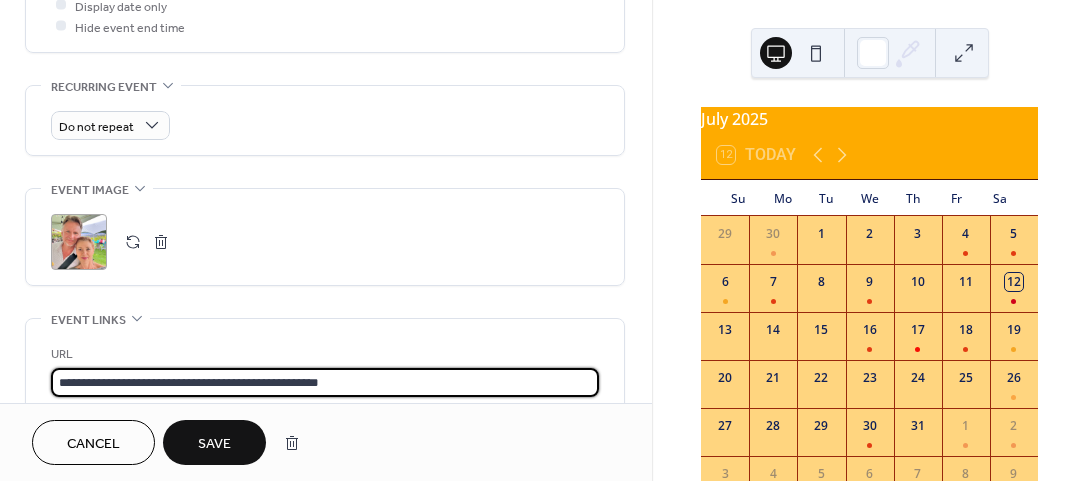 type on "**********" 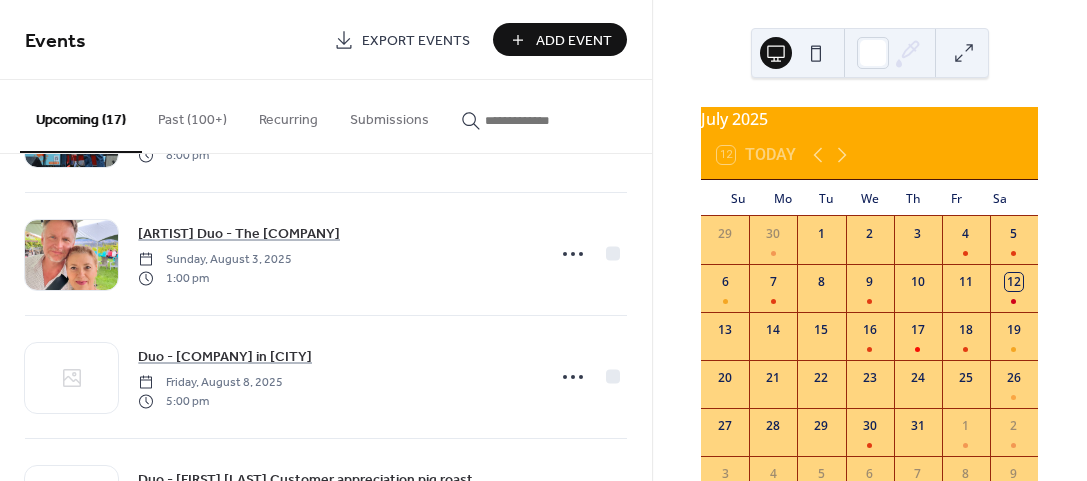 scroll, scrollTop: 1100, scrollLeft: 0, axis: vertical 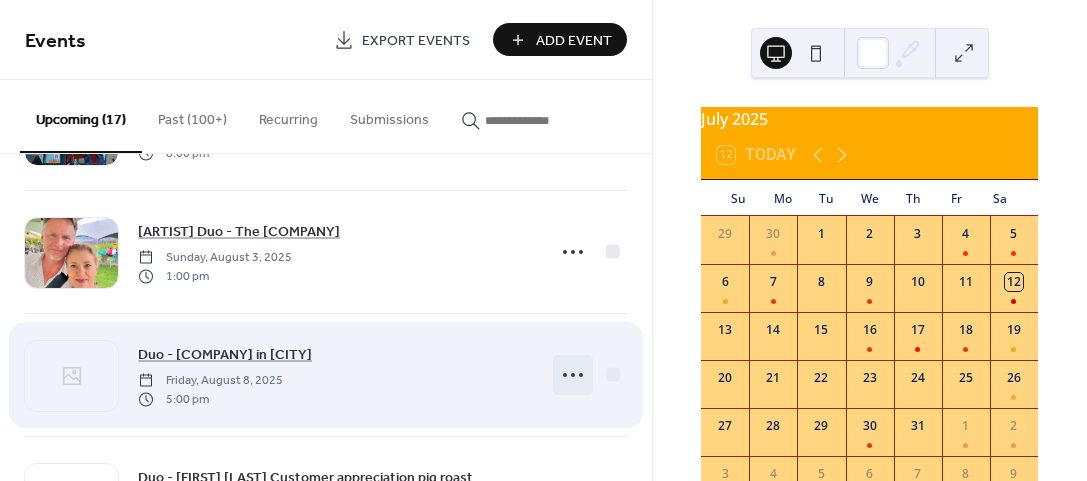 click 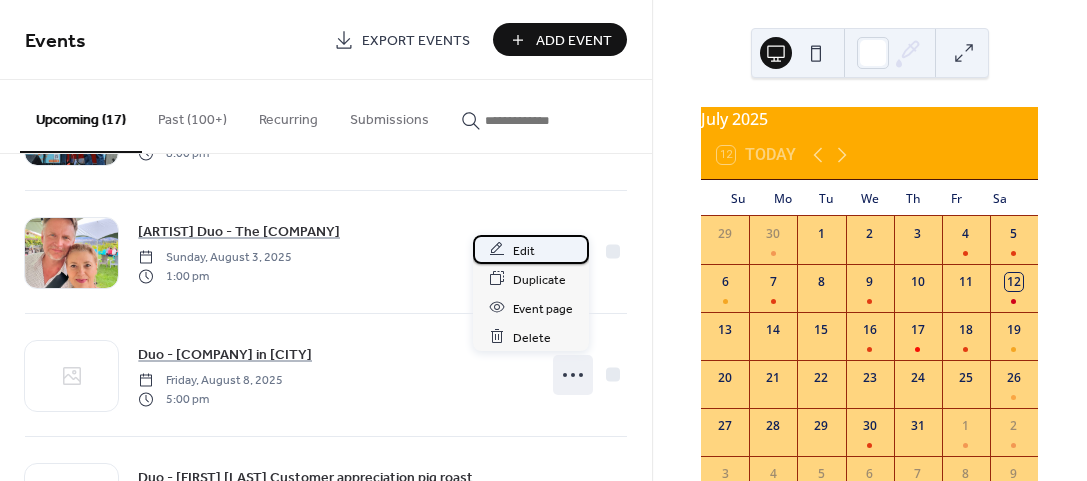 click on "Edit" at bounding box center [524, 250] 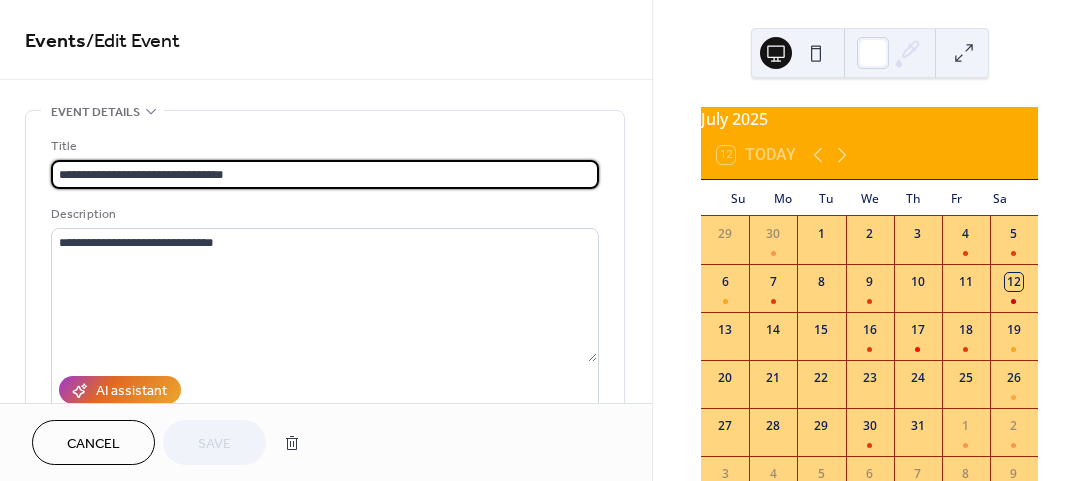 scroll, scrollTop: 0, scrollLeft: 0, axis: both 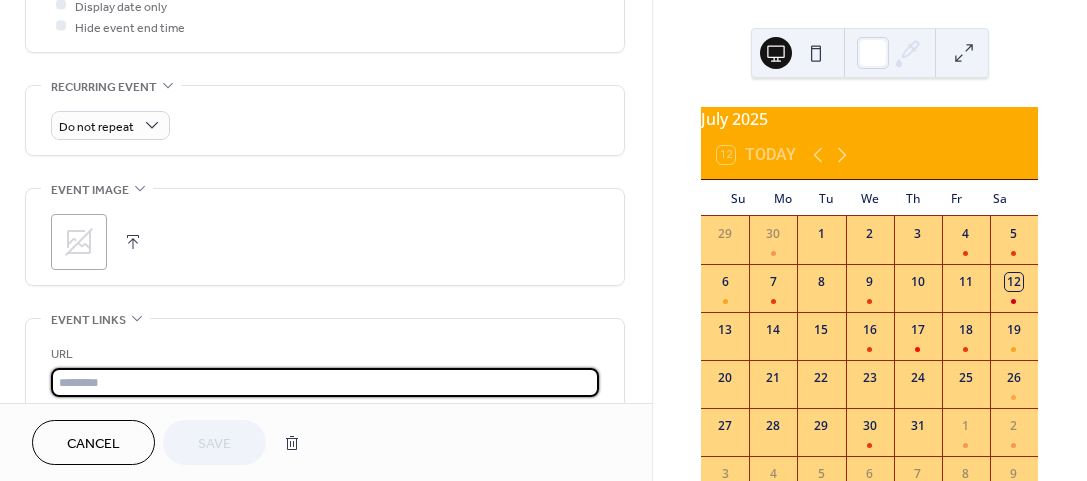 click at bounding box center (325, 382) 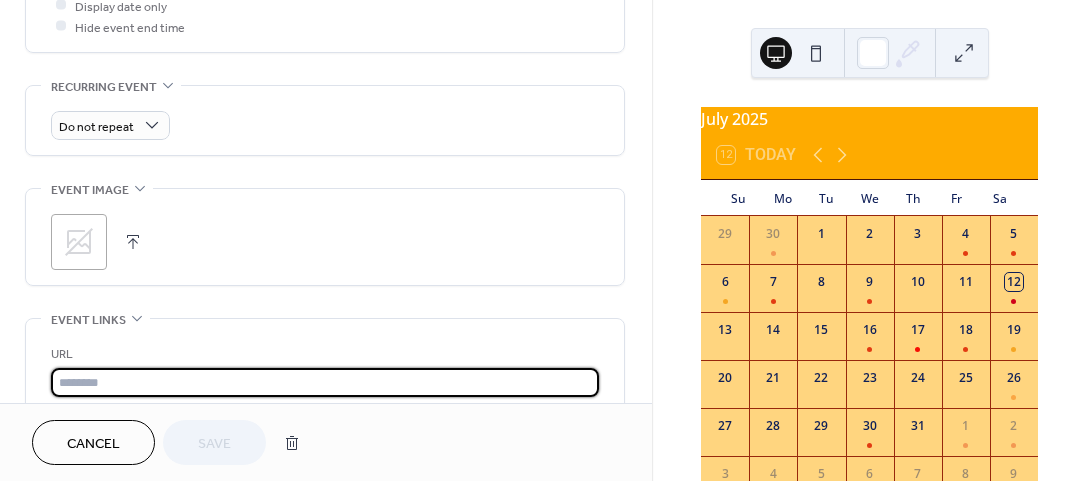 paste on "**********" 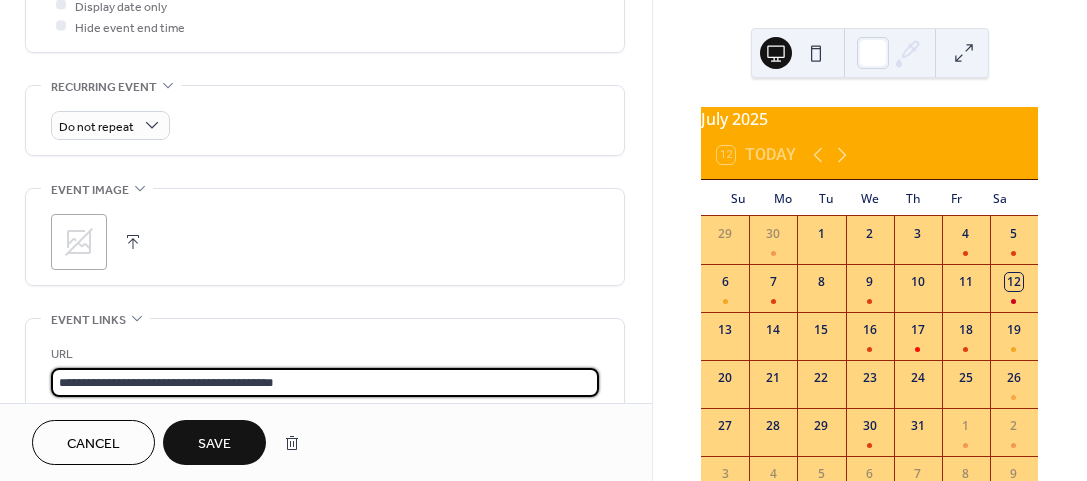 type on "**********" 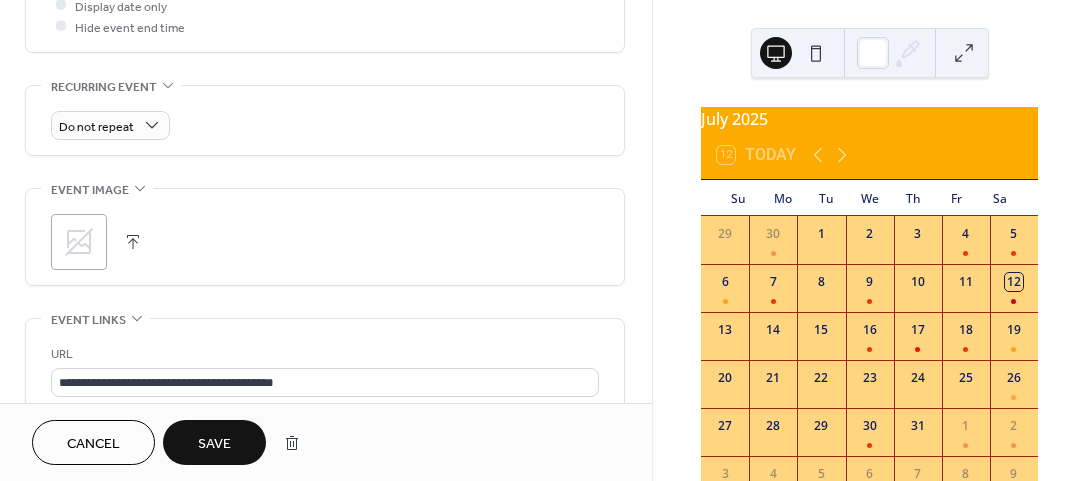 click 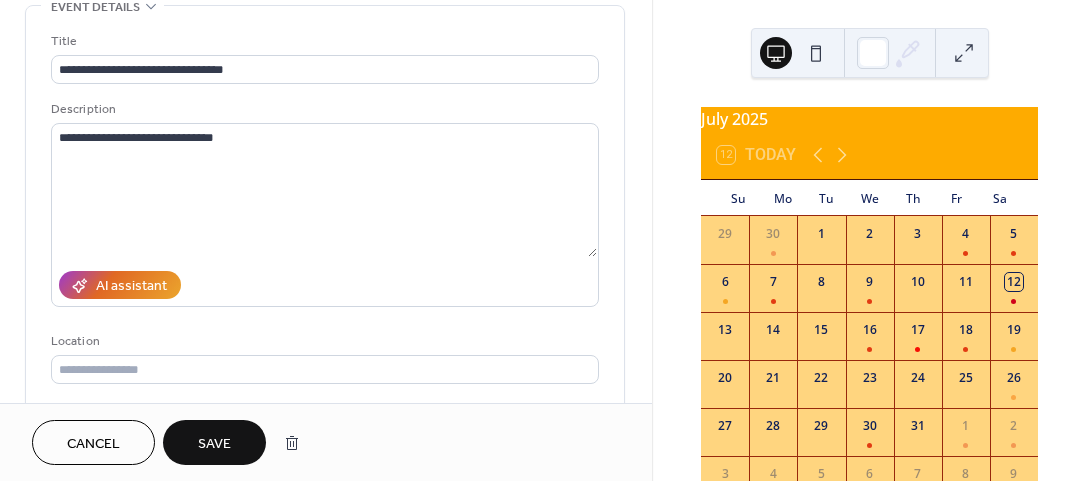 scroll, scrollTop: 100, scrollLeft: 0, axis: vertical 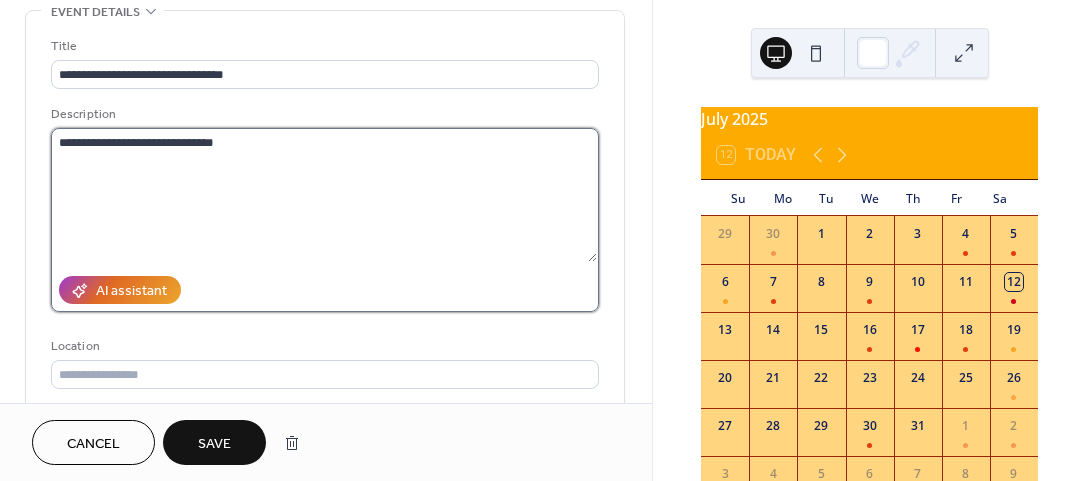 click on "**********" at bounding box center (324, 195) 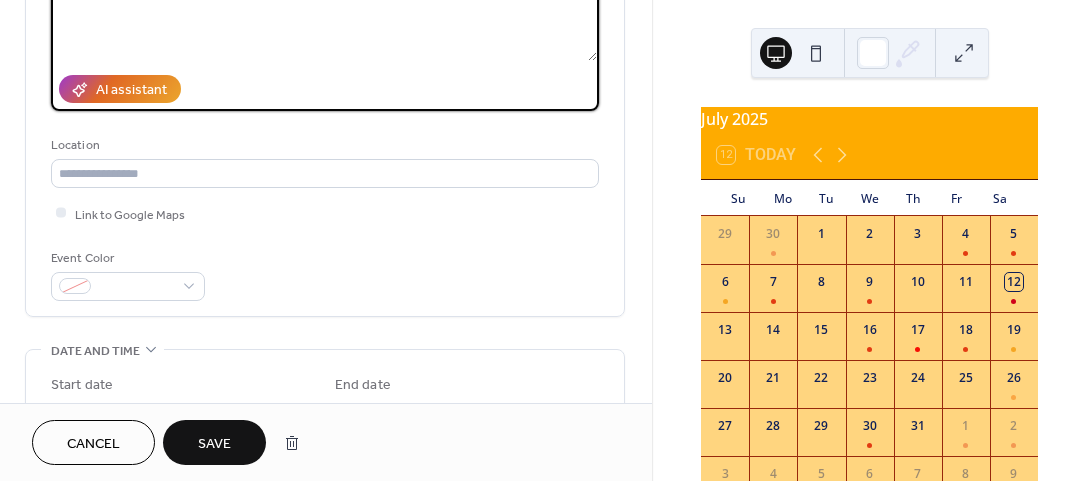scroll, scrollTop: 300, scrollLeft: 0, axis: vertical 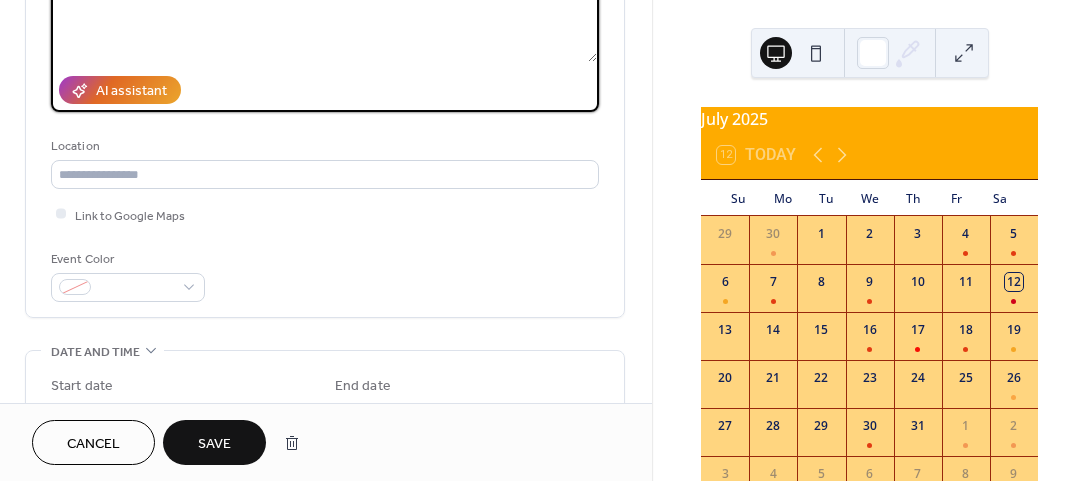type on "**********" 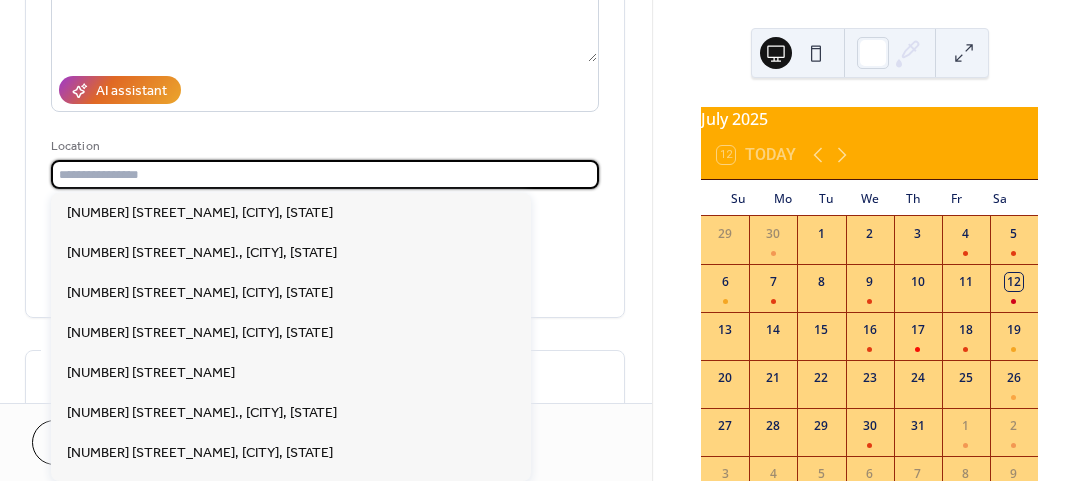 click at bounding box center [325, 174] 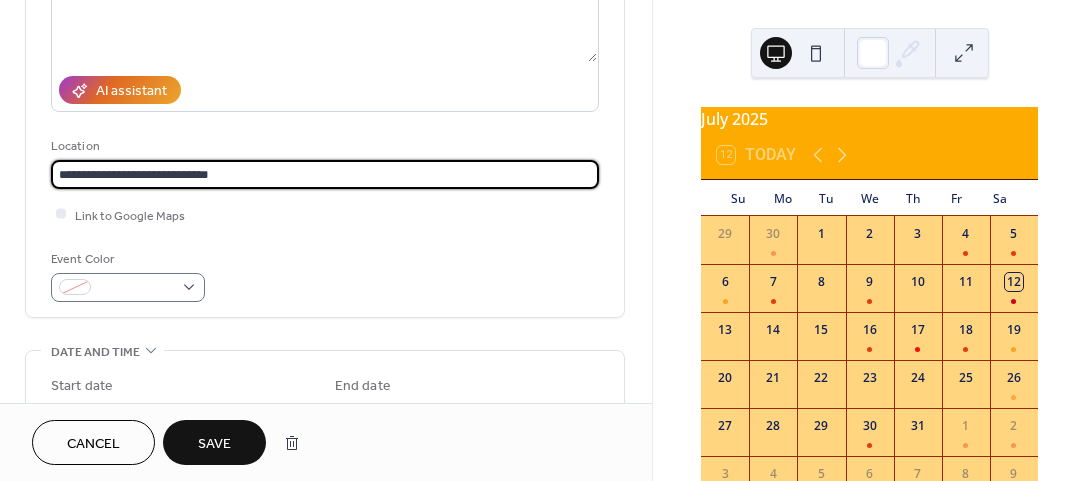 type on "**********" 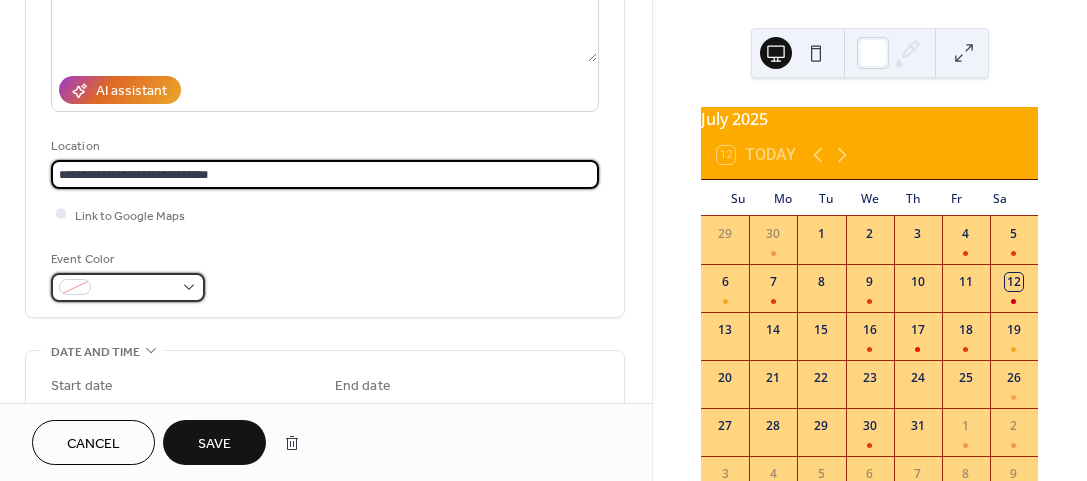 click at bounding box center [128, 287] 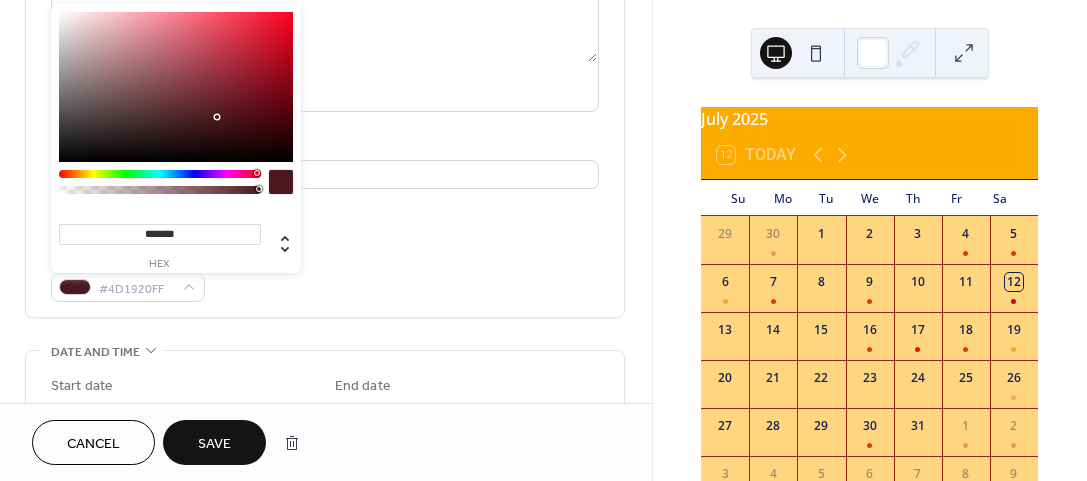drag, startPoint x: 199, startPoint y: 171, endPoint x: 256, endPoint y: 176, distance: 57.21888 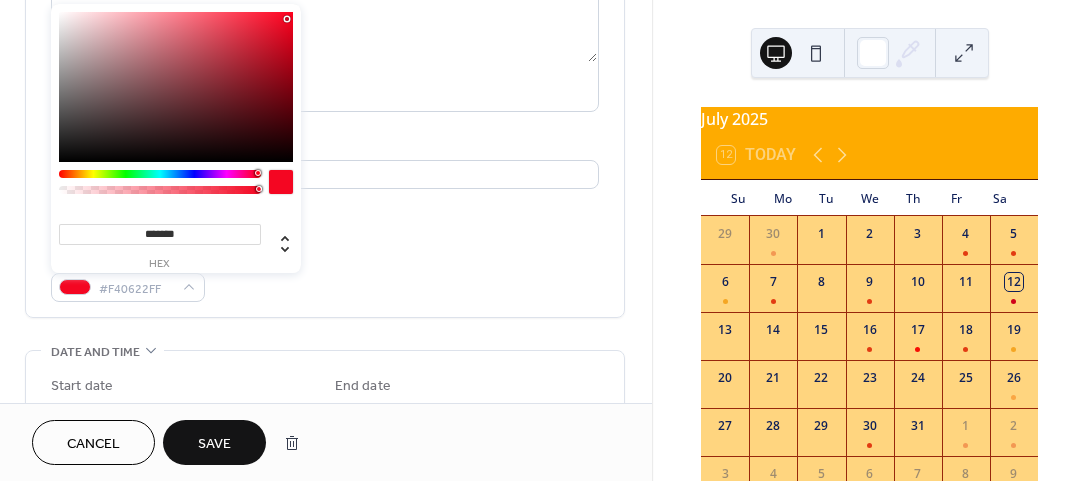 type on "*******" 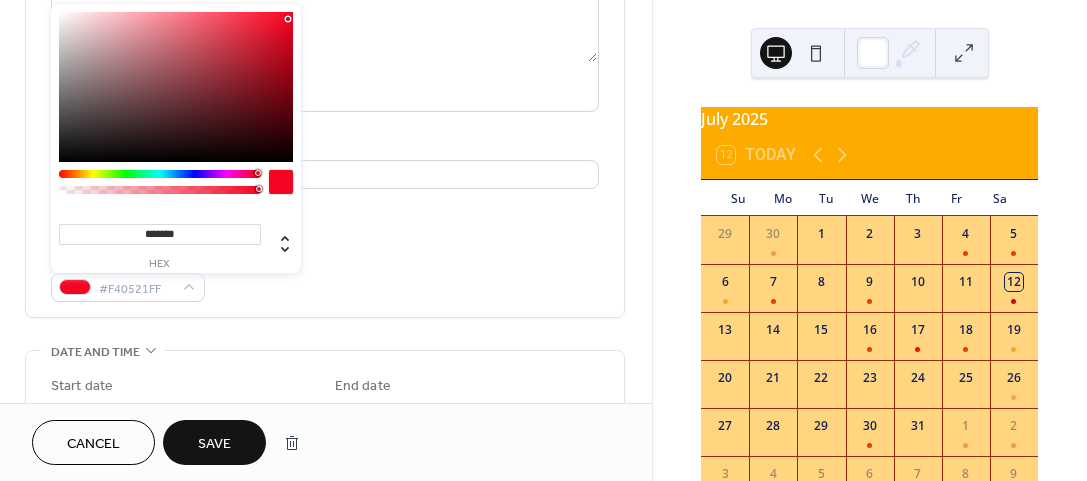 drag, startPoint x: 216, startPoint y: 115, endPoint x: 288, endPoint y: 19, distance: 120 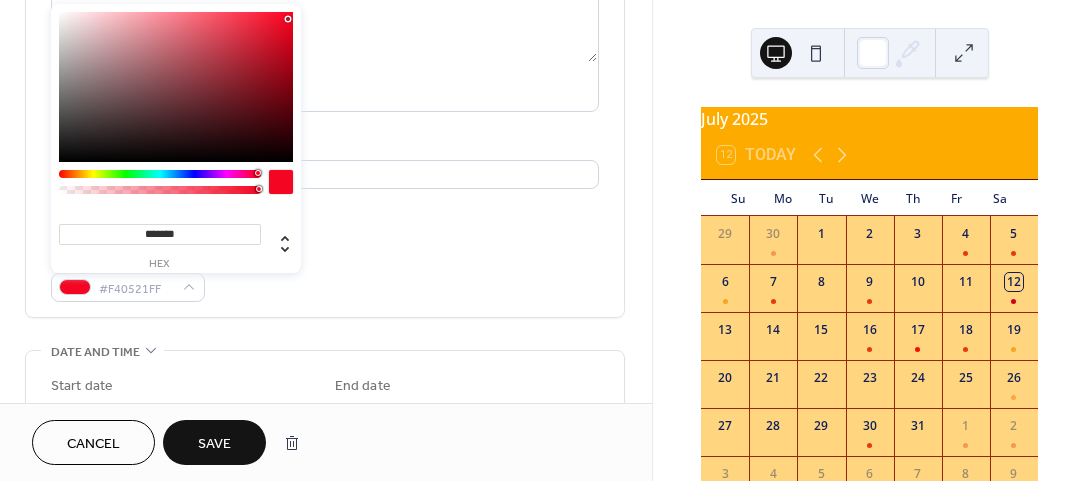 click on "Save" at bounding box center (214, 444) 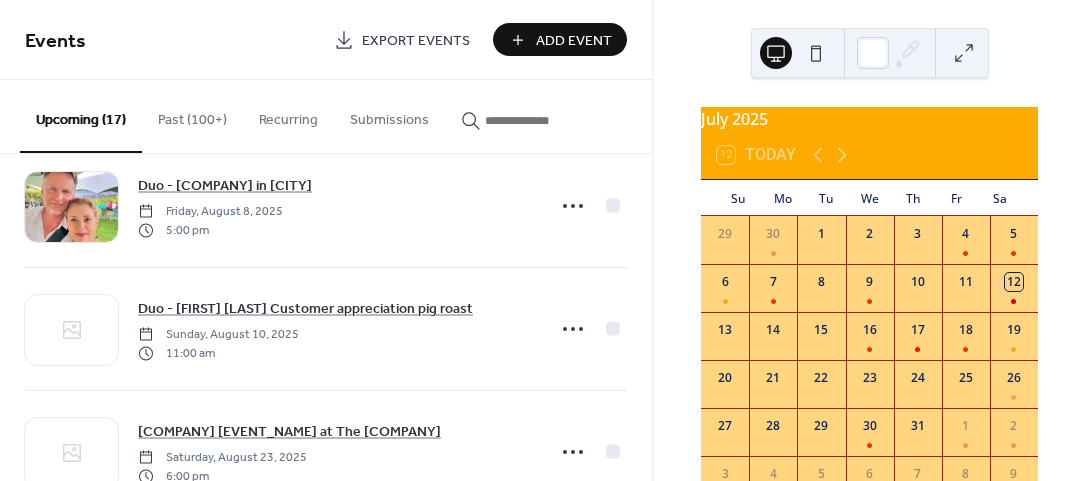 scroll, scrollTop: 1300, scrollLeft: 0, axis: vertical 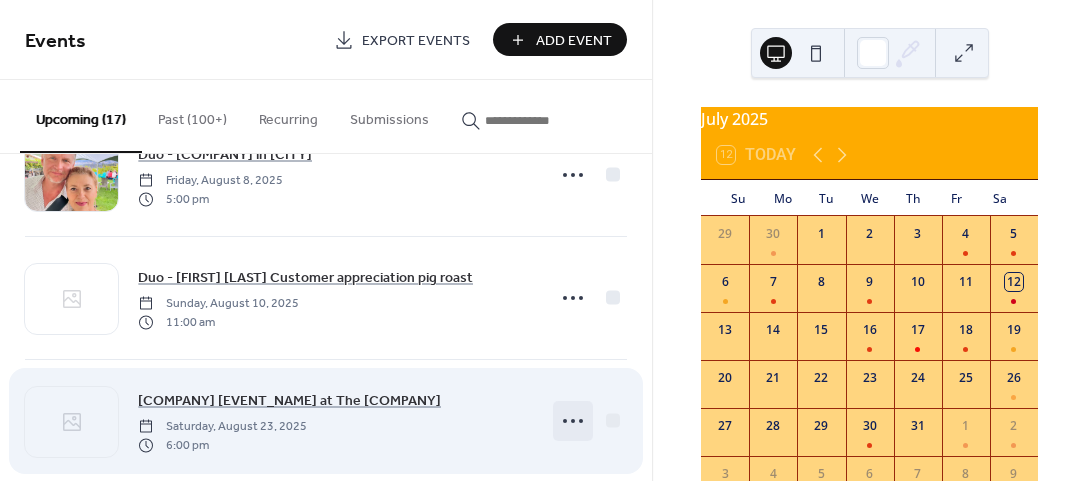 click 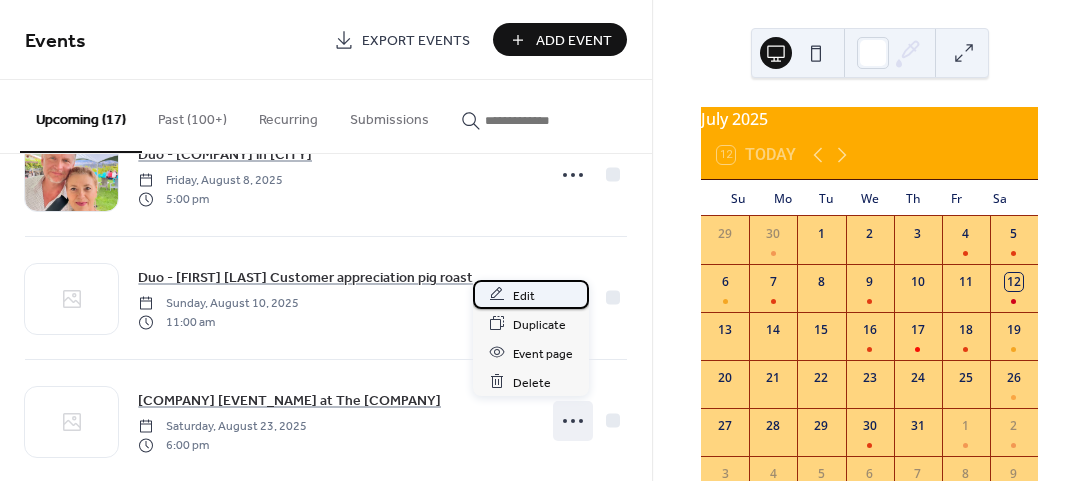 click on "Edit" at bounding box center (524, 295) 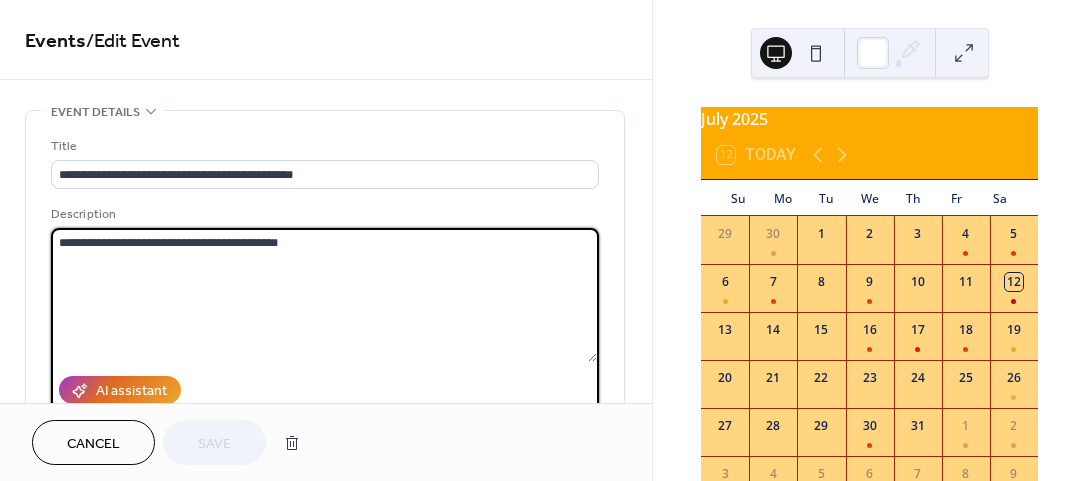 click on "**********" at bounding box center (324, 295) 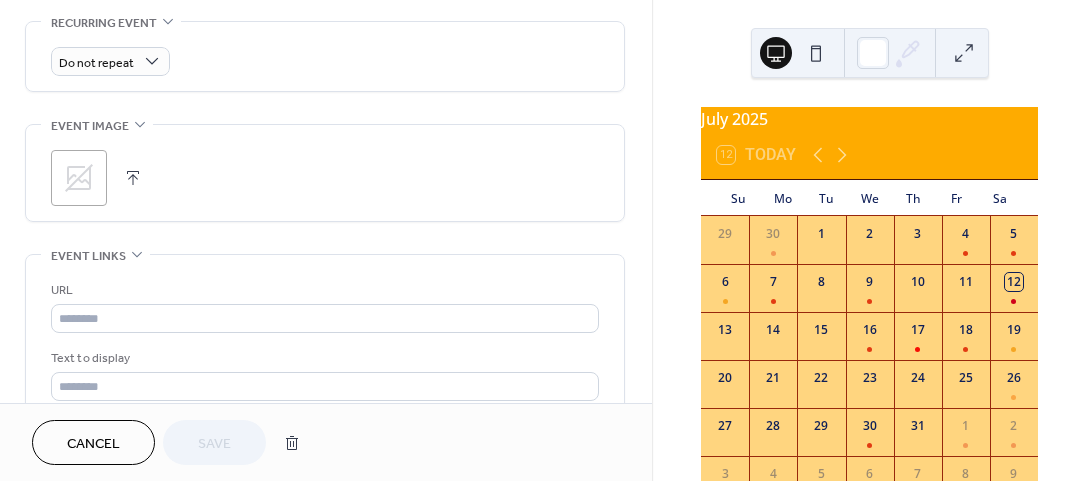 scroll, scrollTop: 900, scrollLeft: 0, axis: vertical 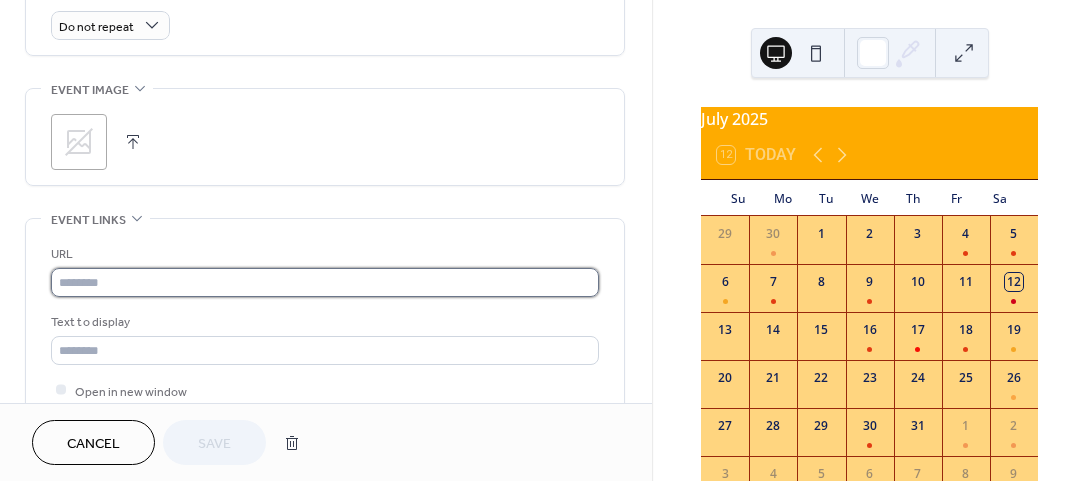 click at bounding box center [325, 282] 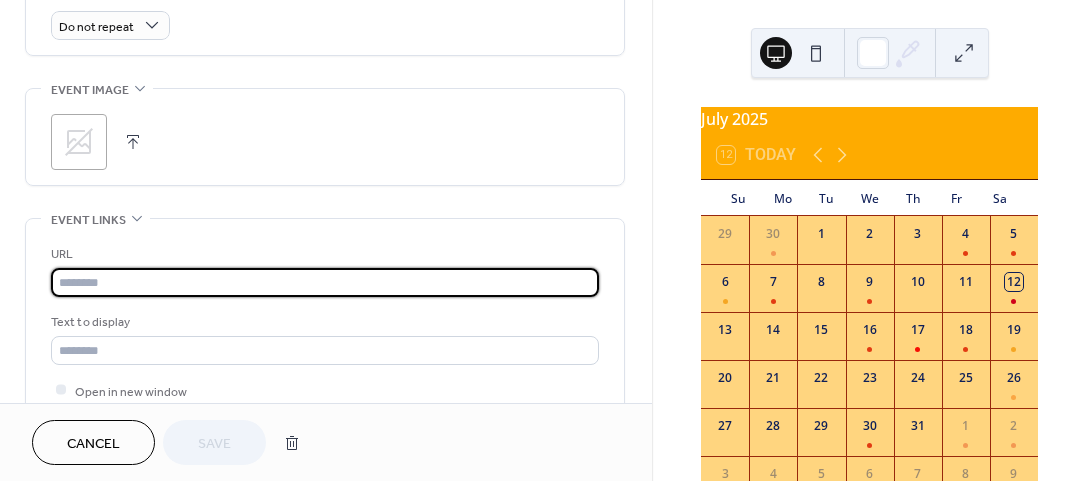 paste on "**********" 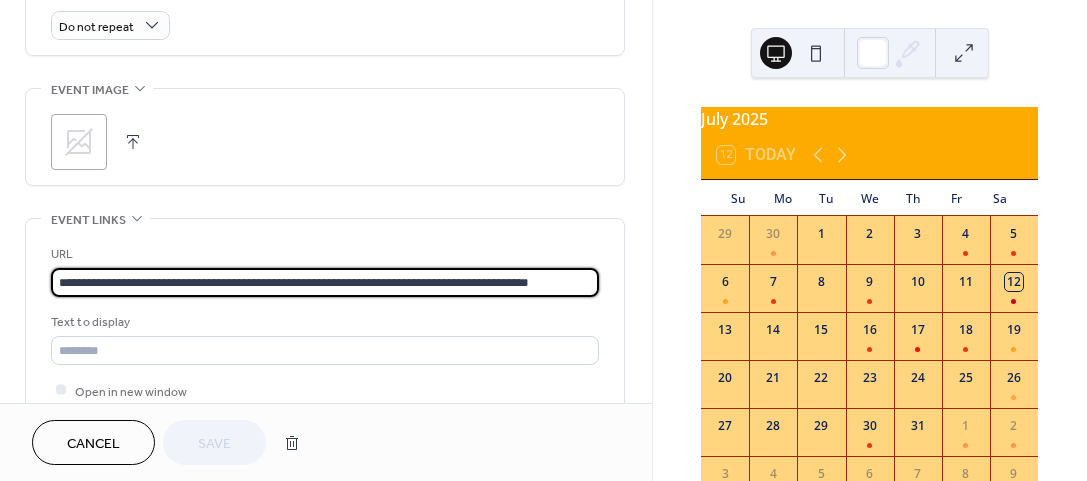 scroll, scrollTop: 0, scrollLeft: 14, axis: horizontal 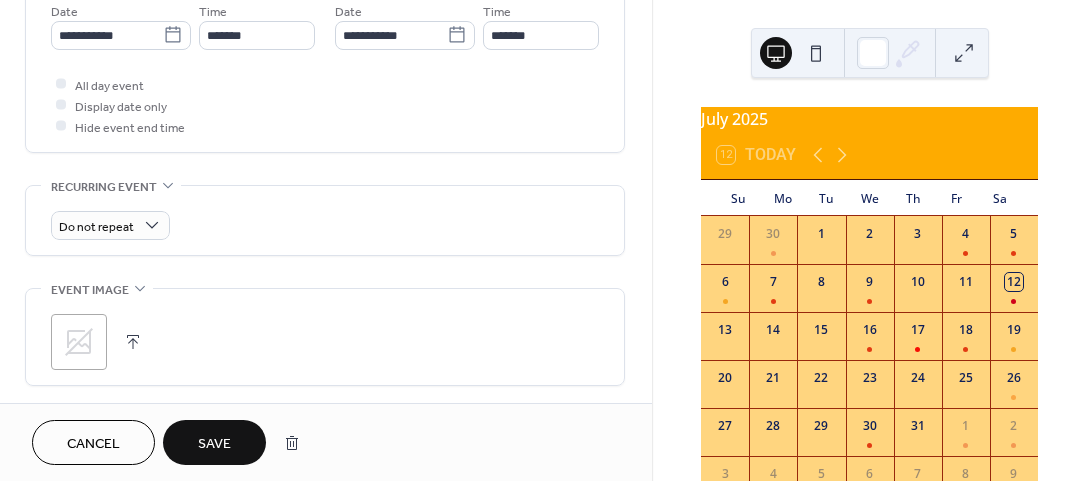 type on "**********" 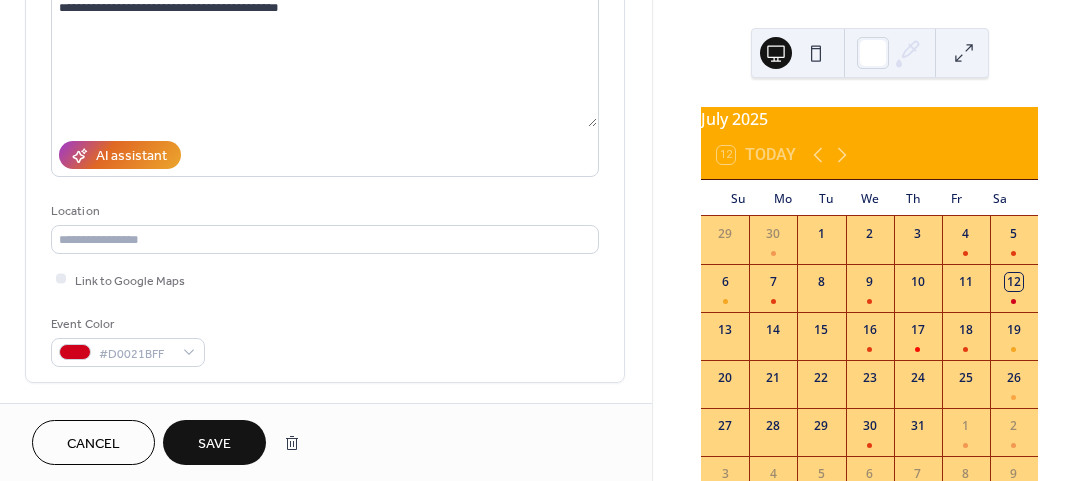 scroll, scrollTop: 200, scrollLeft: 0, axis: vertical 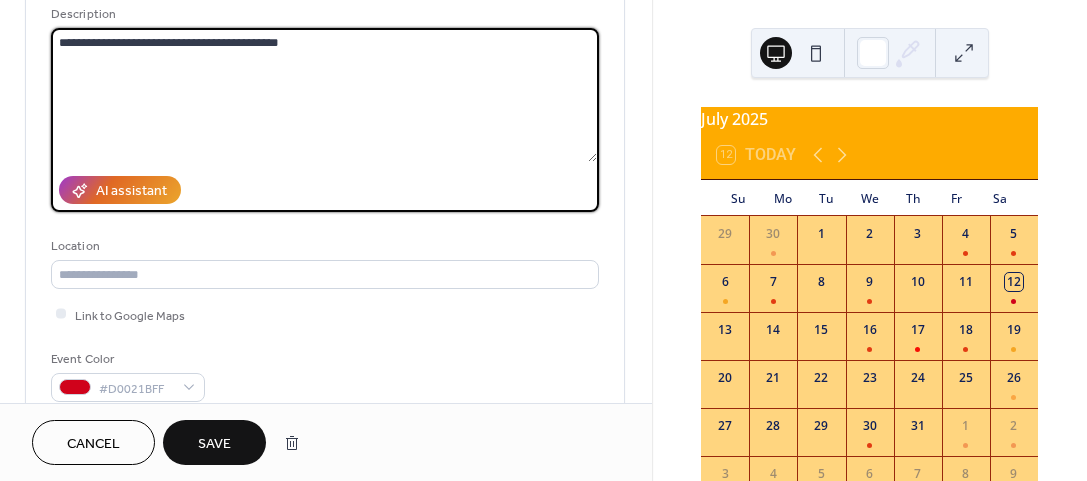 click on "**********" at bounding box center [324, 95] 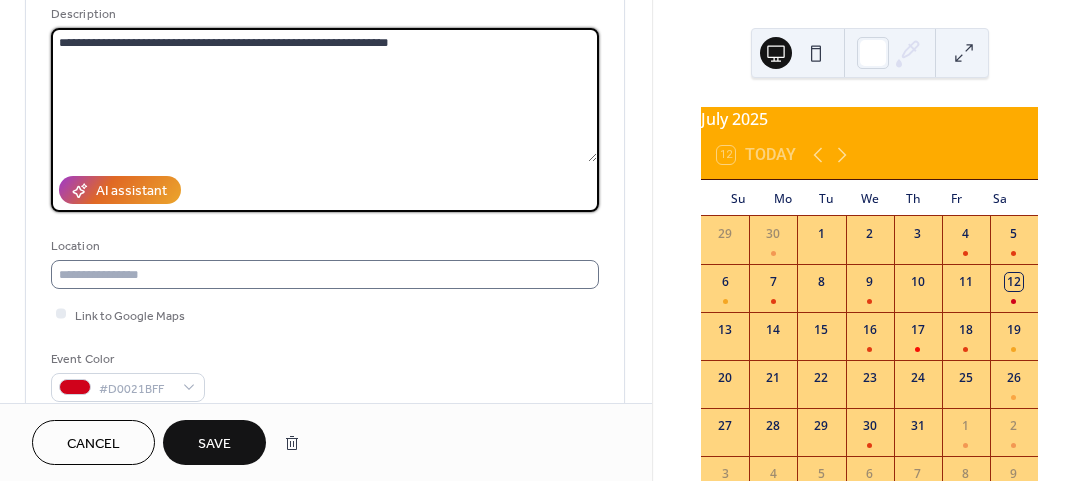 type on "**********" 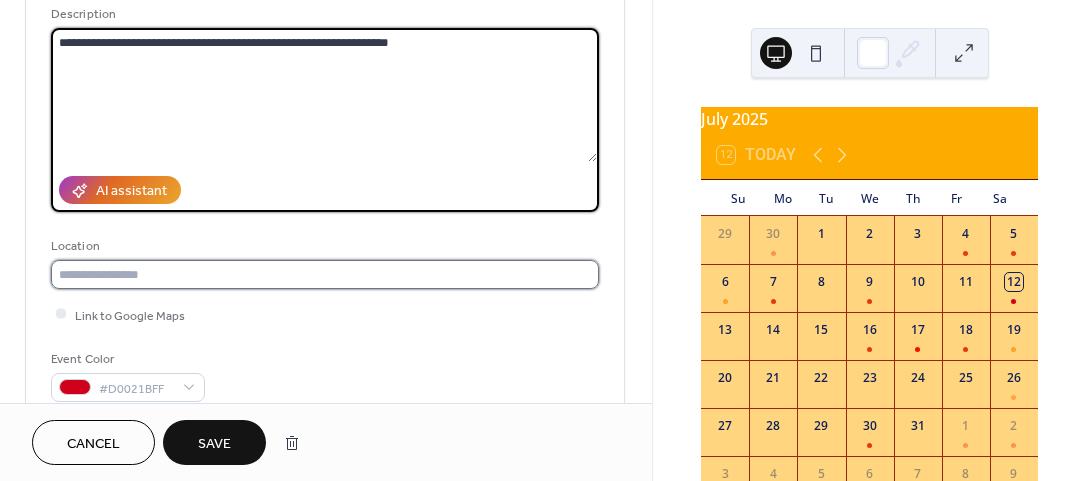 click at bounding box center (325, 274) 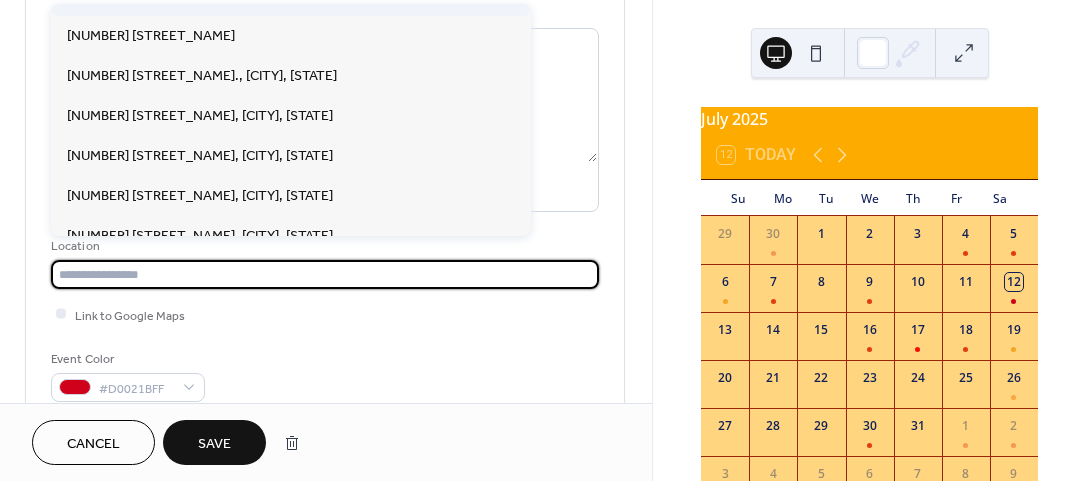 scroll, scrollTop: 200, scrollLeft: 0, axis: vertical 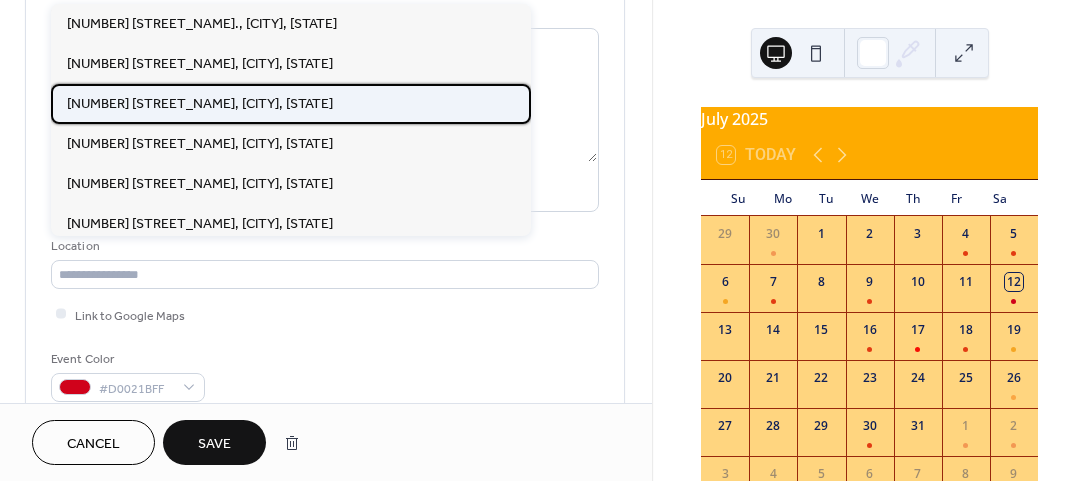 click on "3240 Pooley Road, Kelowna, BC" at bounding box center (200, 104) 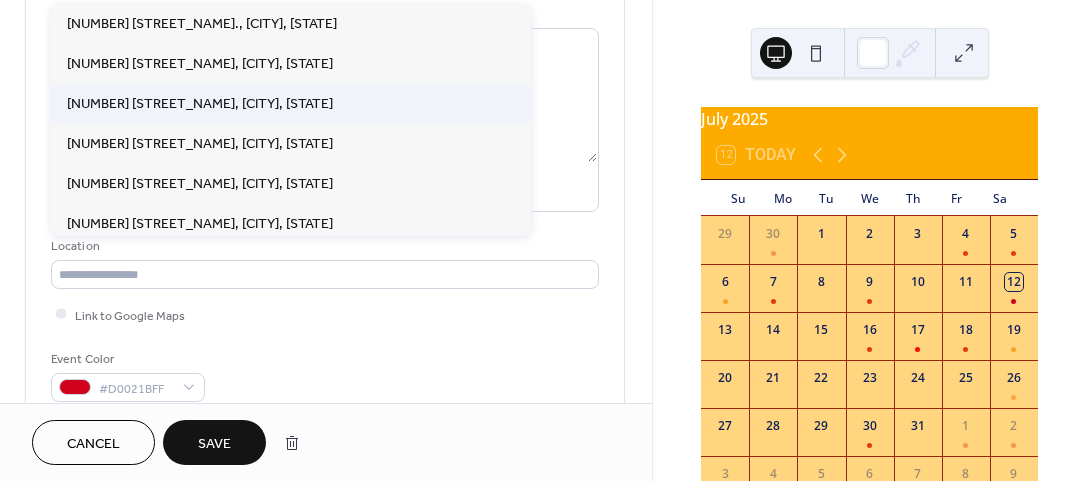 type on "**********" 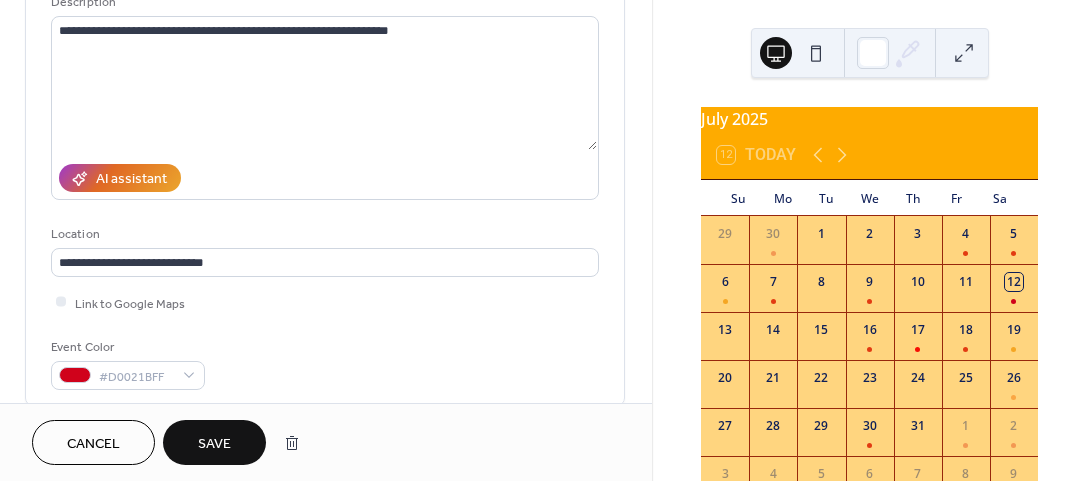 scroll, scrollTop: 300, scrollLeft: 0, axis: vertical 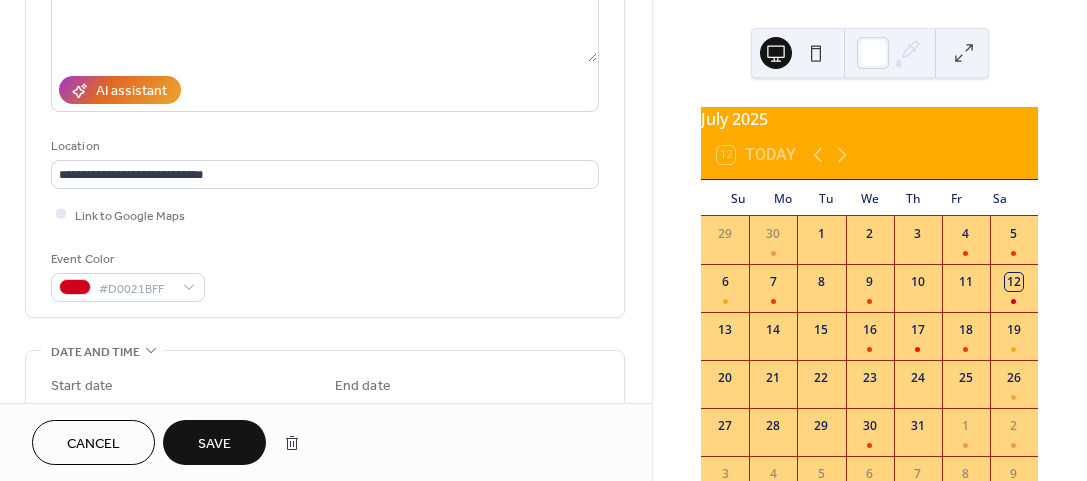 click on "Save" at bounding box center (214, 444) 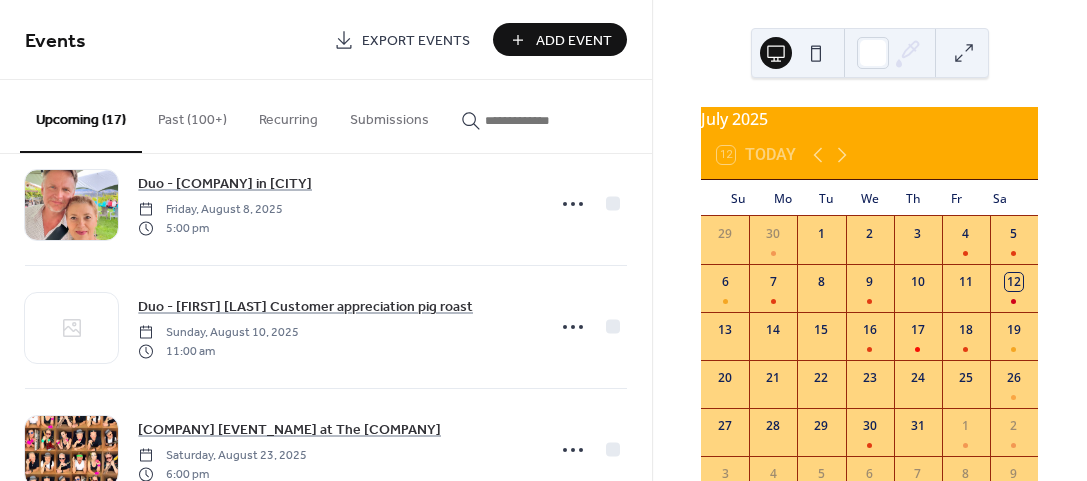 scroll, scrollTop: 1300, scrollLeft: 0, axis: vertical 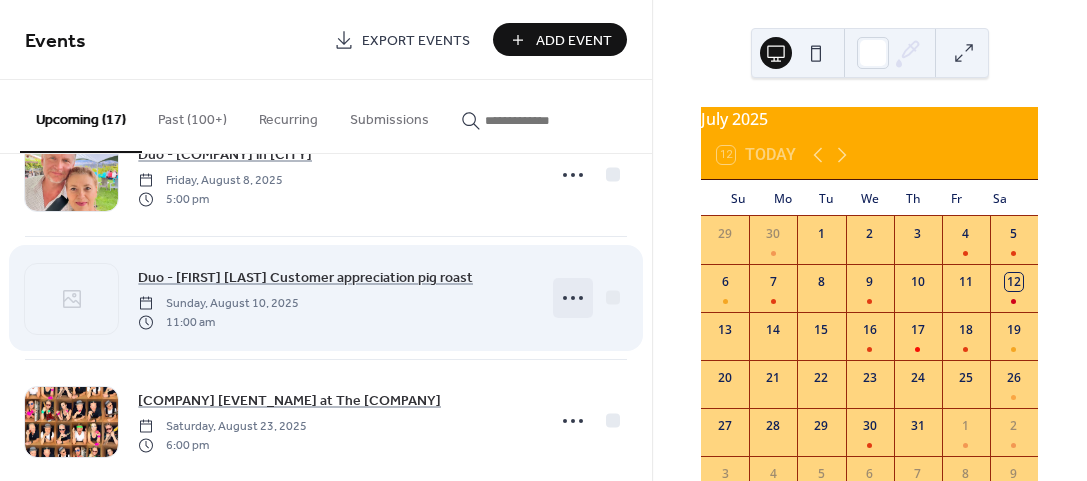 click 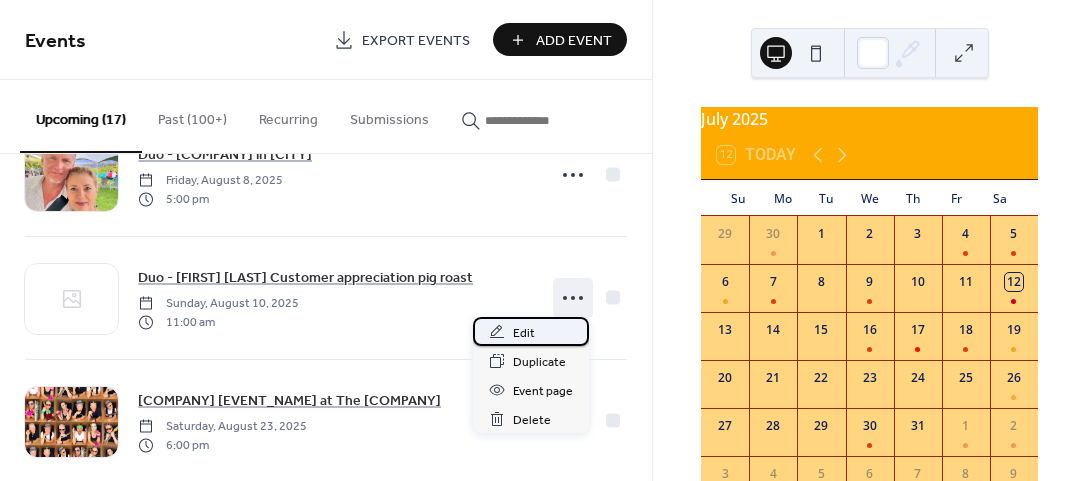 click on "Edit" at bounding box center (524, 333) 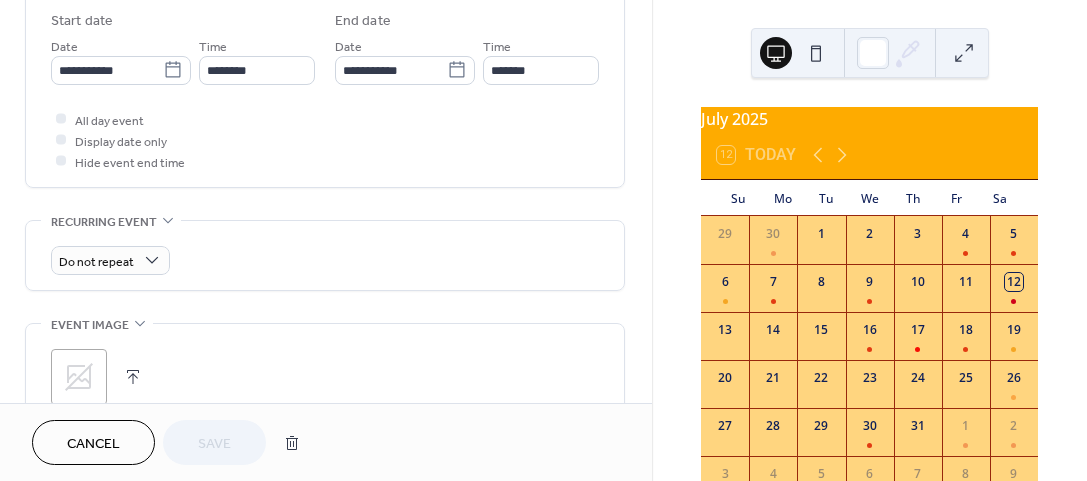 scroll, scrollTop: 700, scrollLeft: 0, axis: vertical 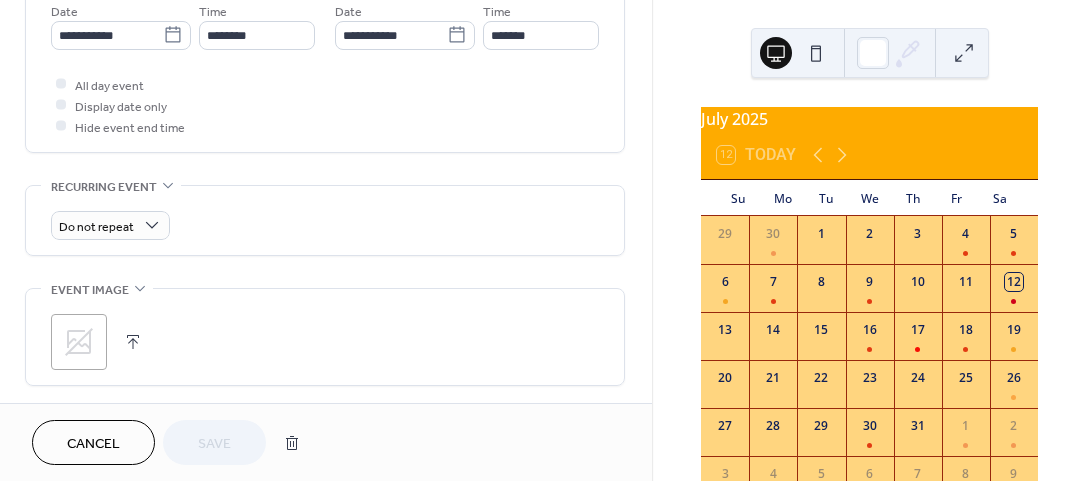 click 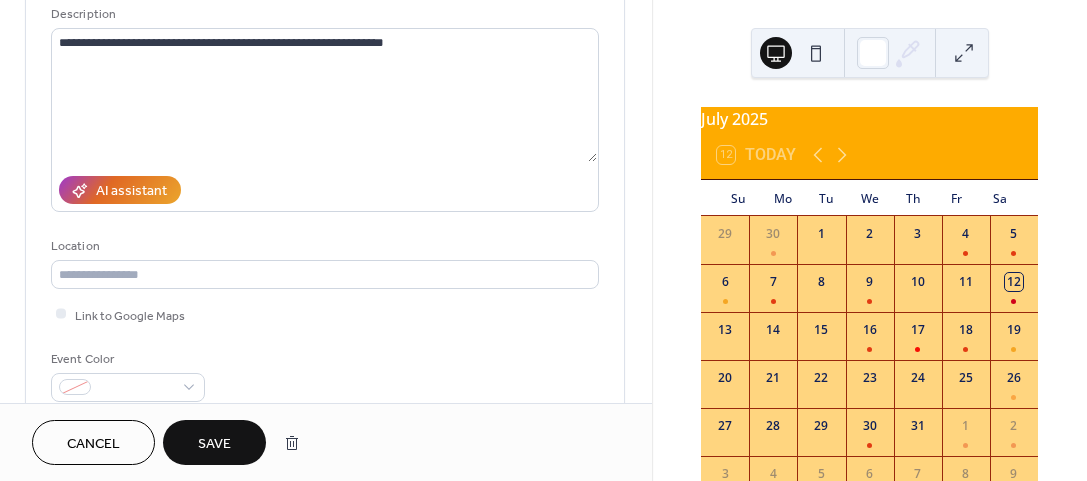 scroll, scrollTop: 200, scrollLeft: 0, axis: vertical 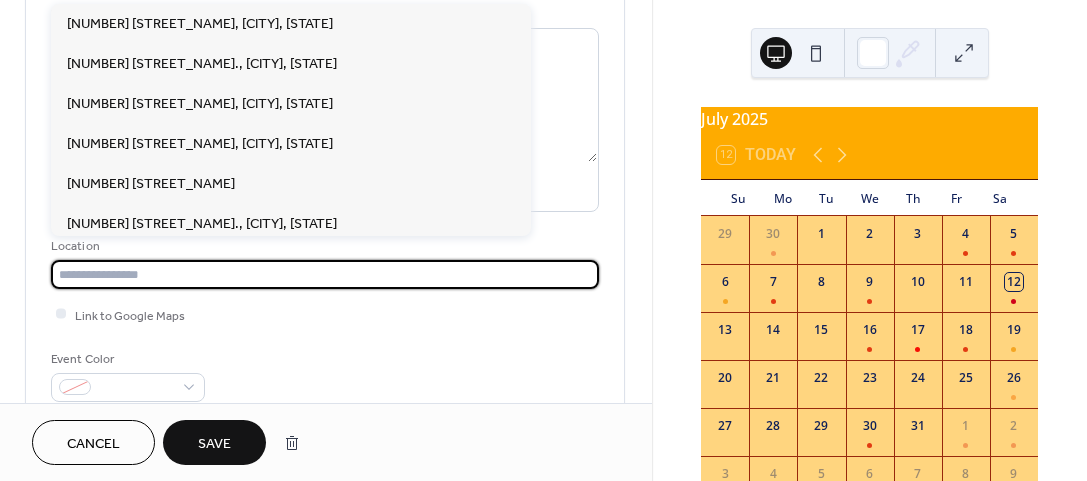 click at bounding box center [325, 274] 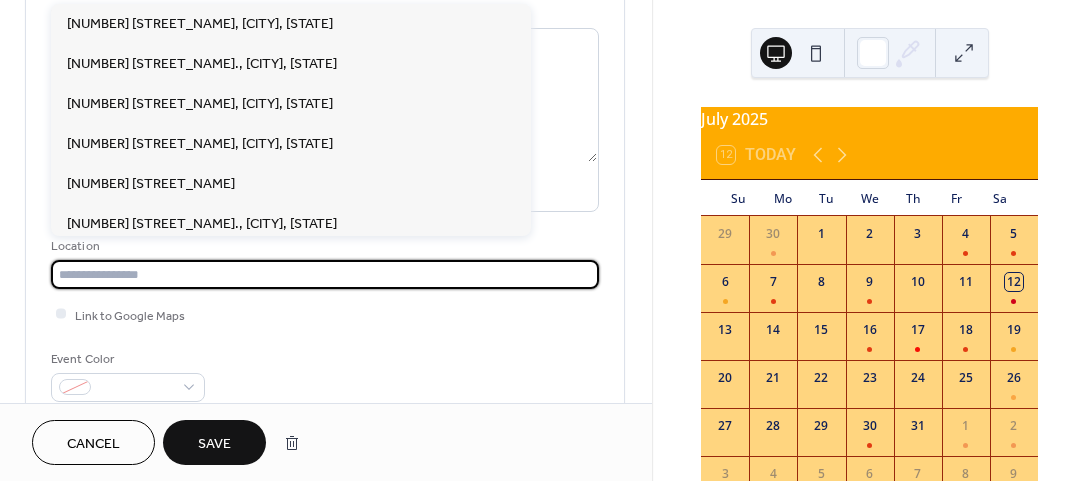 paste on "**********" 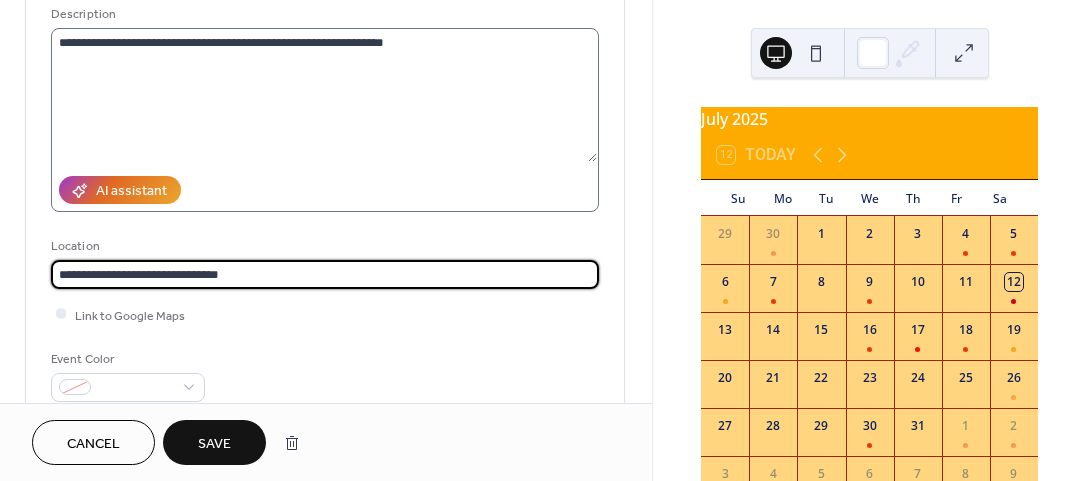 type on "**********" 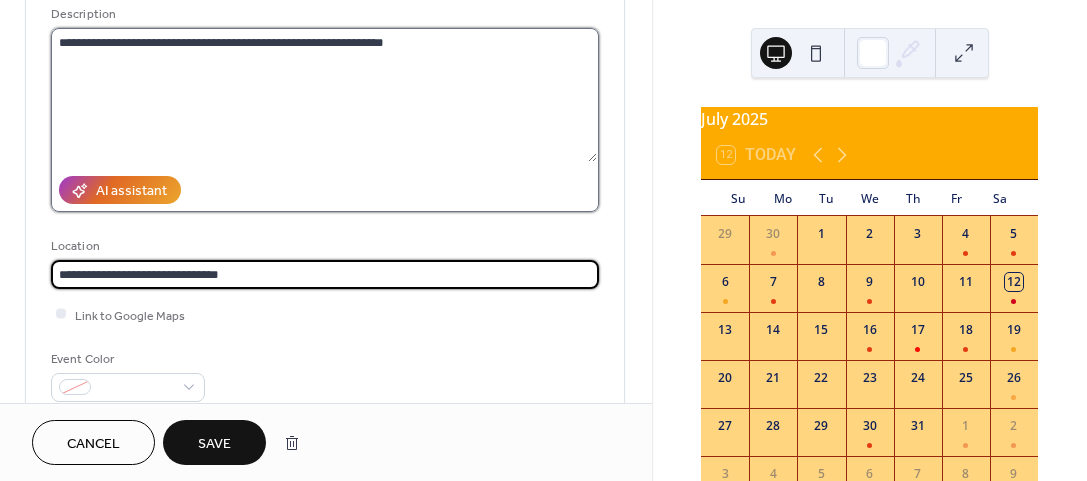 click on "**********" at bounding box center (324, 95) 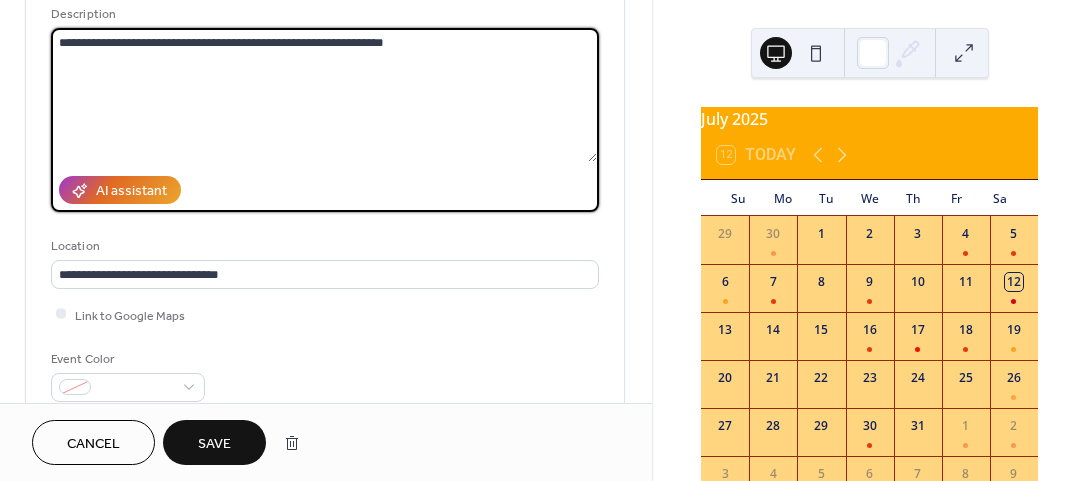 click on "**********" at bounding box center (324, 95) 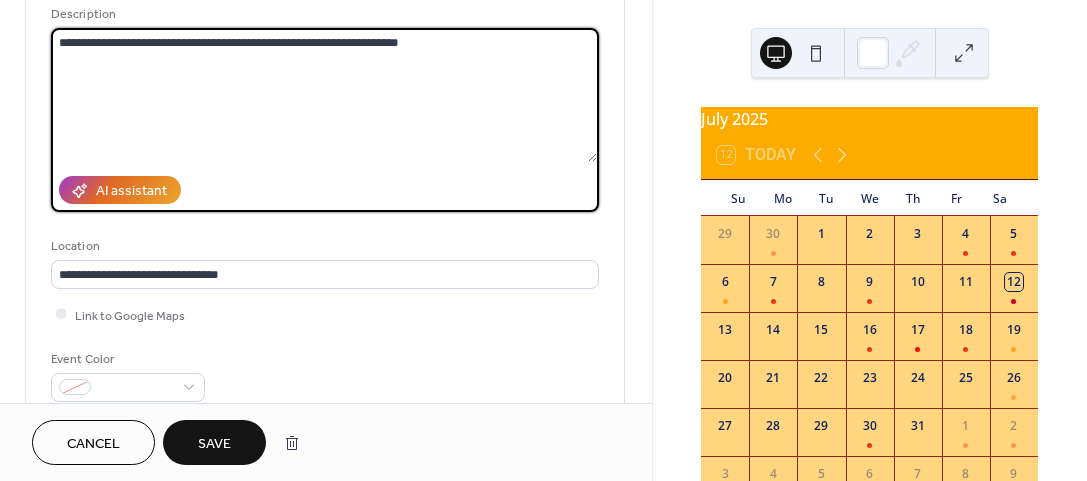 drag, startPoint x: 210, startPoint y: 43, endPoint x: 186, endPoint y: 40, distance: 24.186773 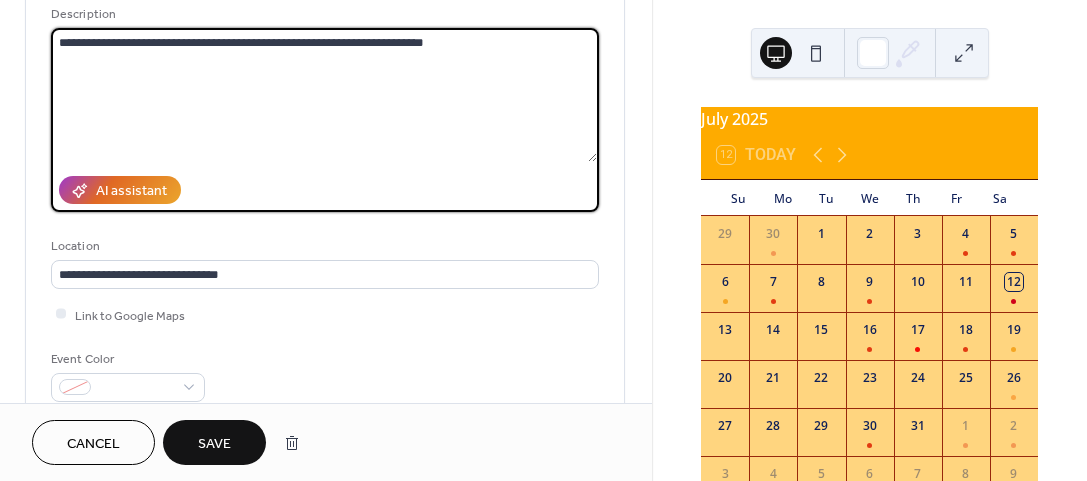 click on "**********" at bounding box center (324, 95) 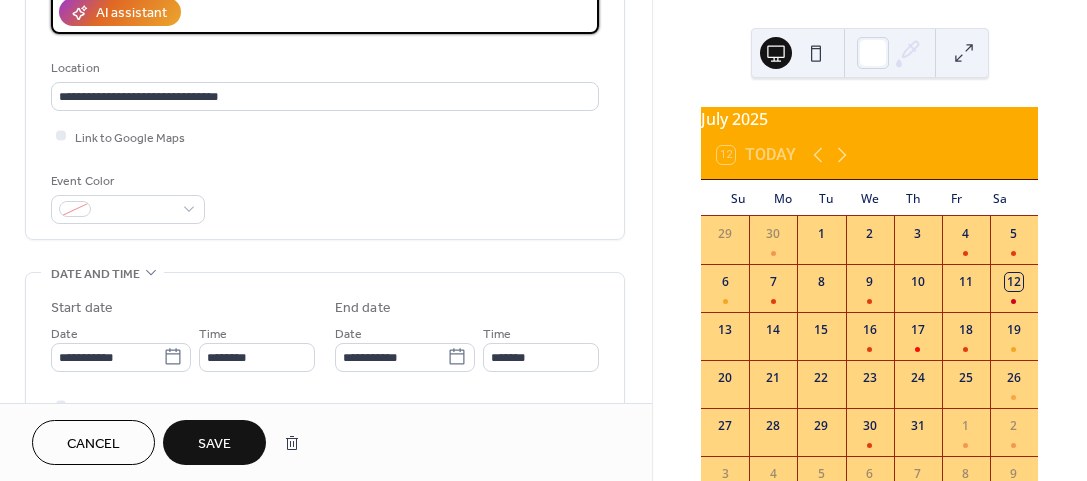 scroll, scrollTop: 400, scrollLeft: 0, axis: vertical 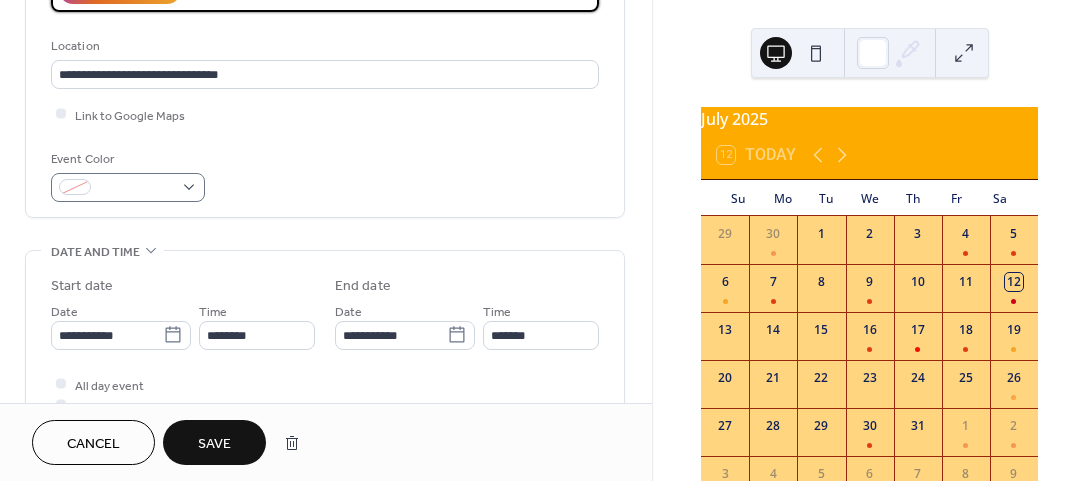 type on "**********" 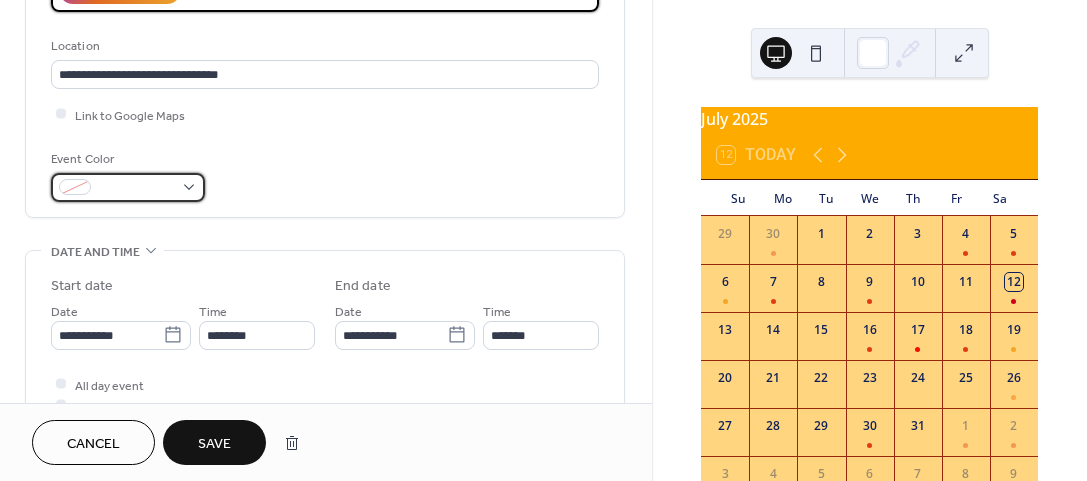 click at bounding box center [128, 187] 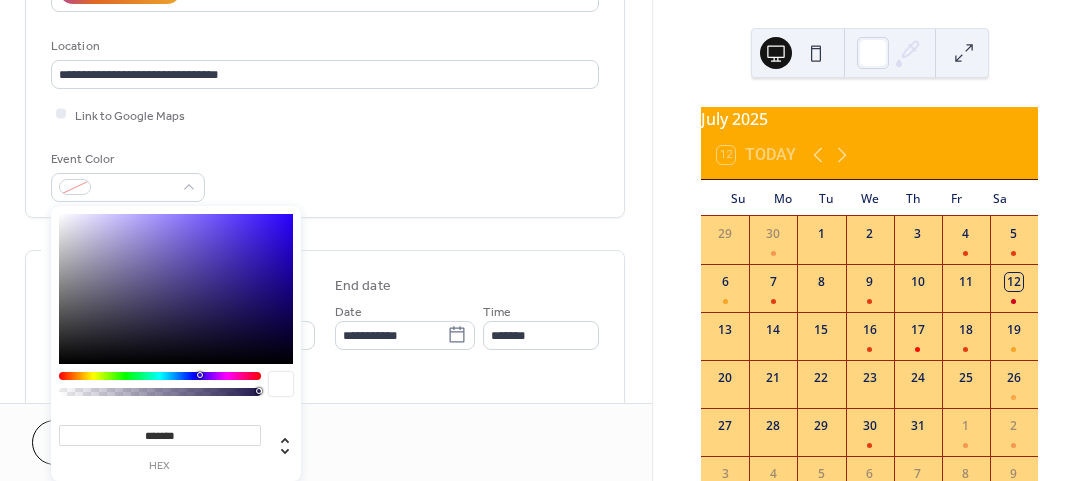 click at bounding box center (160, 376) 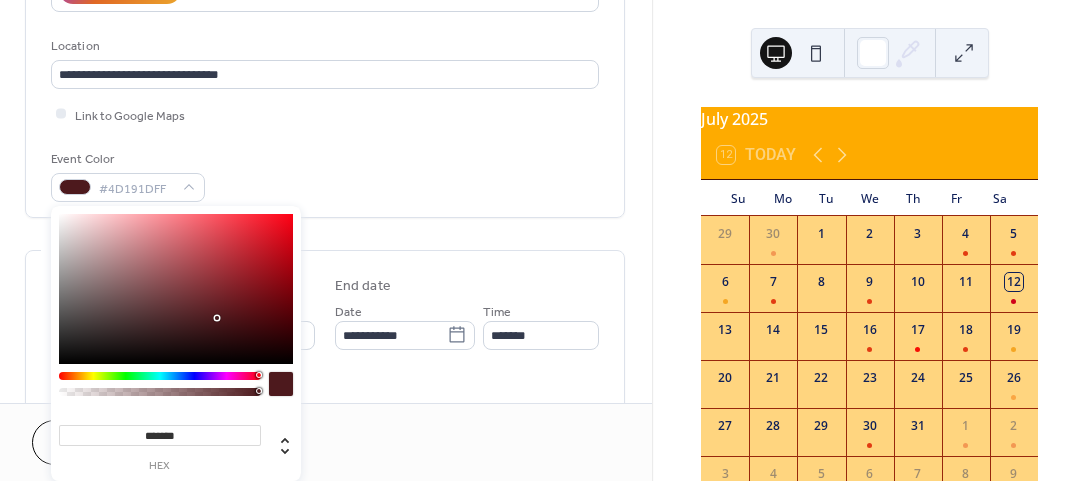 click at bounding box center [176, 289] 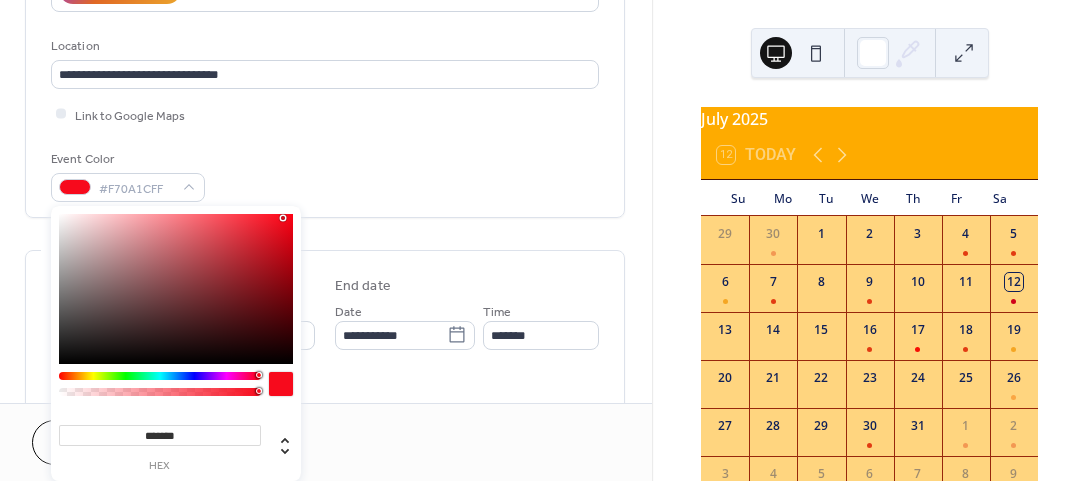 type on "*******" 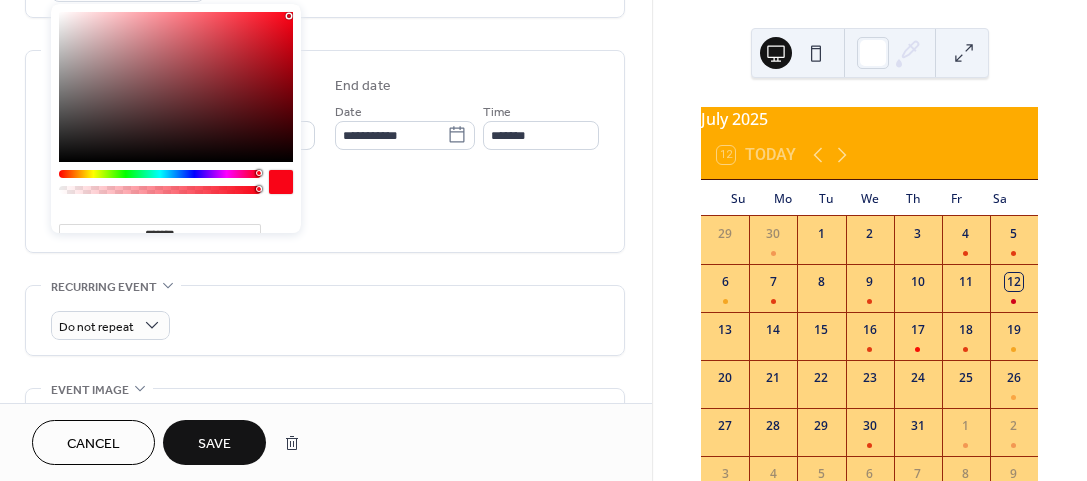 scroll, scrollTop: 700, scrollLeft: 0, axis: vertical 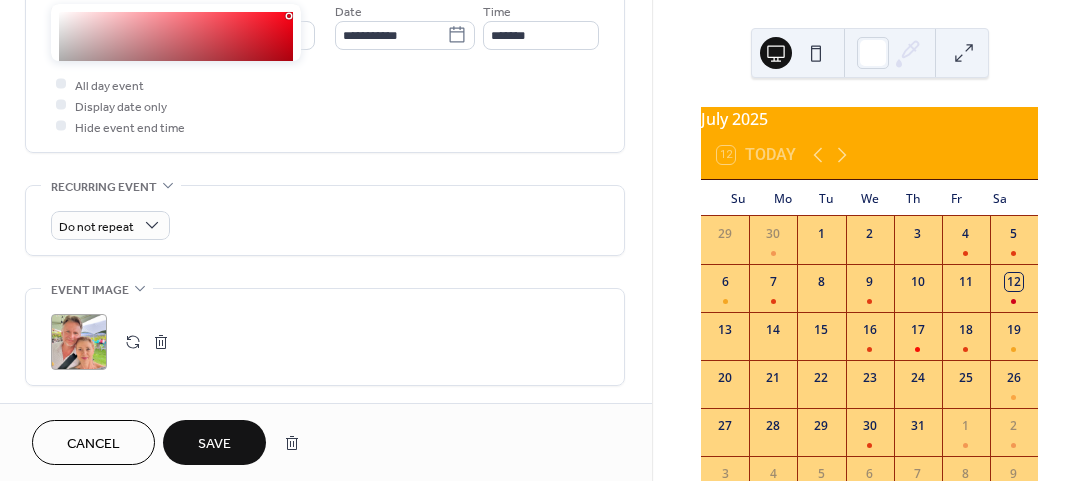 click on "Save" at bounding box center [214, 444] 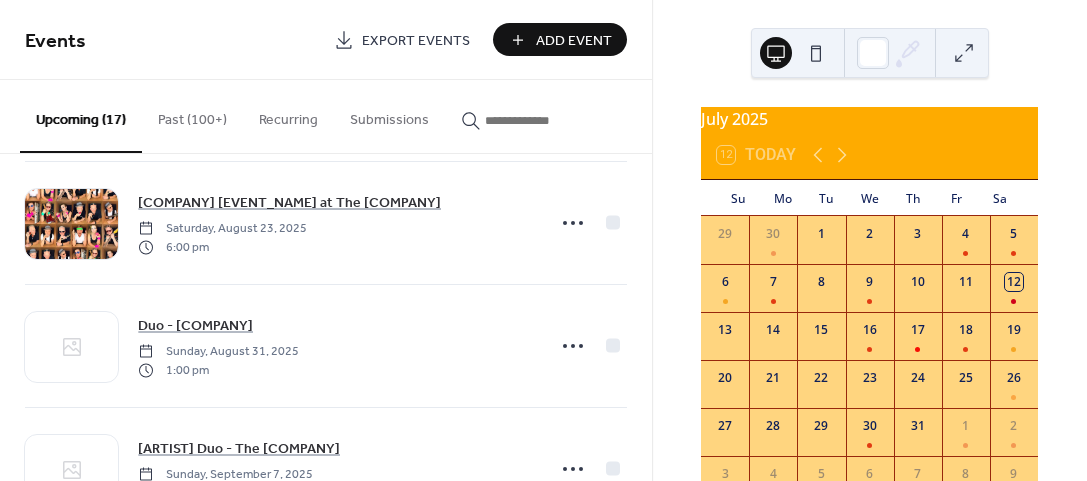 scroll, scrollTop: 1500, scrollLeft: 0, axis: vertical 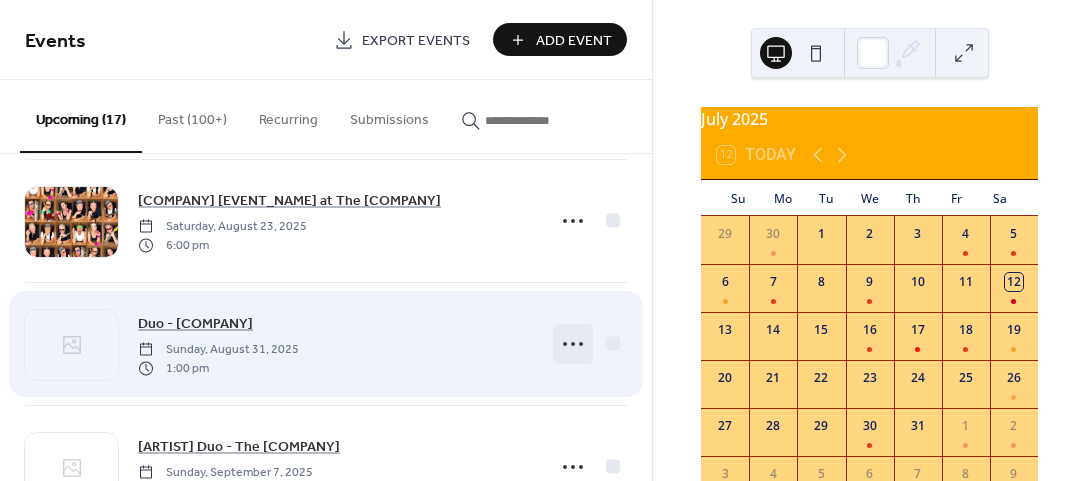 click 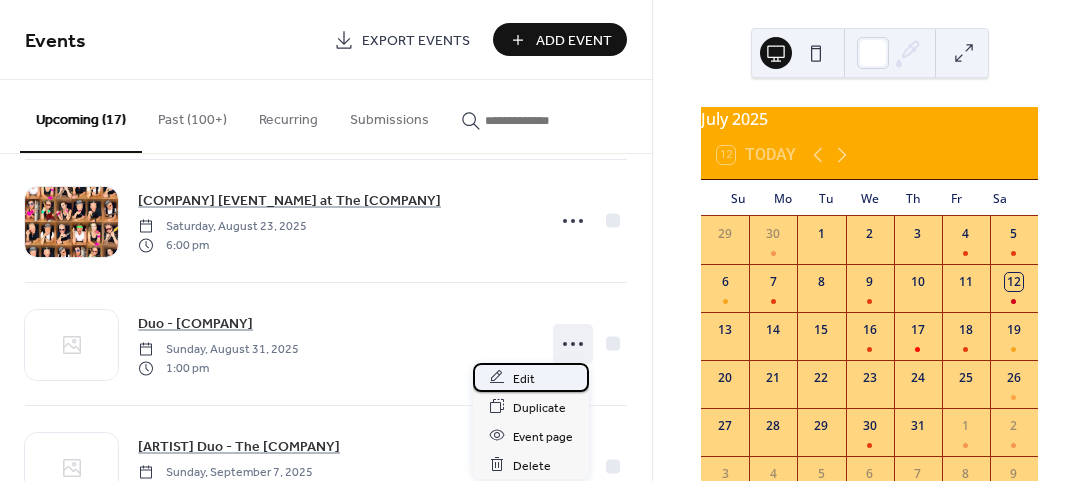 click on "Edit" at bounding box center [524, 378] 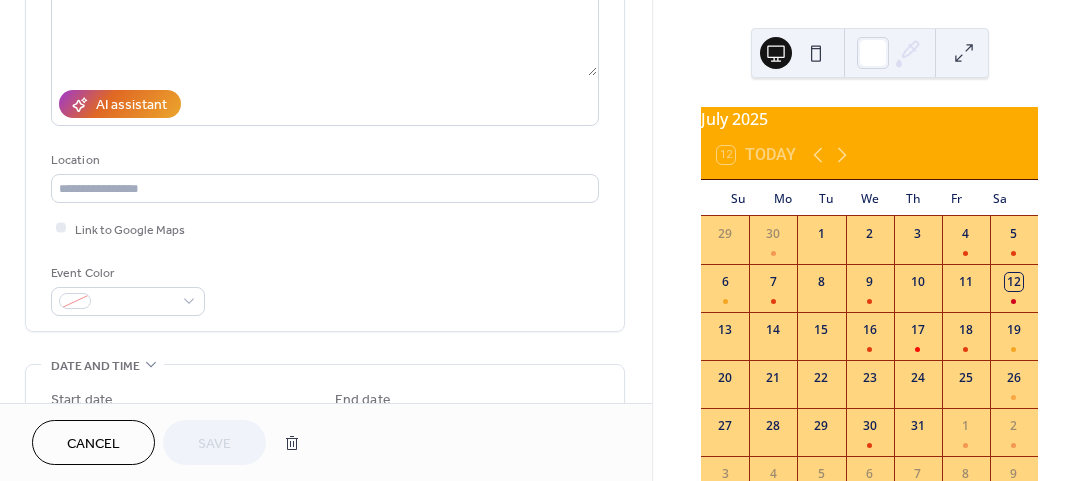scroll, scrollTop: 300, scrollLeft: 0, axis: vertical 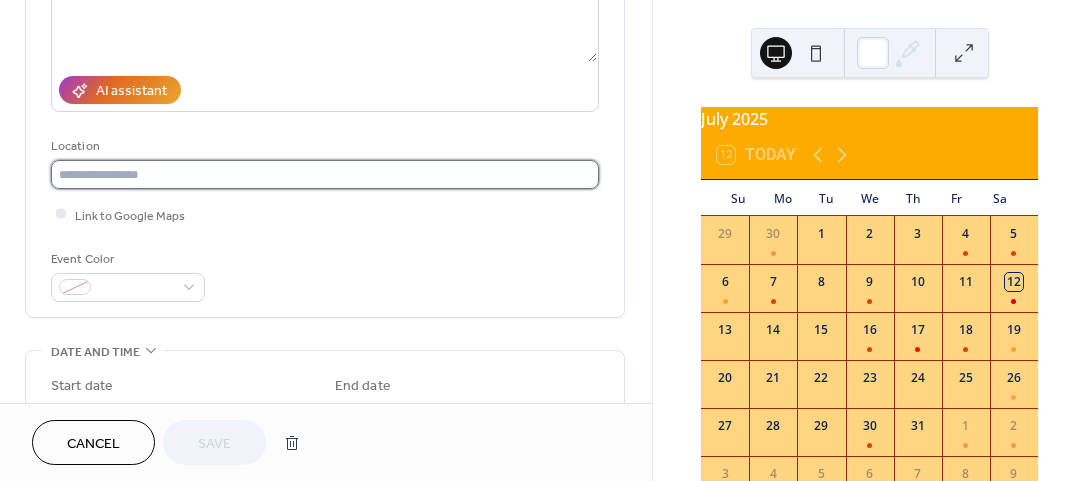 click at bounding box center [325, 174] 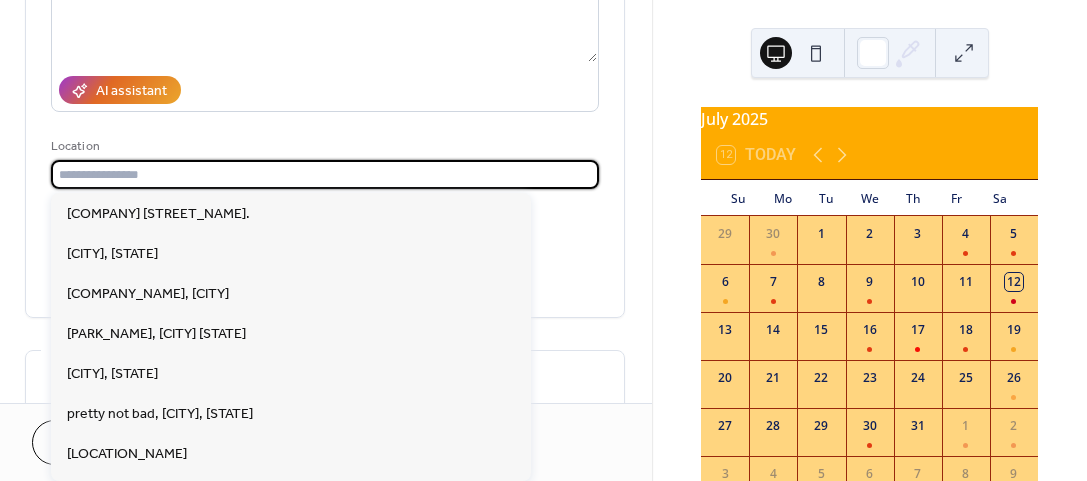 scroll, scrollTop: 800, scrollLeft: 0, axis: vertical 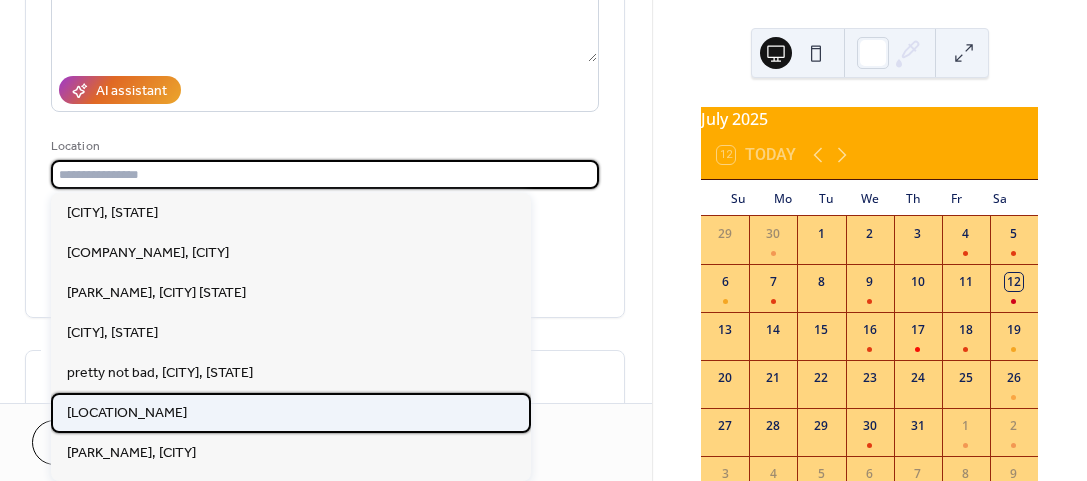 click on "Priest Creek" at bounding box center [127, 412] 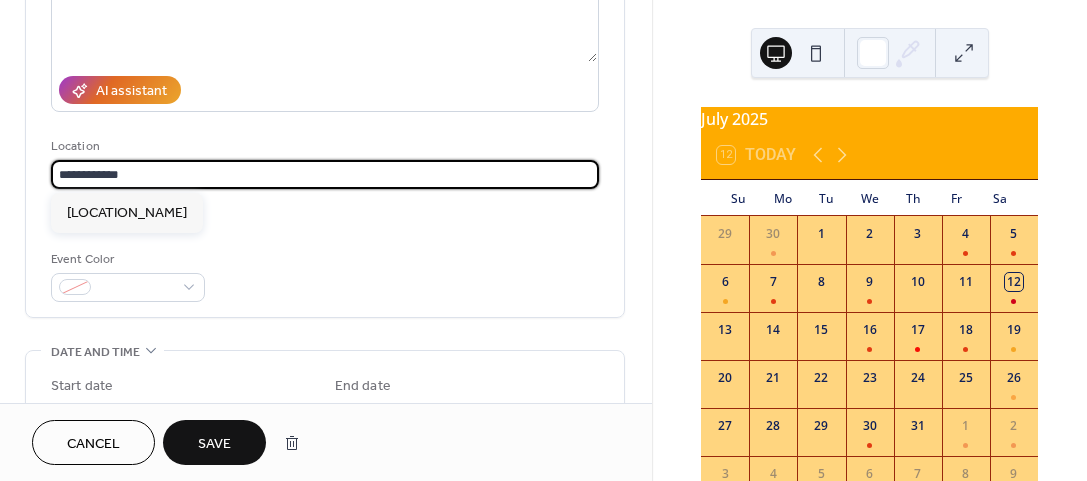 drag, startPoint x: 148, startPoint y: 173, endPoint x: 0, endPoint y: 168, distance: 148.08444 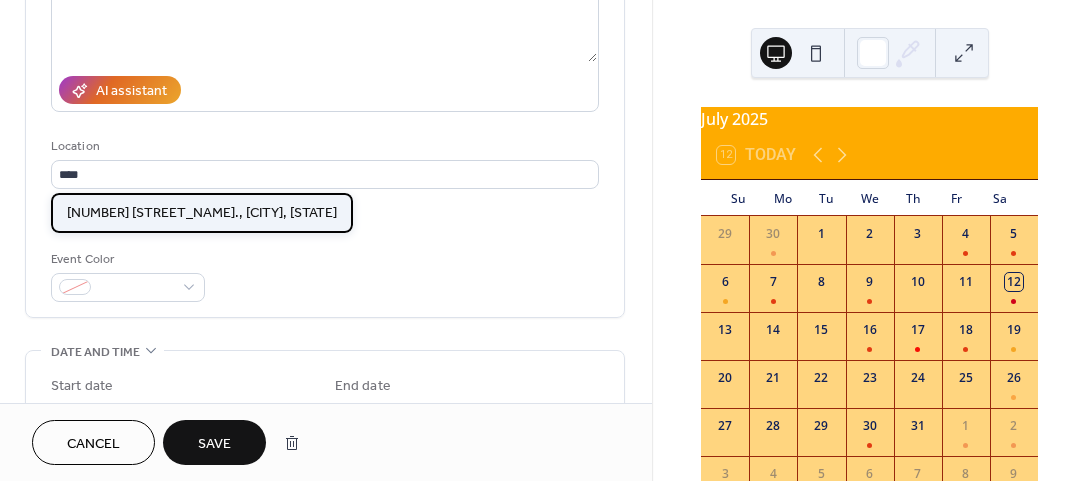 click on "2555 Saucier Rd., Kelowna, BC" at bounding box center (202, 212) 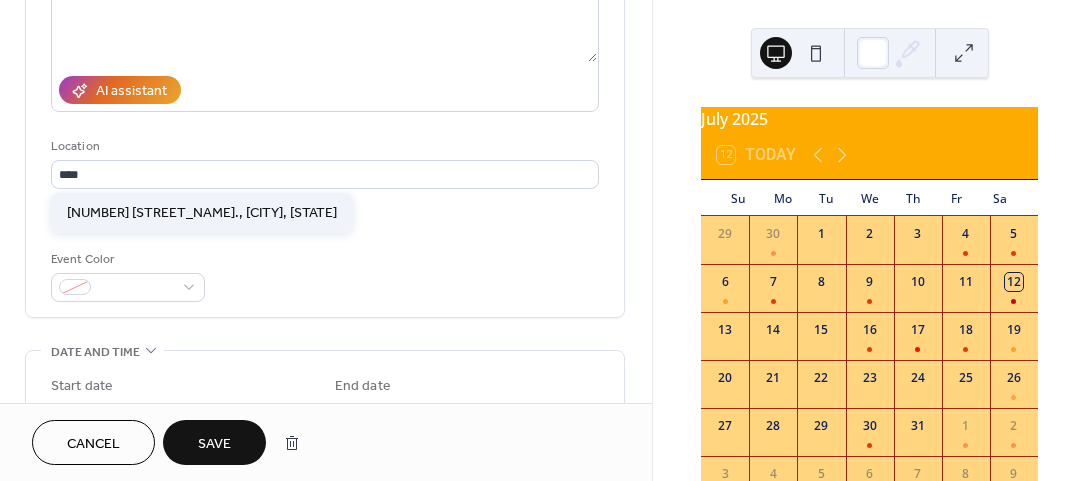 type on "**********" 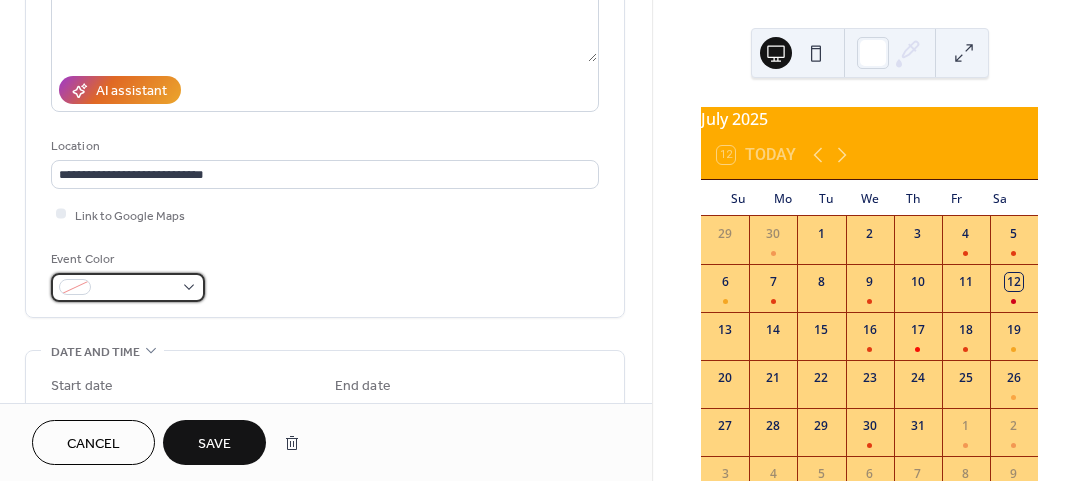 click at bounding box center [128, 287] 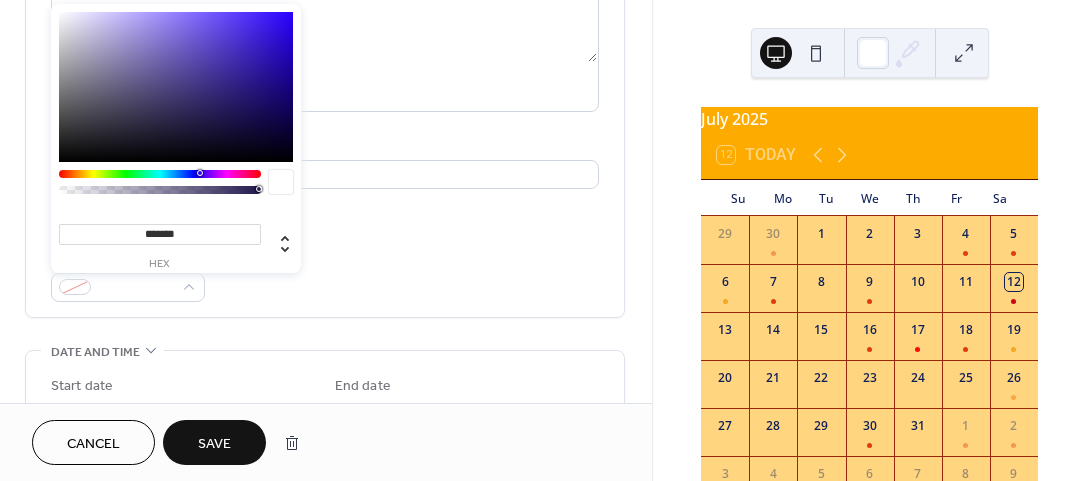 click at bounding box center (160, 174) 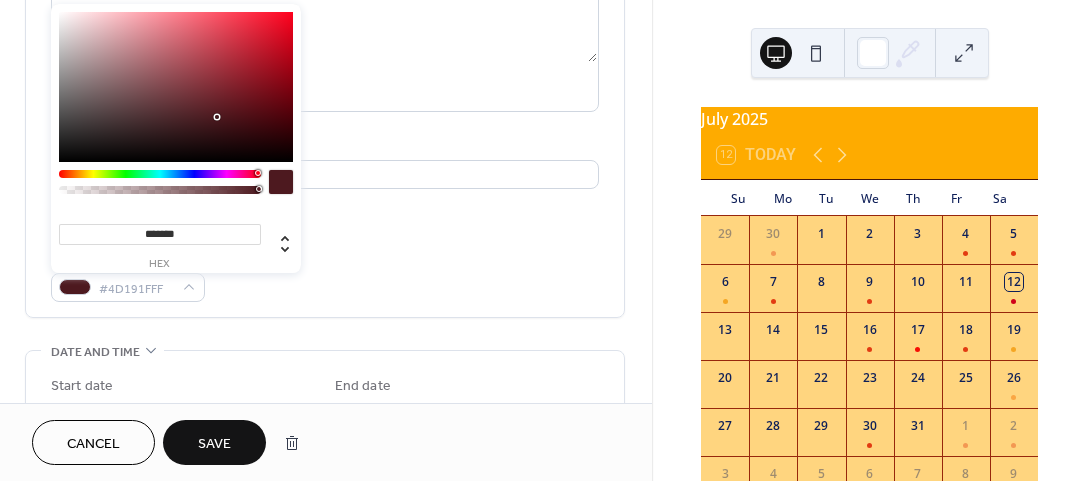 type on "*******" 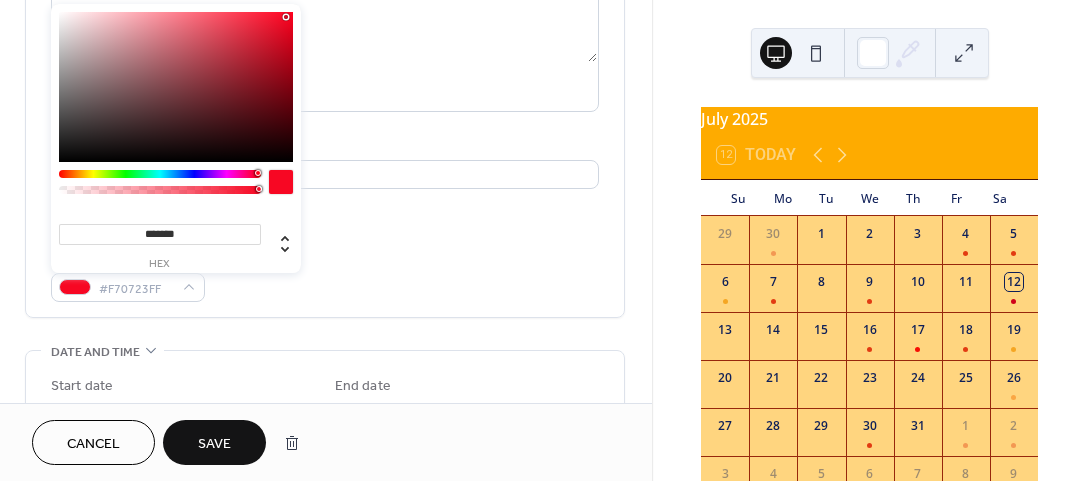 click on "Event Color #F70723FF" at bounding box center (325, 275) 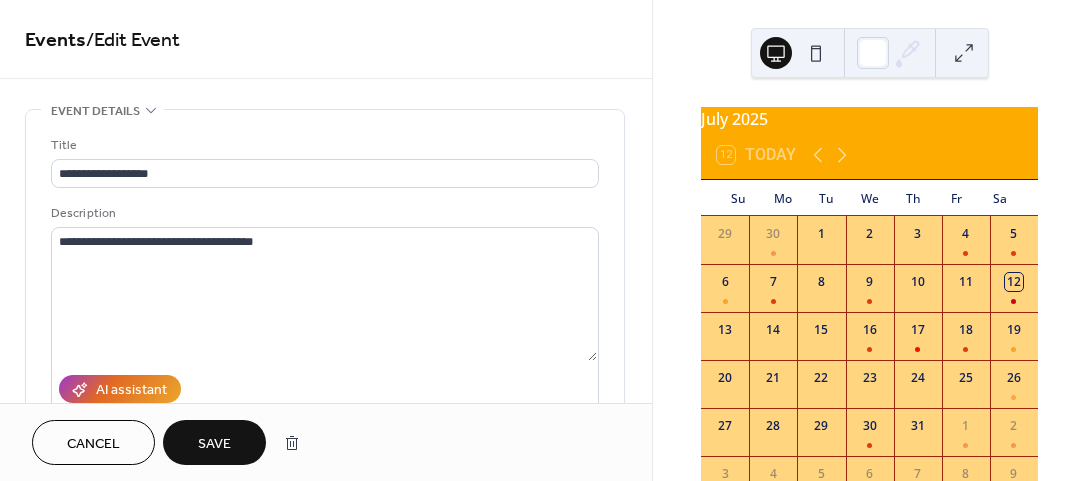 scroll, scrollTop: 0, scrollLeft: 0, axis: both 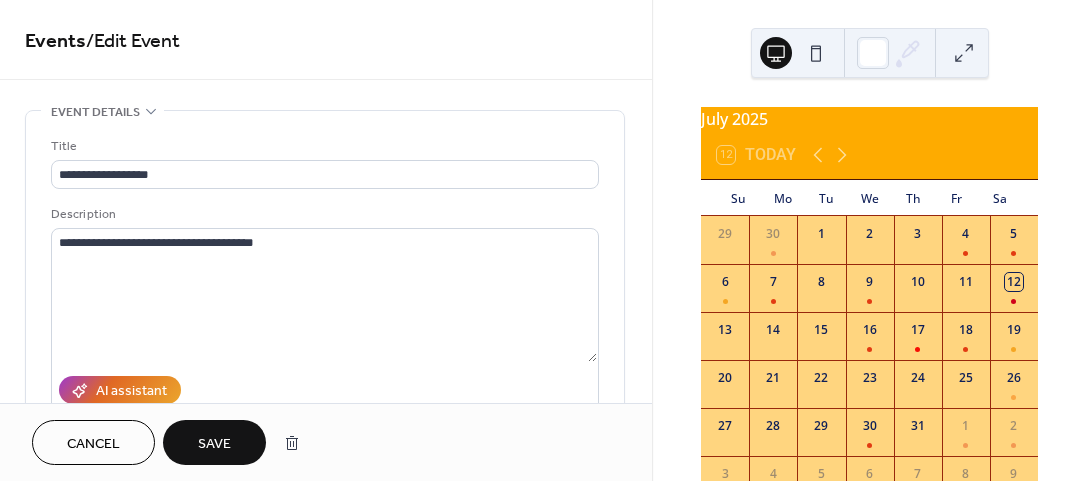click on "Save" at bounding box center (214, 444) 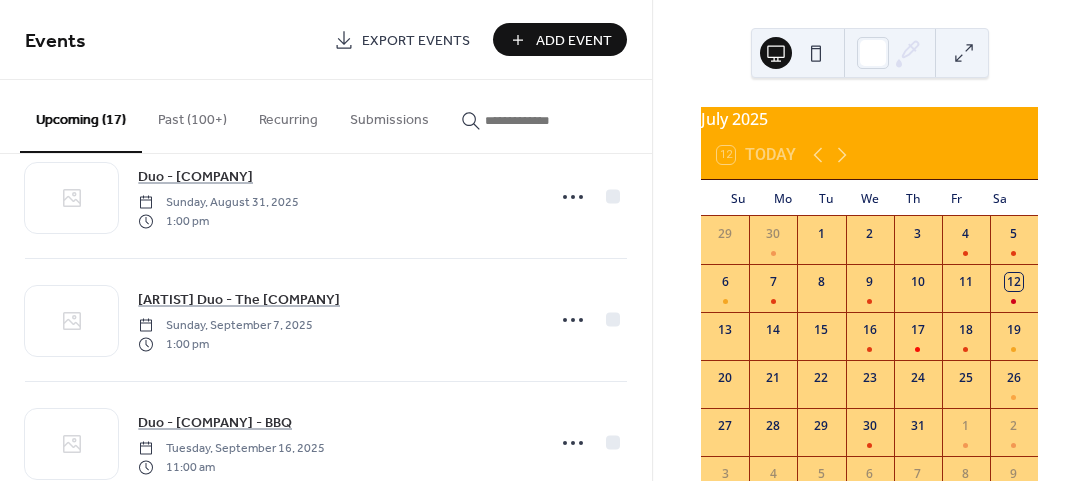 scroll, scrollTop: 1593, scrollLeft: 0, axis: vertical 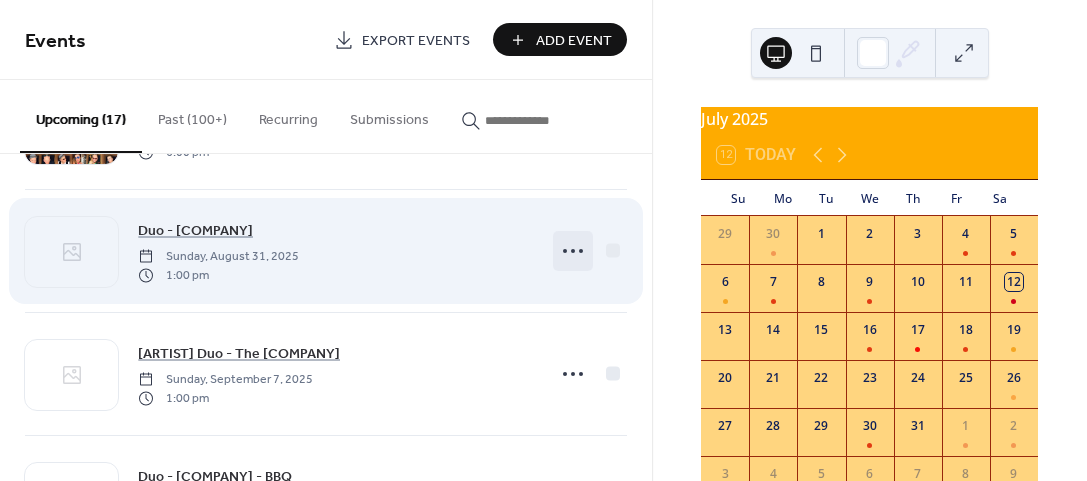 click 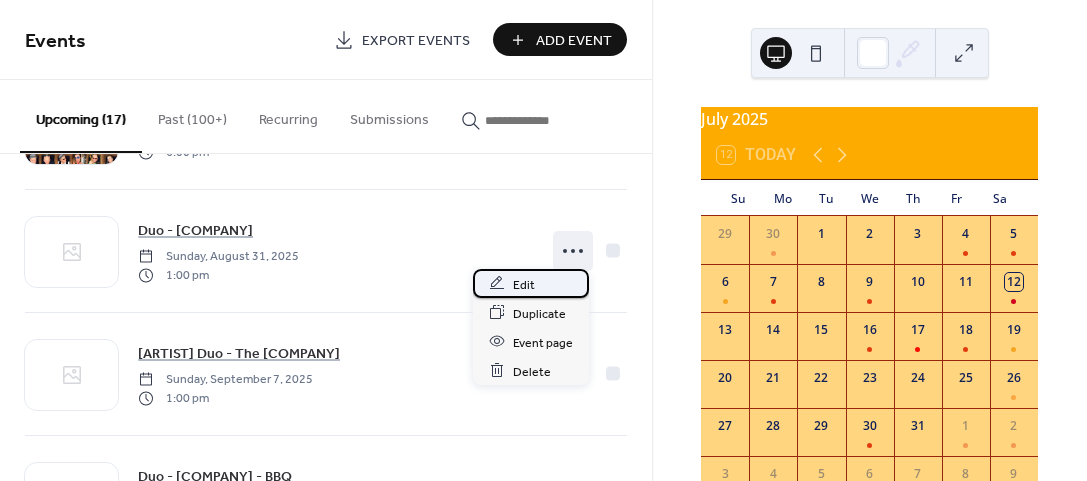 click on "Edit" at bounding box center [524, 284] 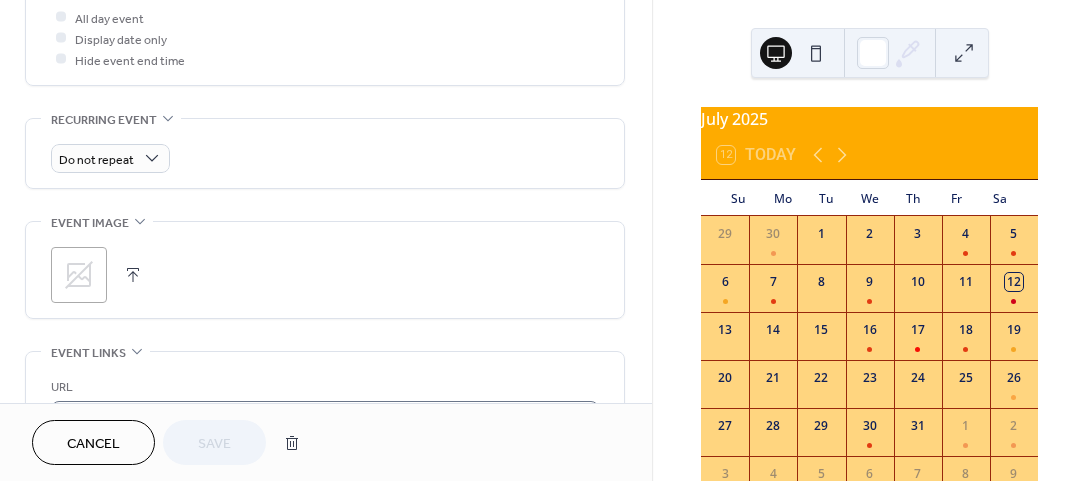 scroll, scrollTop: 800, scrollLeft: 0, axis: vertical 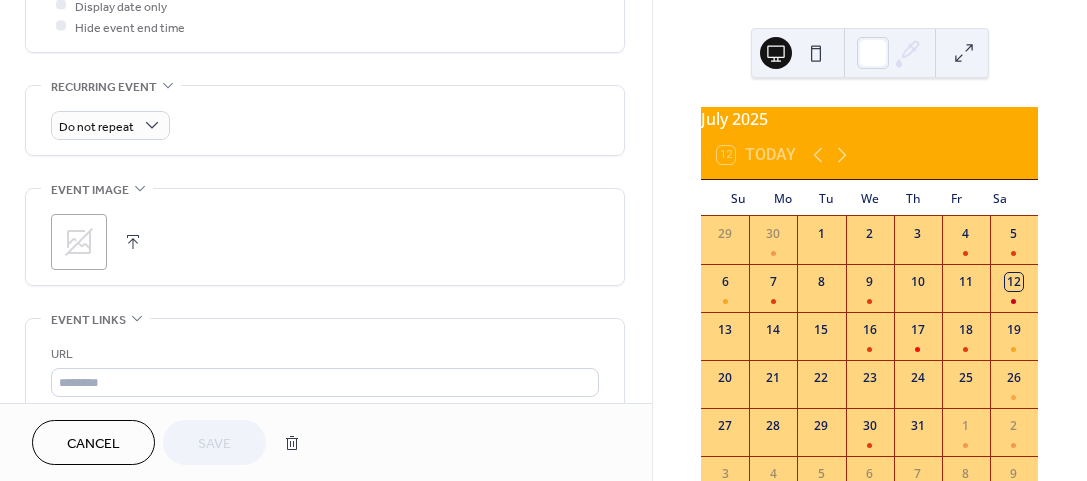 click 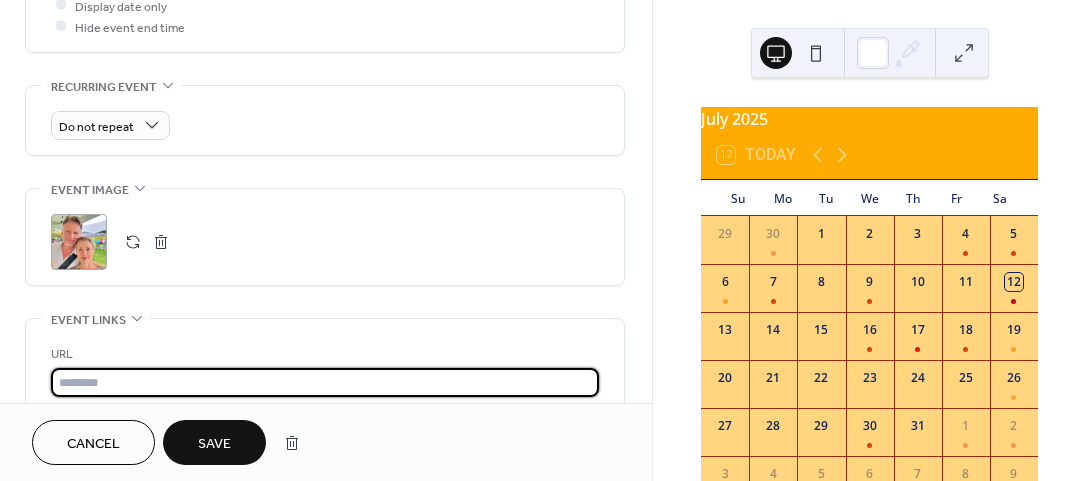 click at bounding box center [325, 382] 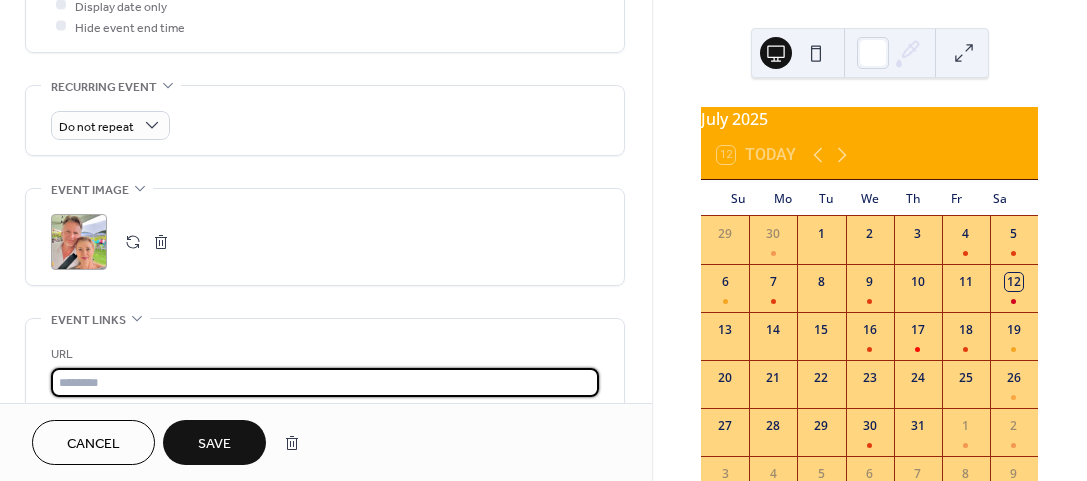 paste on "**********" 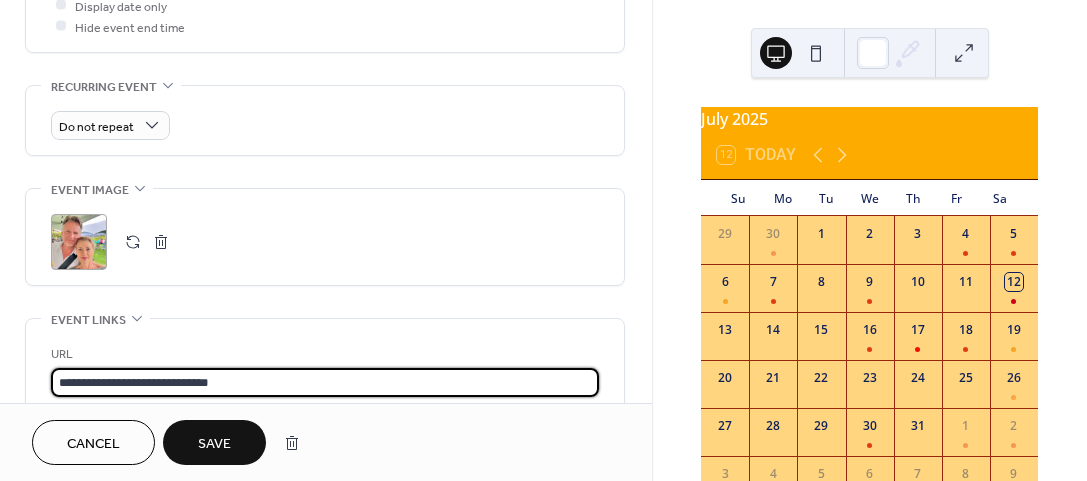 type on "**********" 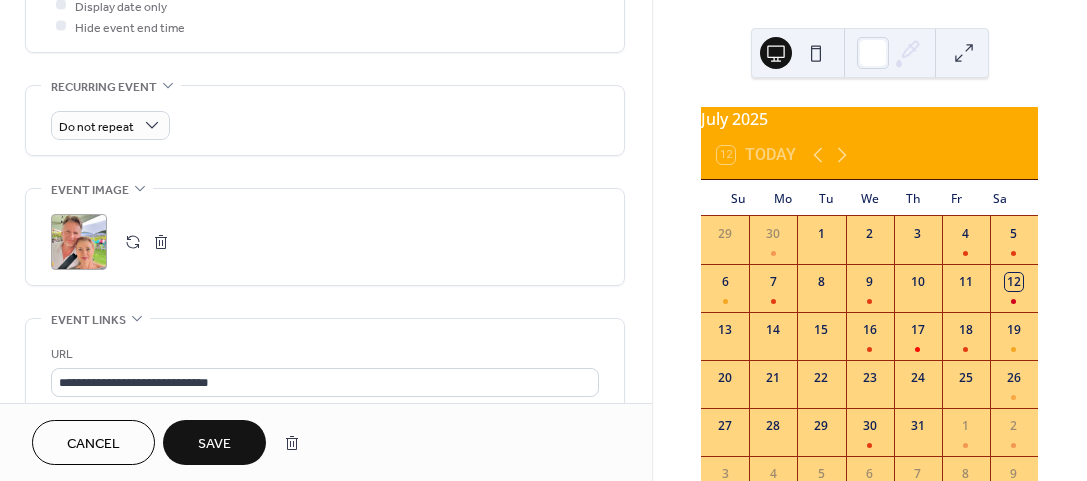 click on "Save" at bounding box center [214, 444] 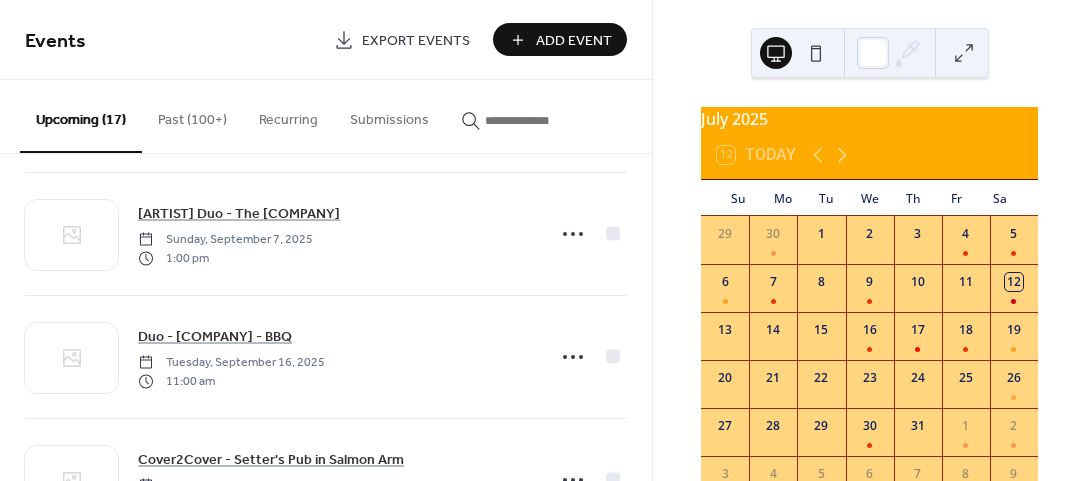 scroll, scrollTop: 1705, scrollLeft: 0, axis: vertical 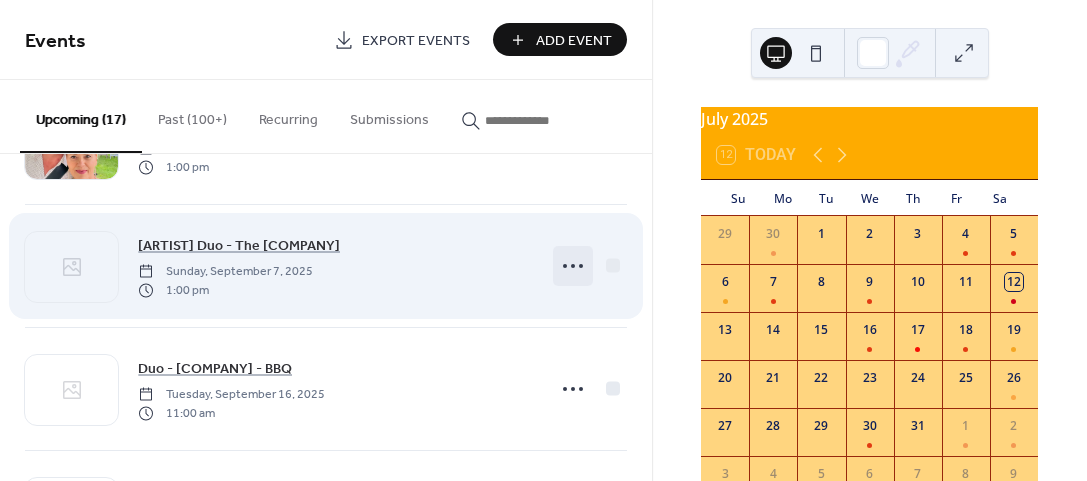click 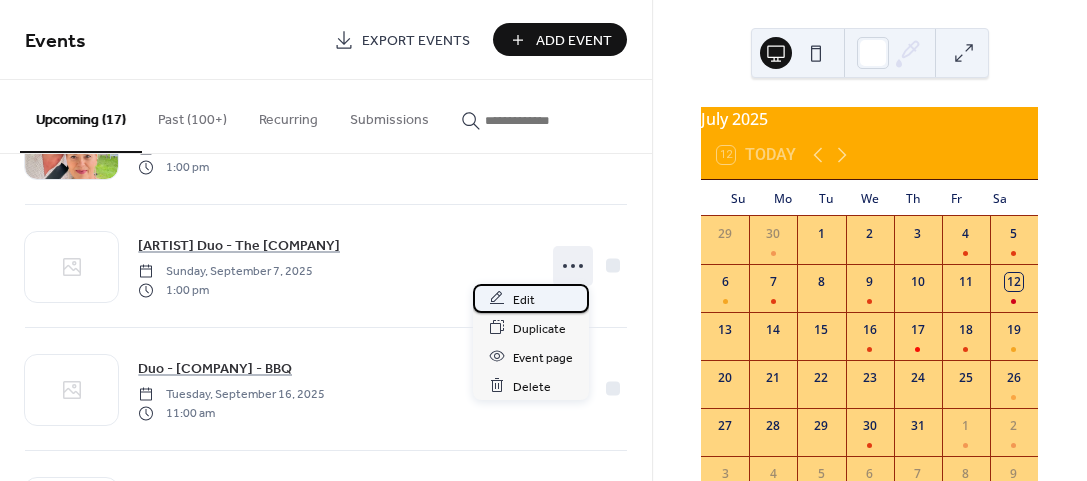 click on "Edit" at bounding box center [524, 299] 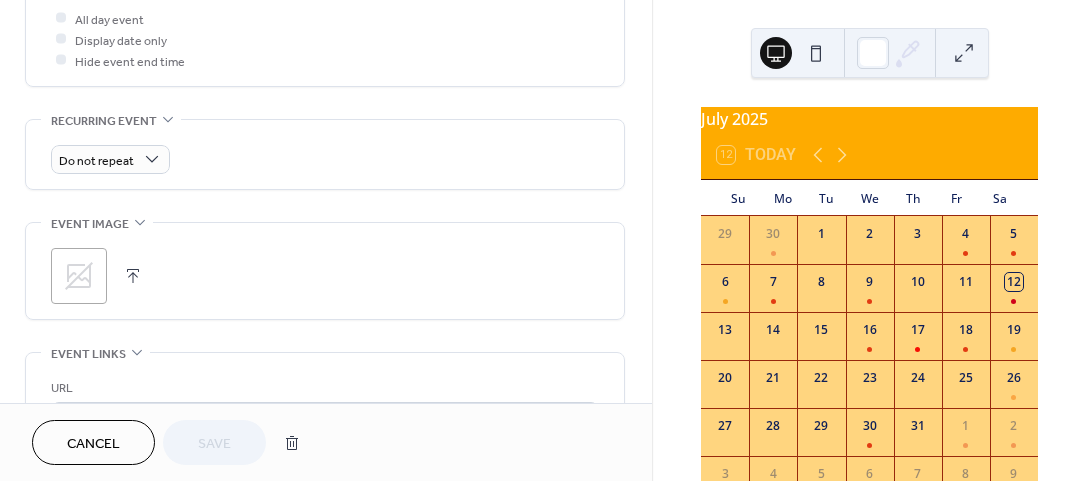 scroll, scrollTop: 800, scrollLeft: 0, axis: vertical 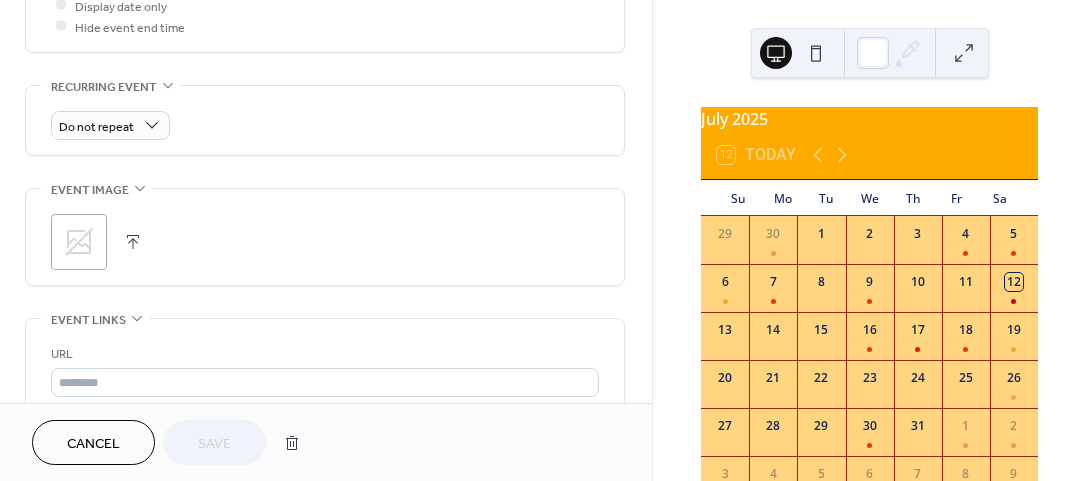 click 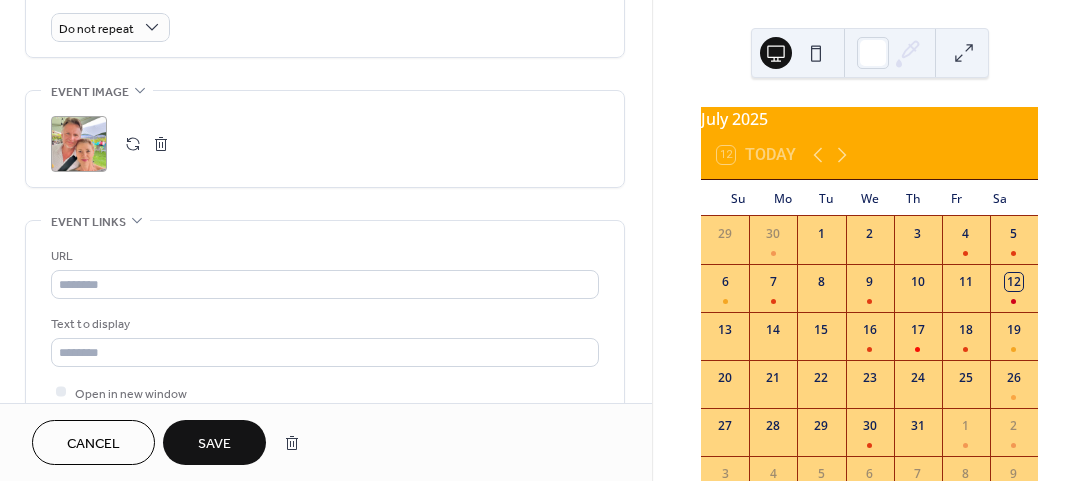 scroll, scrollTop: 900, scrollLeft: 0, axis: vertical 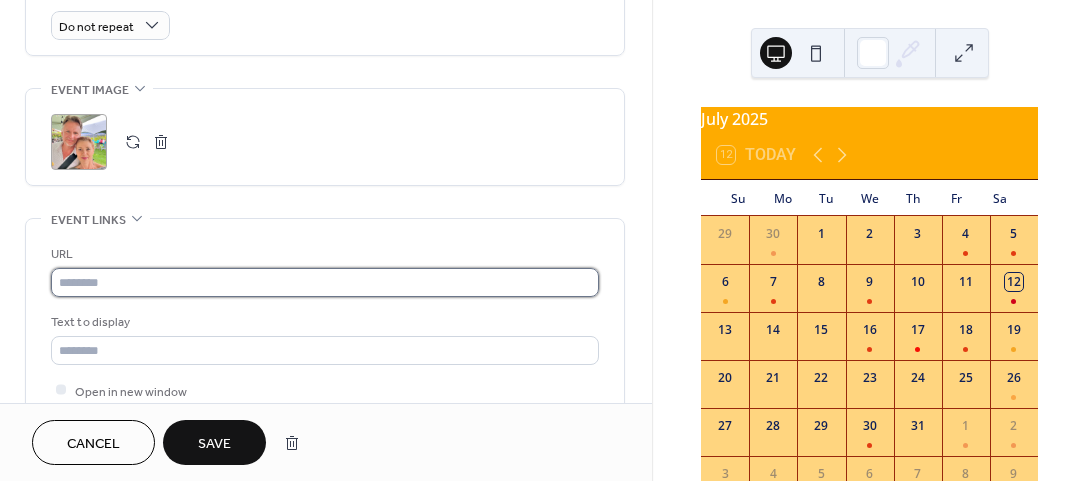 click at bounding box center (325, 282) 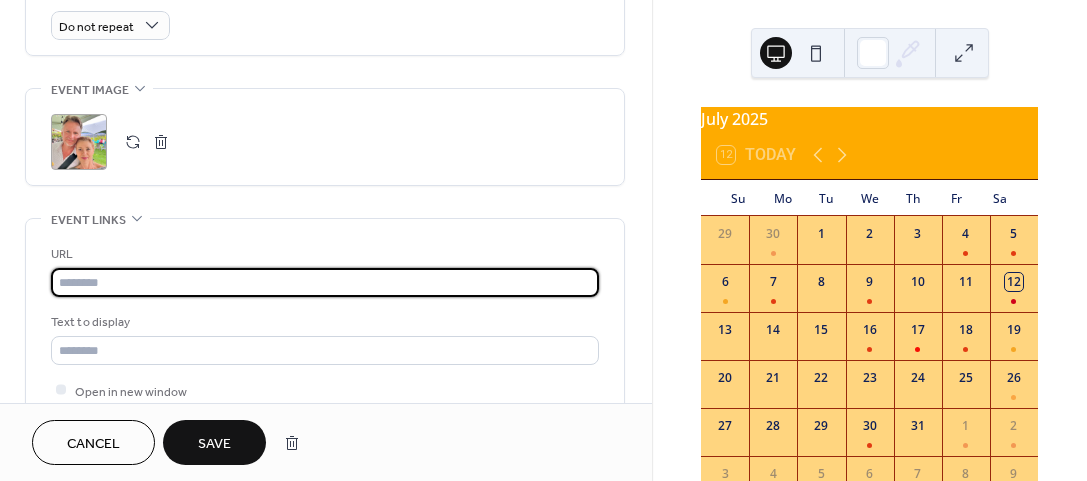 paste on "**********" 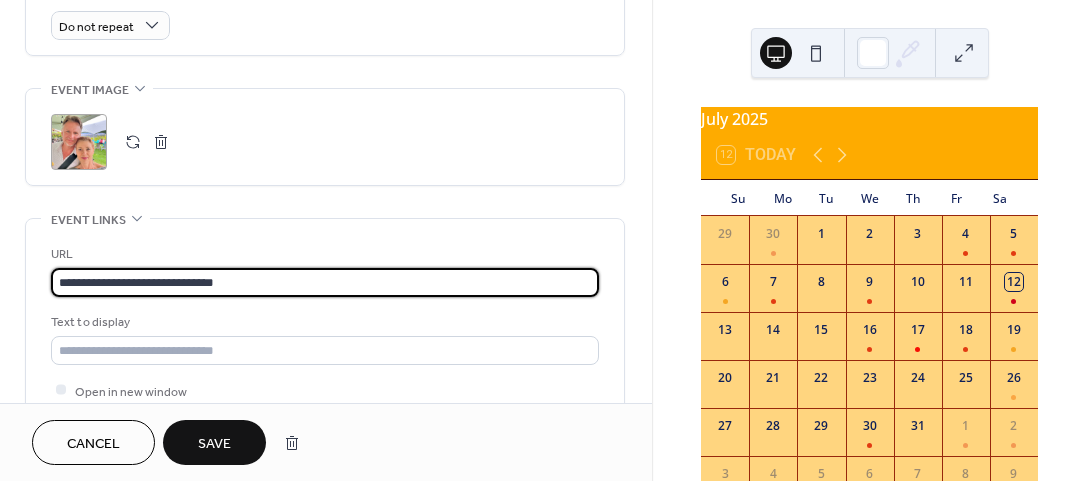 type on "**********" 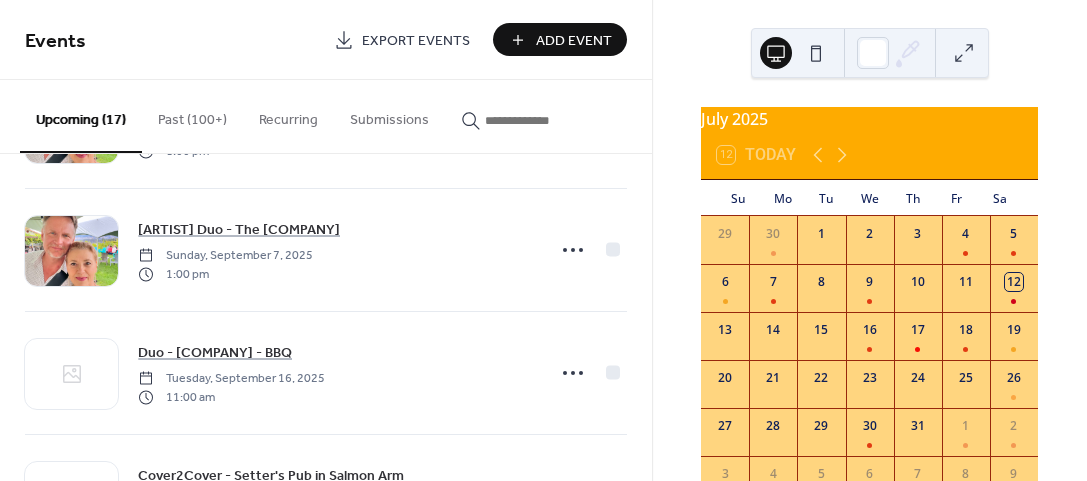 scroll, scrollTop: 1716, scrollLeft: 0, axis: vertical 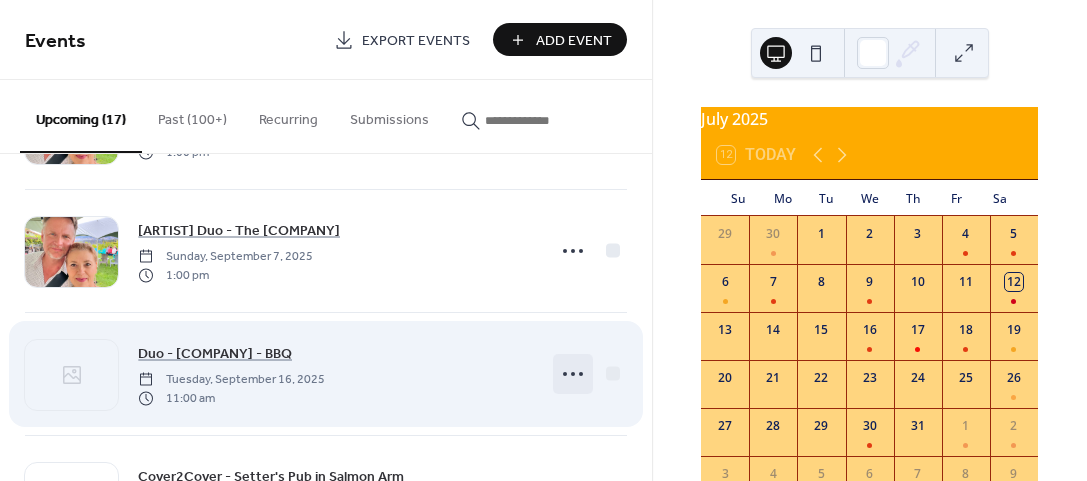 click 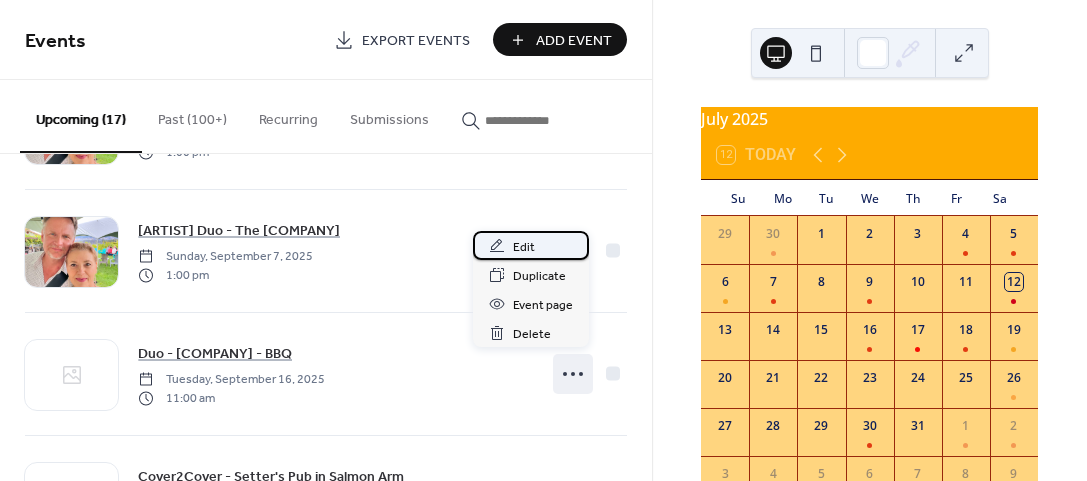 click on "Edit" at bounding box center (524, 247) 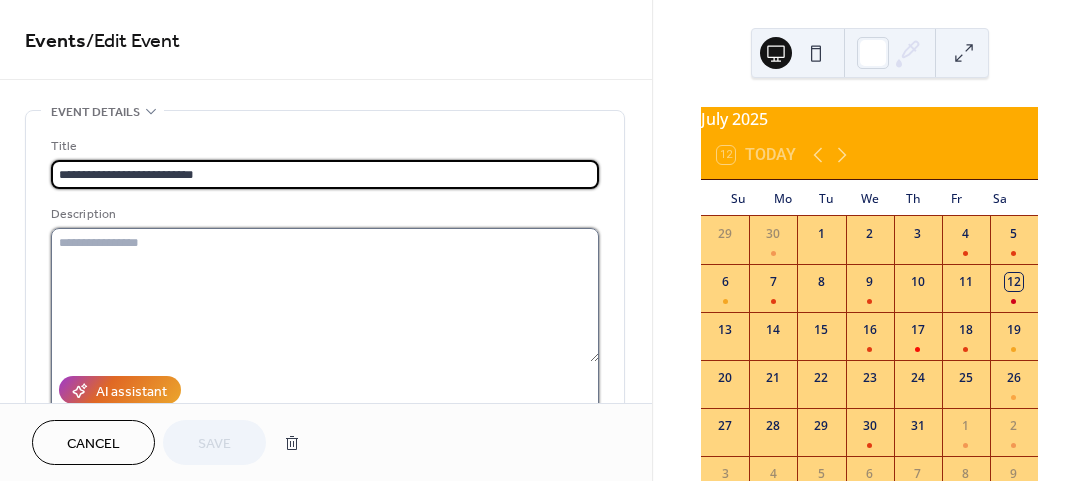 click at bounding box center [325, 295] 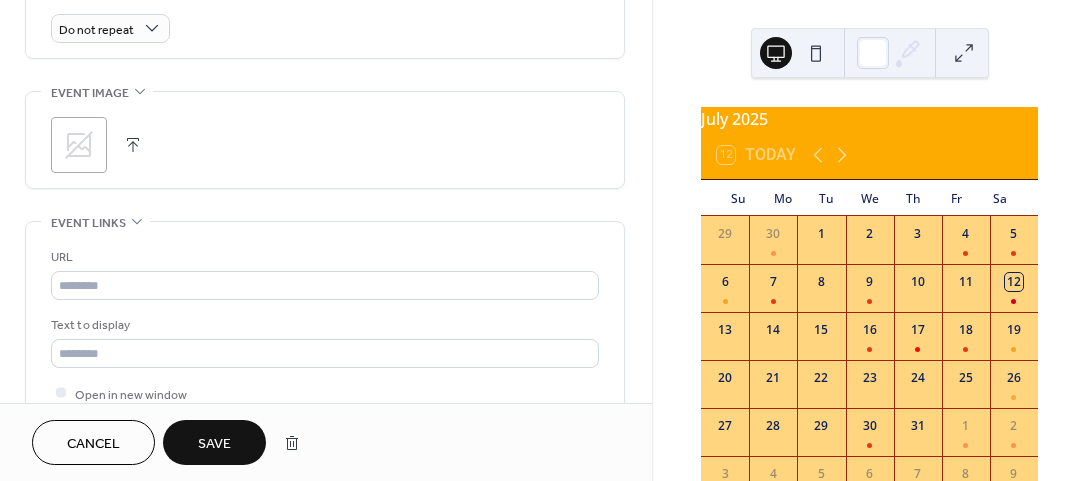 scroll, scrollTop: 900, scrollLeft: 0, axis: vertical 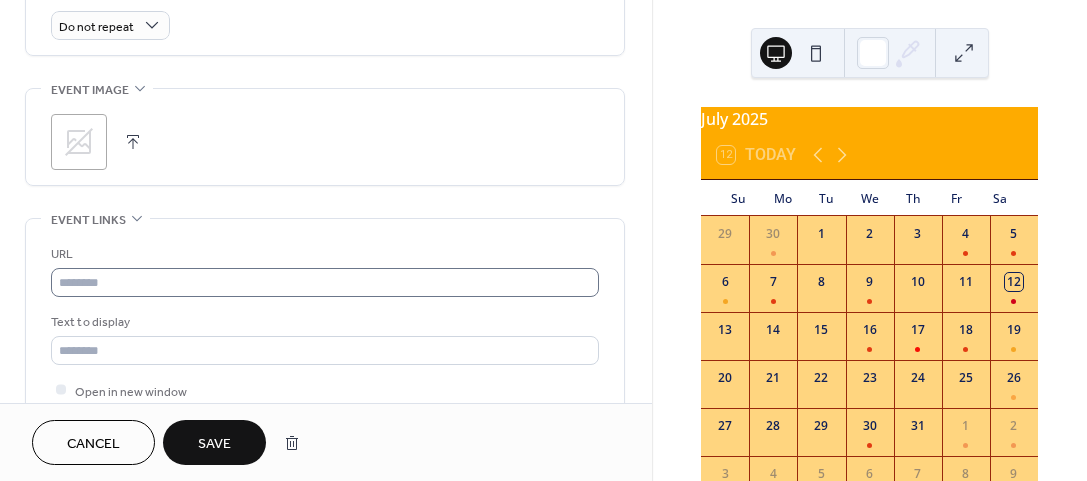 type on "**********" 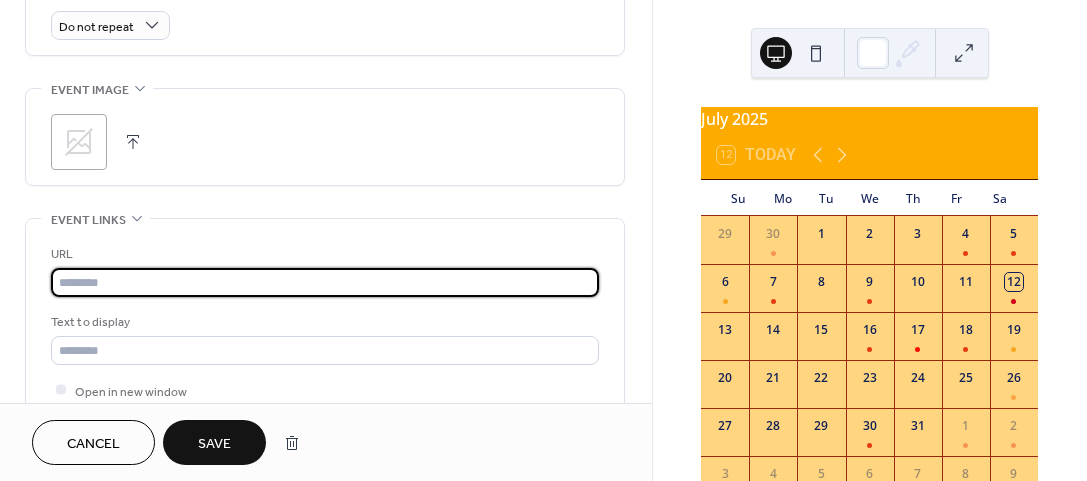 click at bounding box center (325, 282) 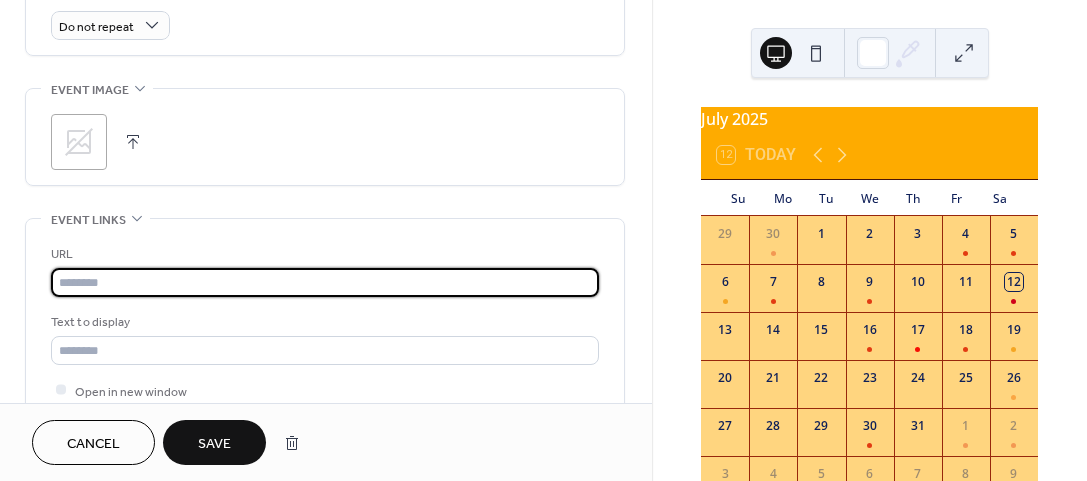 paste on "**********" 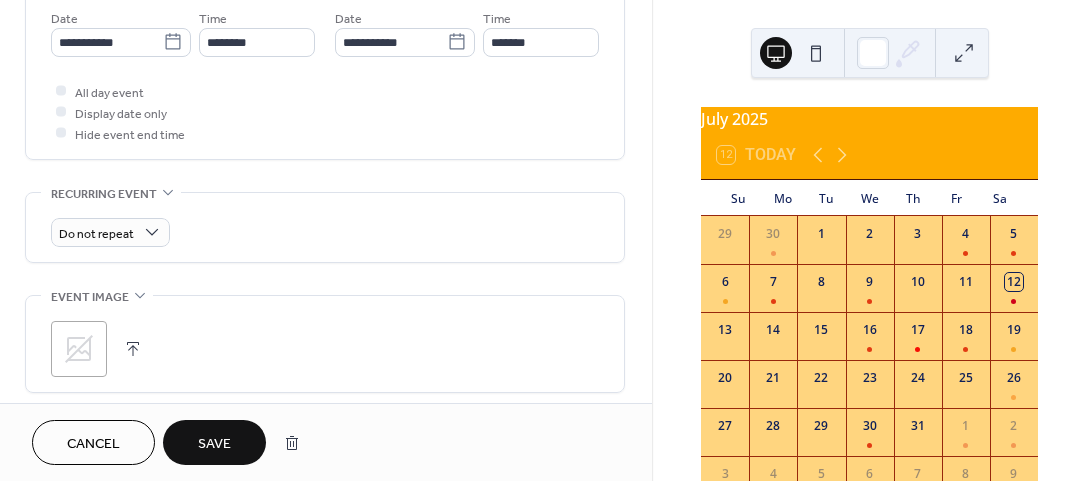 scroll, scrollTop: 700, scrollLeft: 0, axis: vertical 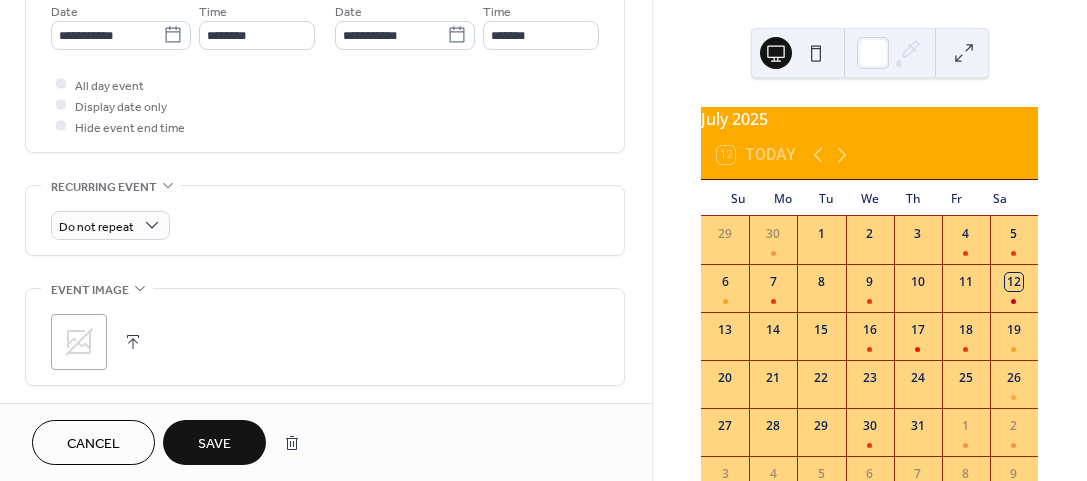 type on "**********" 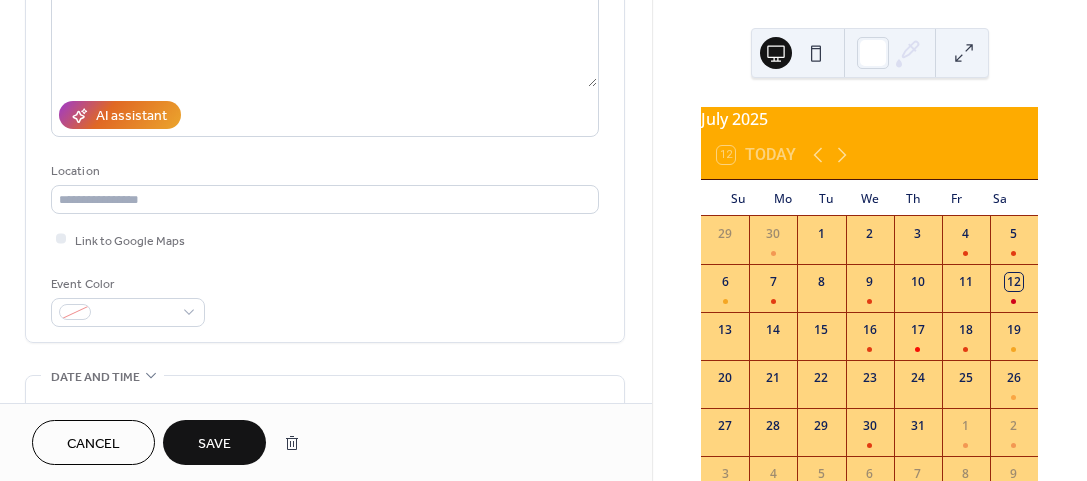 scroll, scrollTop: 300, scrollLeft: 0, axis: vertical 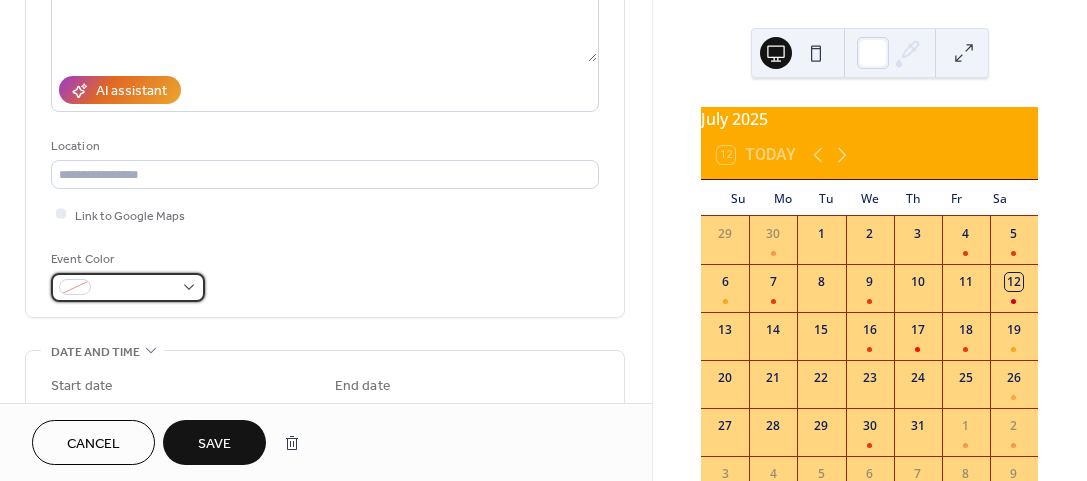 click at bounding box center [128, 287] 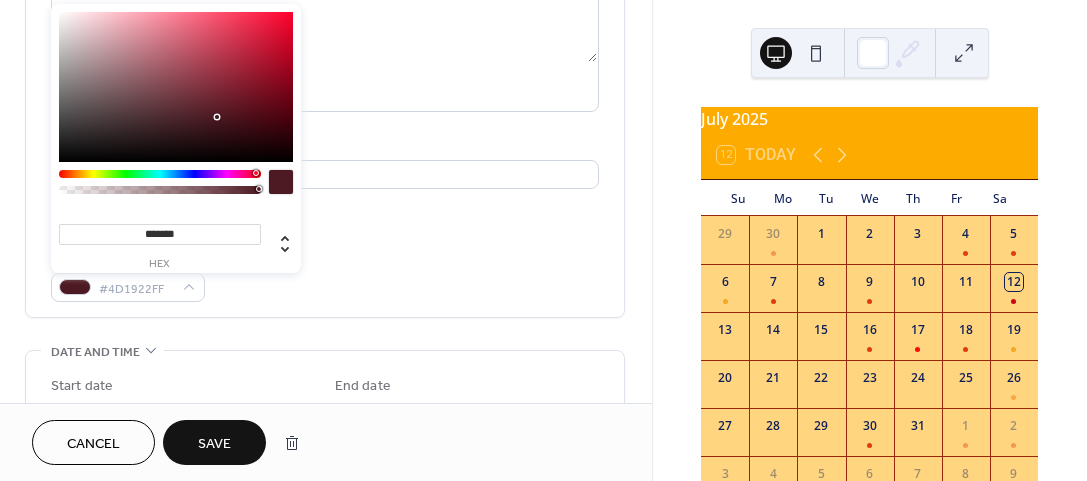 click at bounding box center [160, 174] 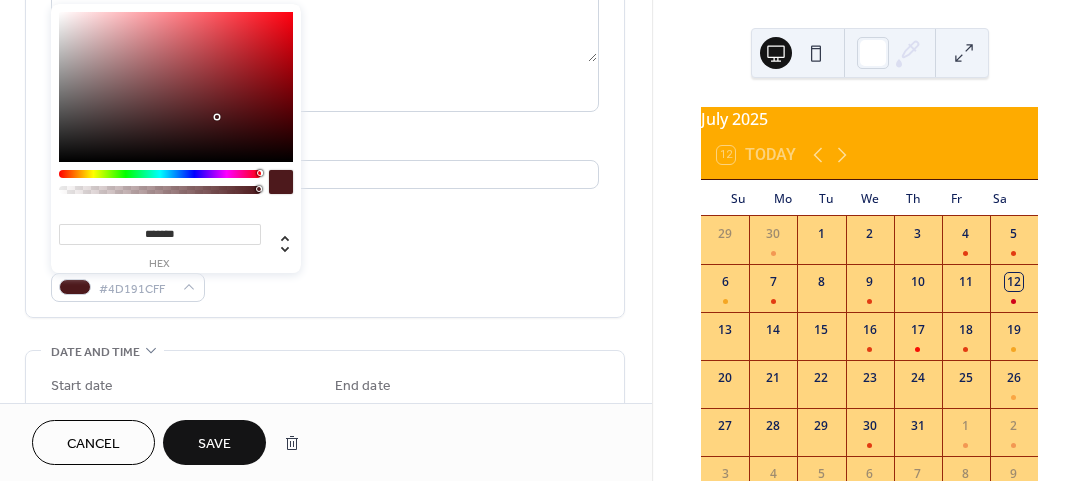 click at bounding box center [260, 173] 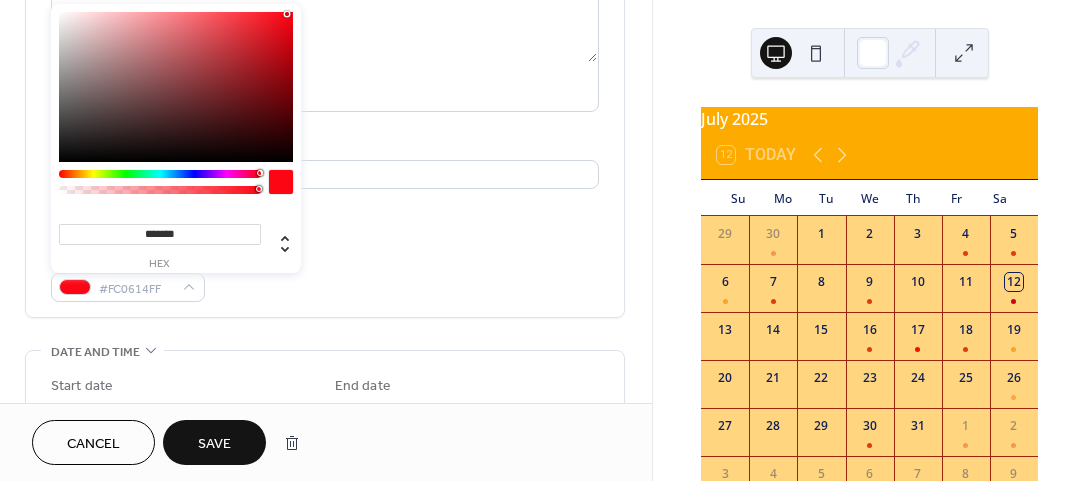 click at bounding box center [176, 87] 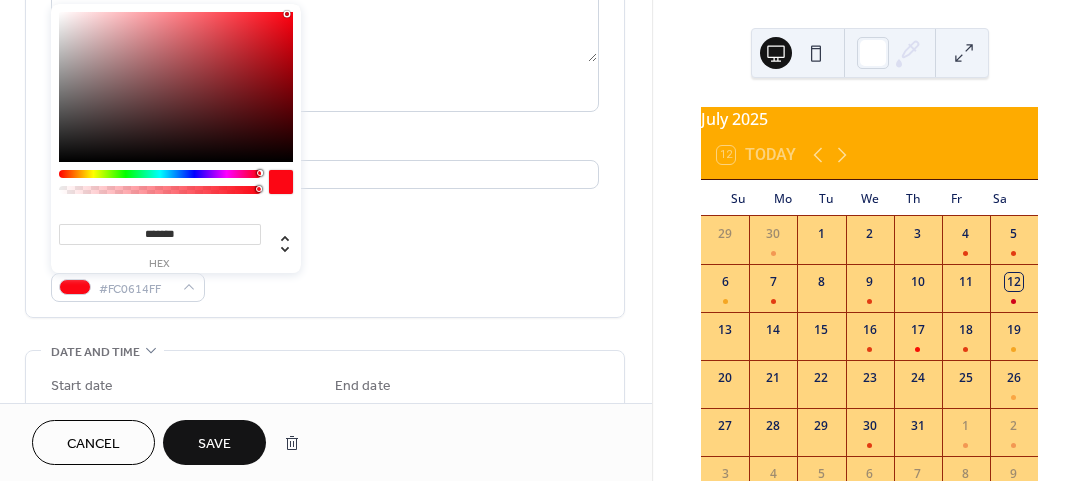 click on "Event Color #FC0614FF" at bounding box center [325, 275] 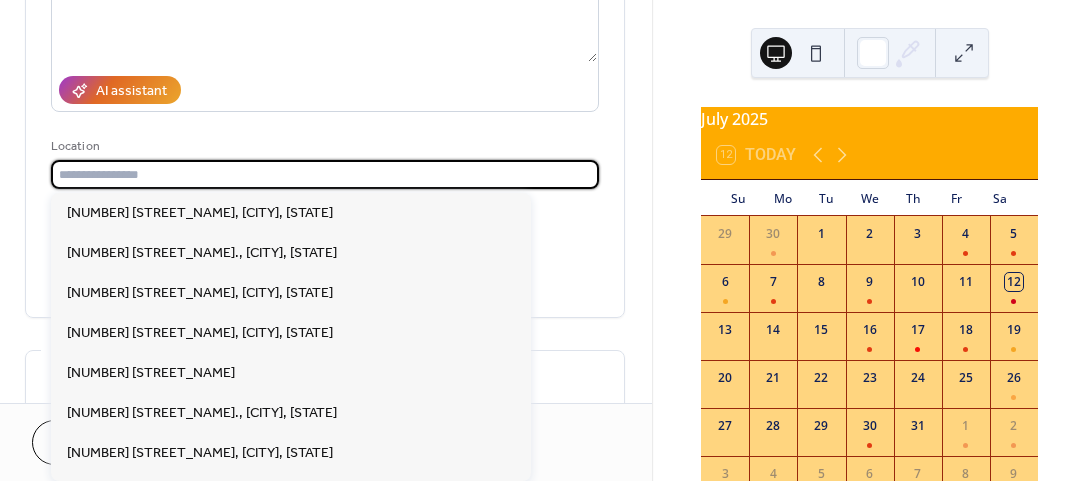 click at bounding box center [325, 174] 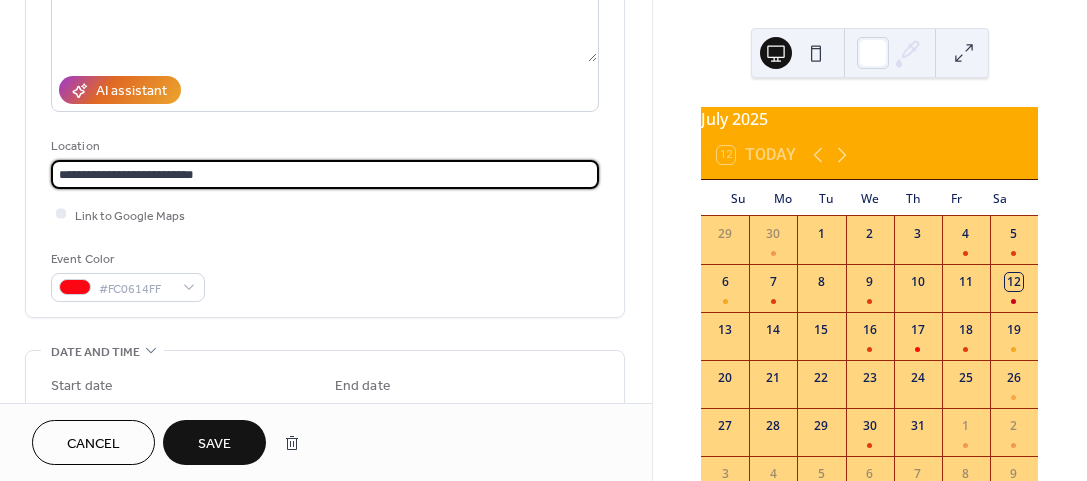 type on "**********" 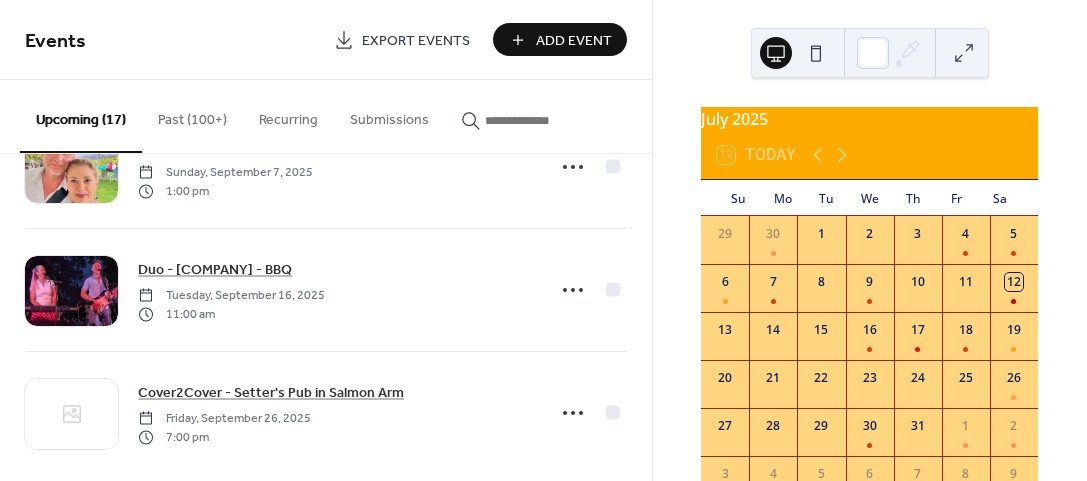 scroll, scrollTop: 1816, scrollLeft: 0, axis: vertical 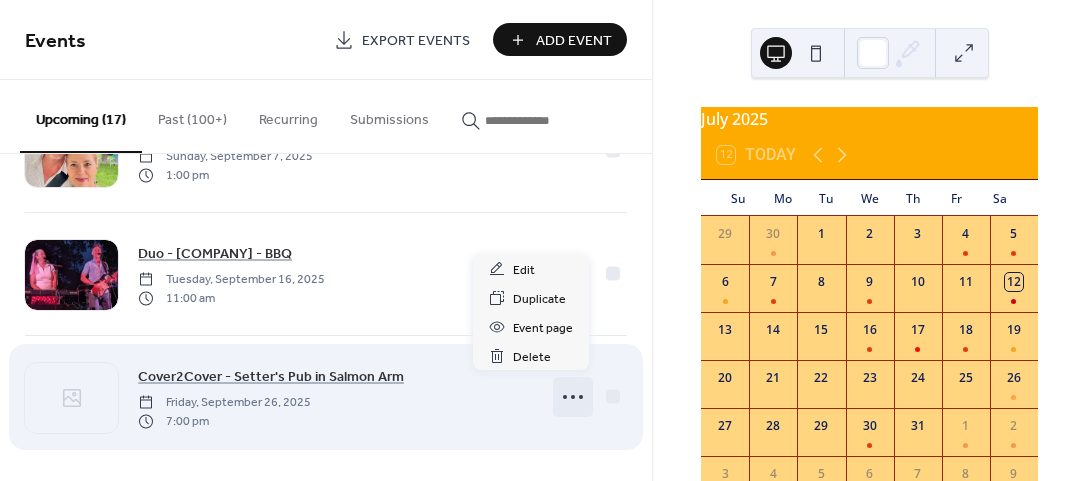 click 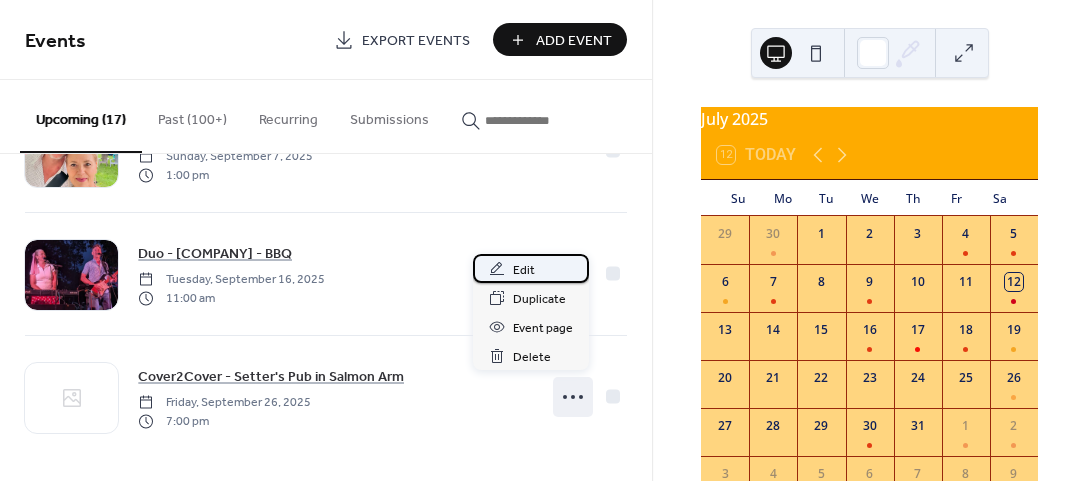 click on "Edit" at bounding box center (524, 270) 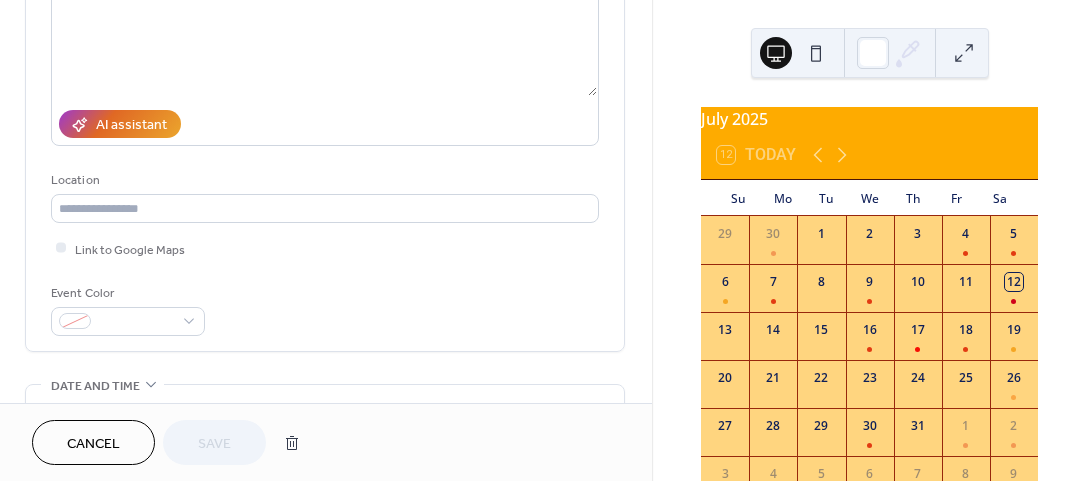 scroll, scrollTop: 300, scrollLeft: 0, axis: vertical 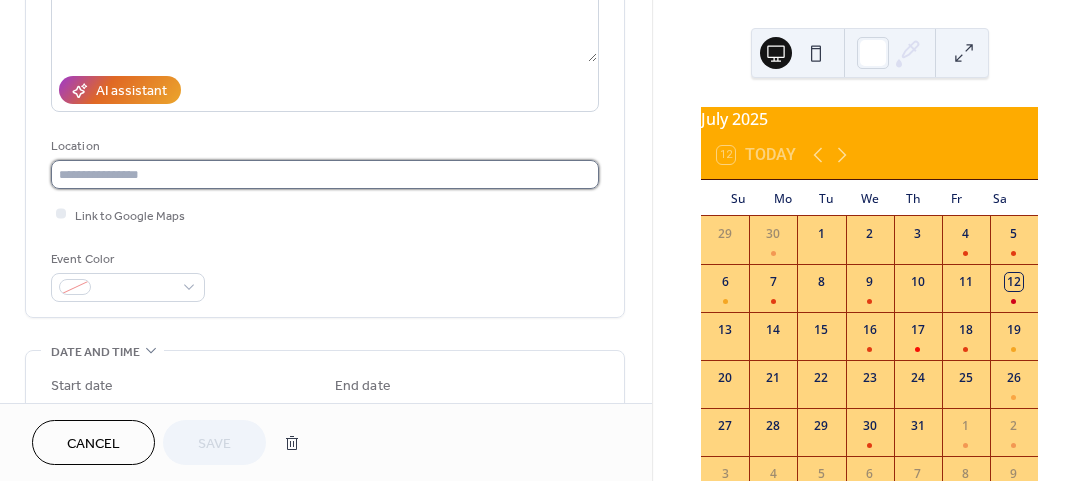 click at bounding box center [325, 174] 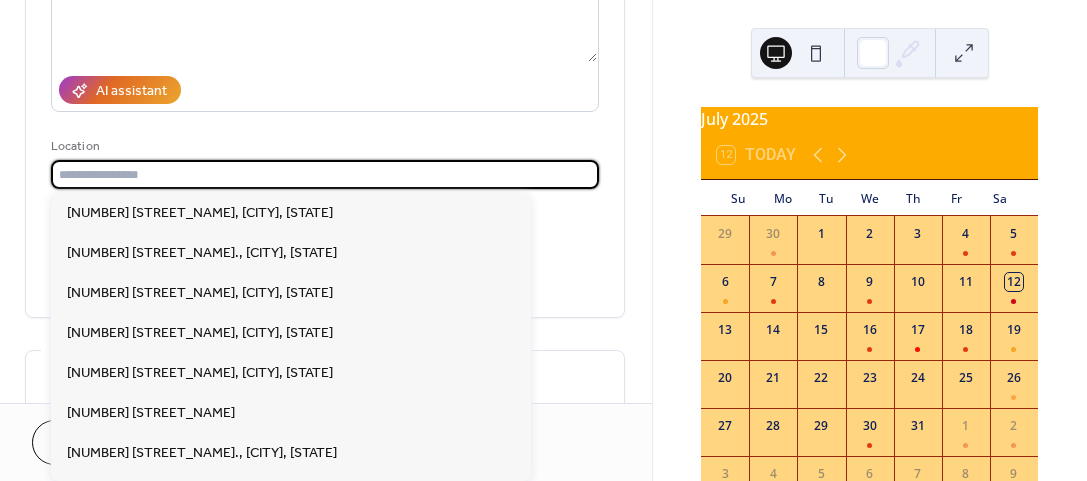 paste on "**********" 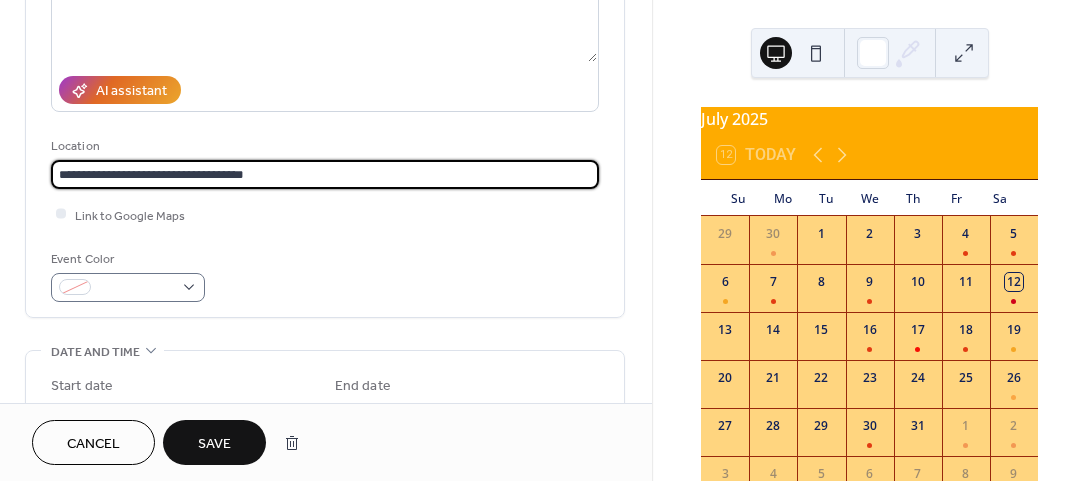 type on "**********" 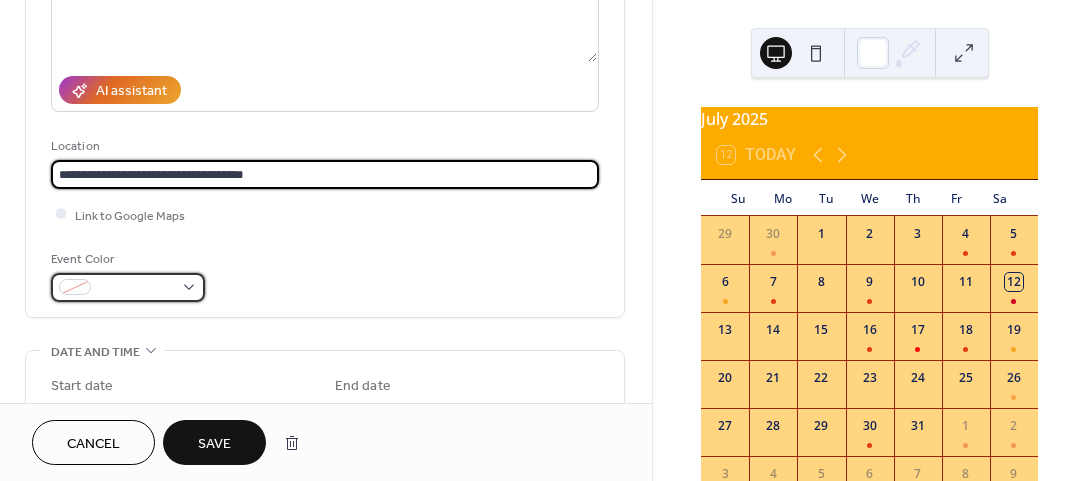 click at bounding box center (128, 287) 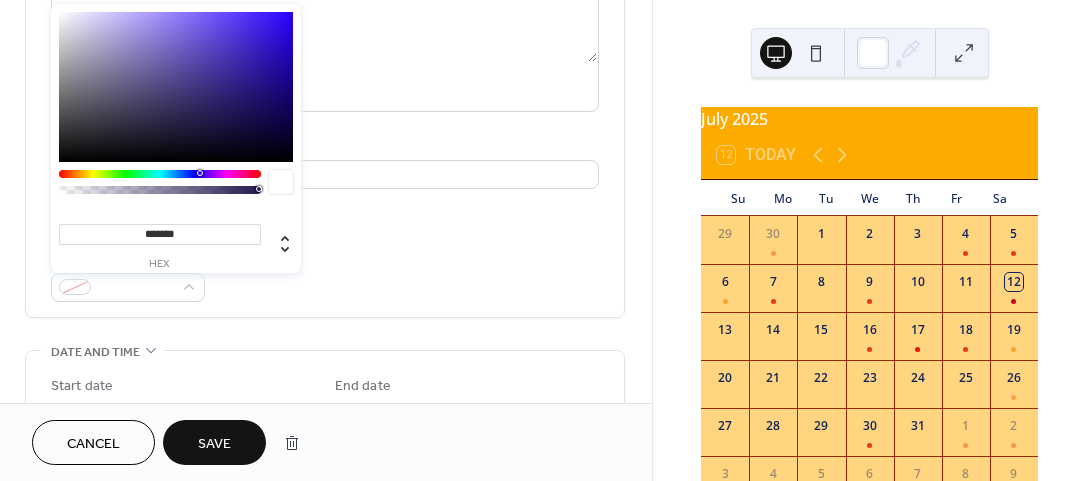 click at bounding box center [160, 174] 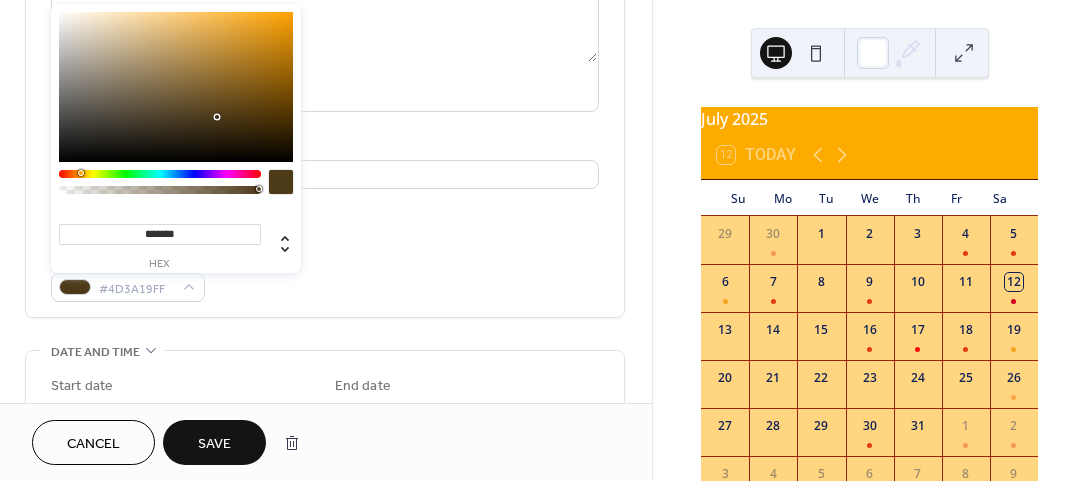click at bounding box center [83, 173] 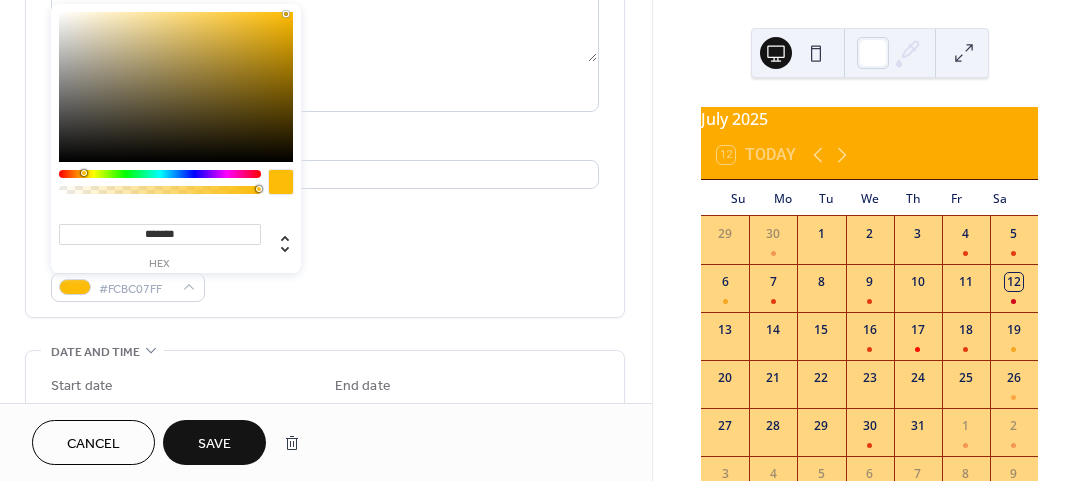 type on "*******" 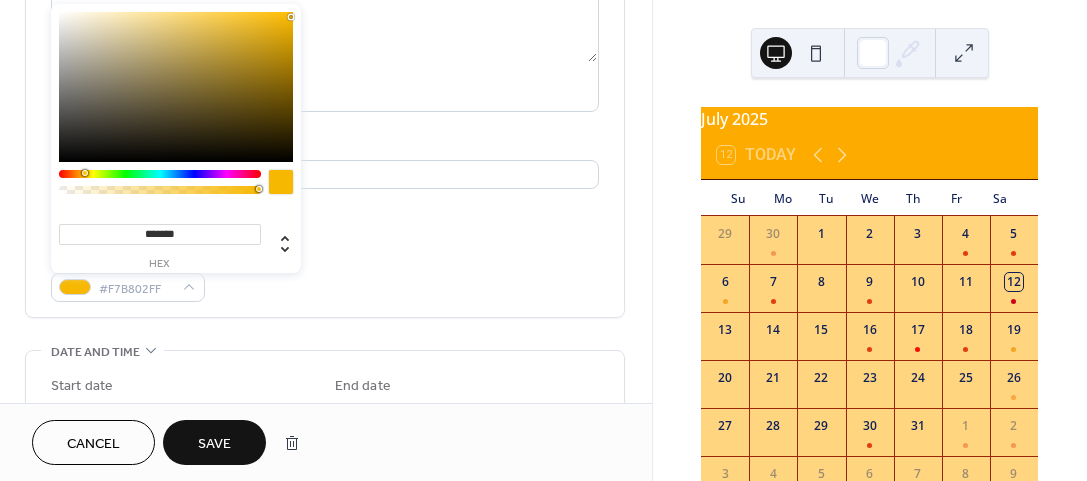 drag, startPoint x: 214, startPoint y: 115, endPoint x: 291, endPoint y: 17, distance: 124.631454 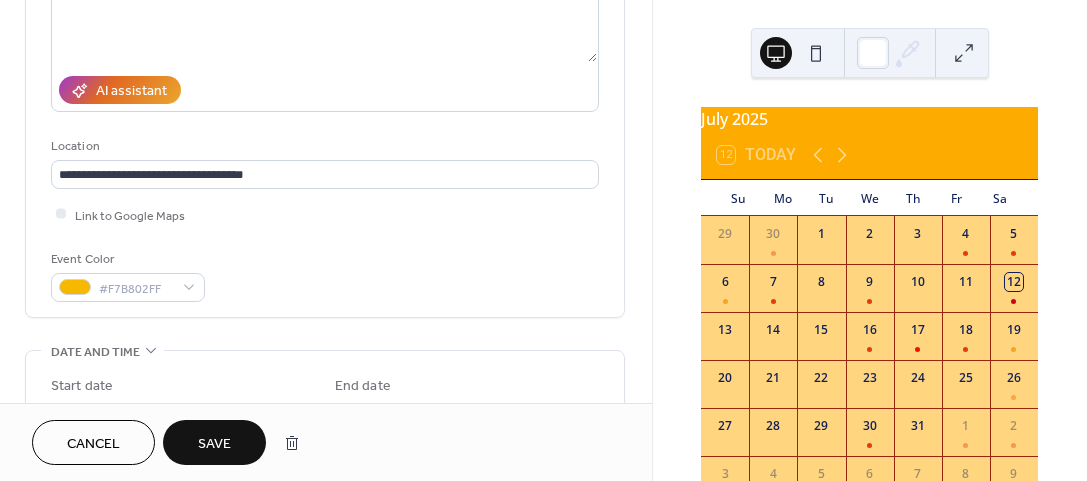 click on "Link to Google Maps" at bounding box center [325, 214] 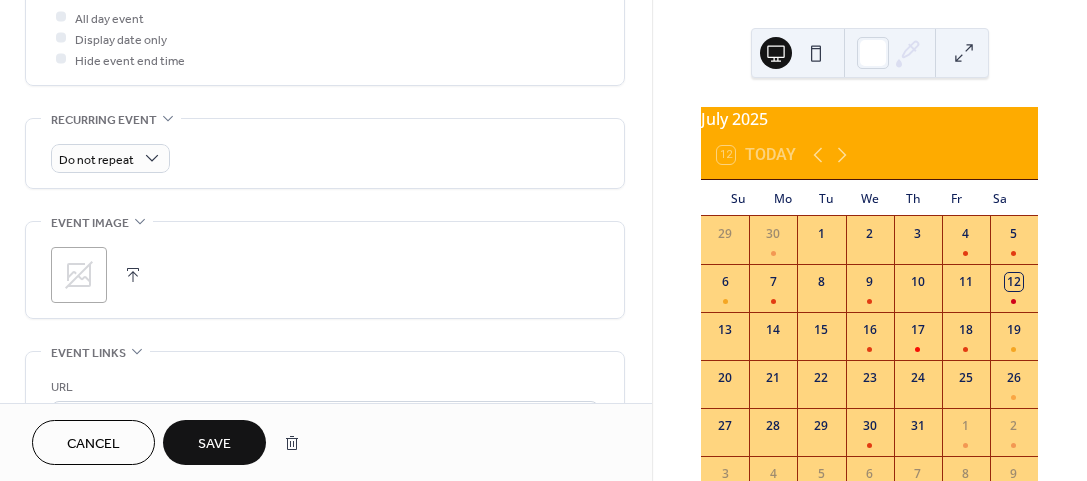scroll, scrollTop: 800, scrollLeft: 0, axis: vertical 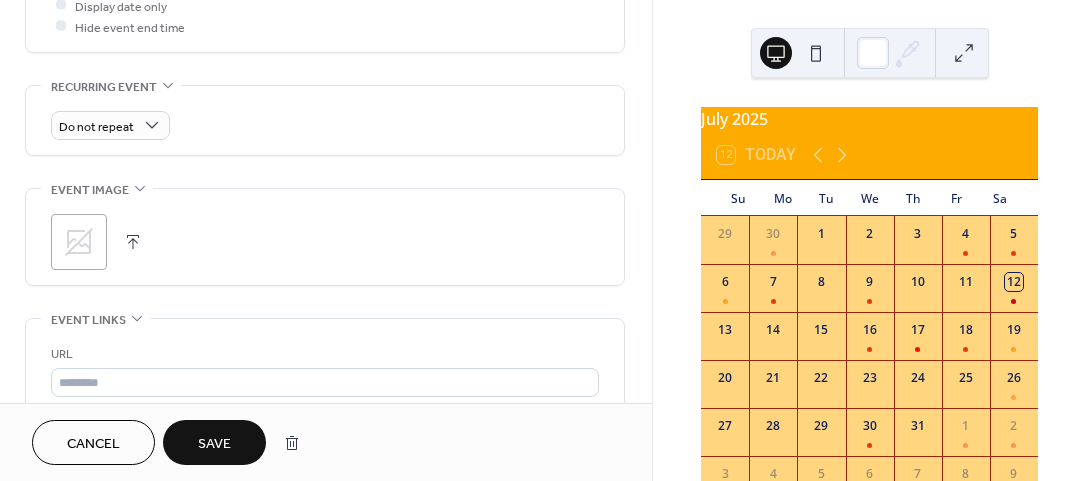 click 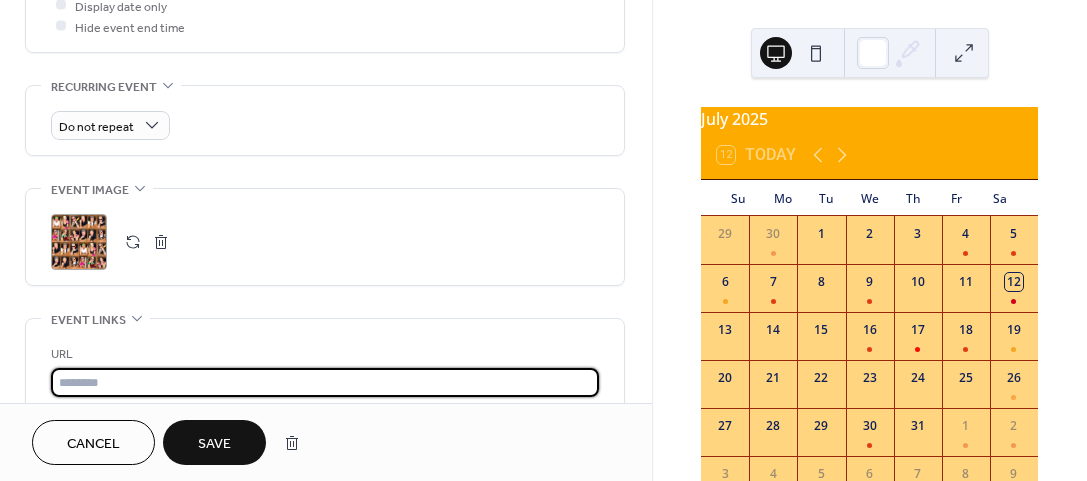 click at bounding box center [325, 382] 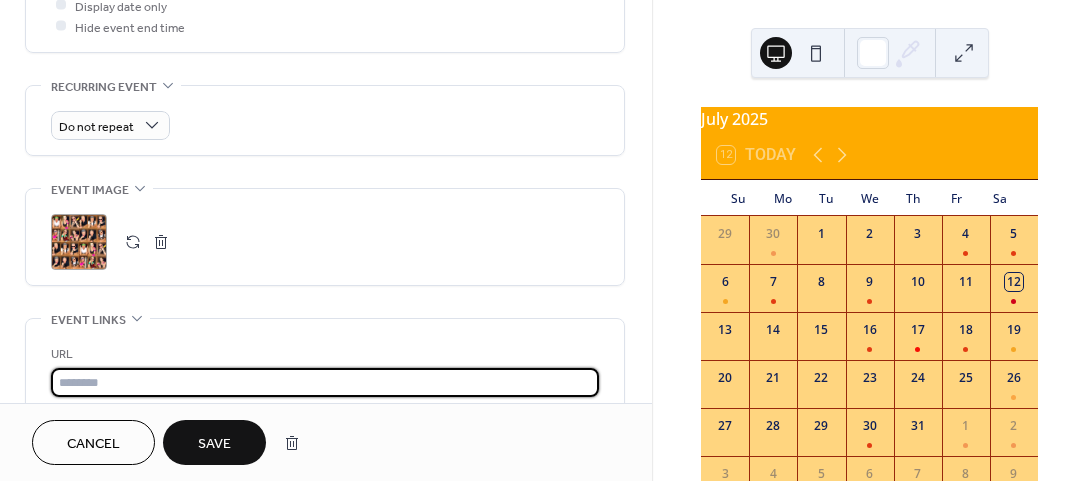 paste on "**********" 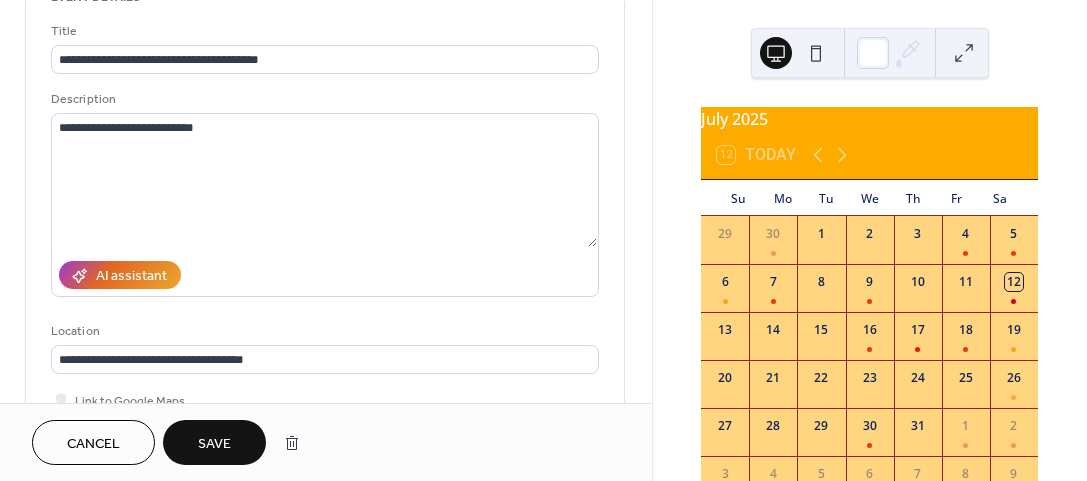 scroll, scrollTop: 100, scrollLeft: 0, axis: vertical 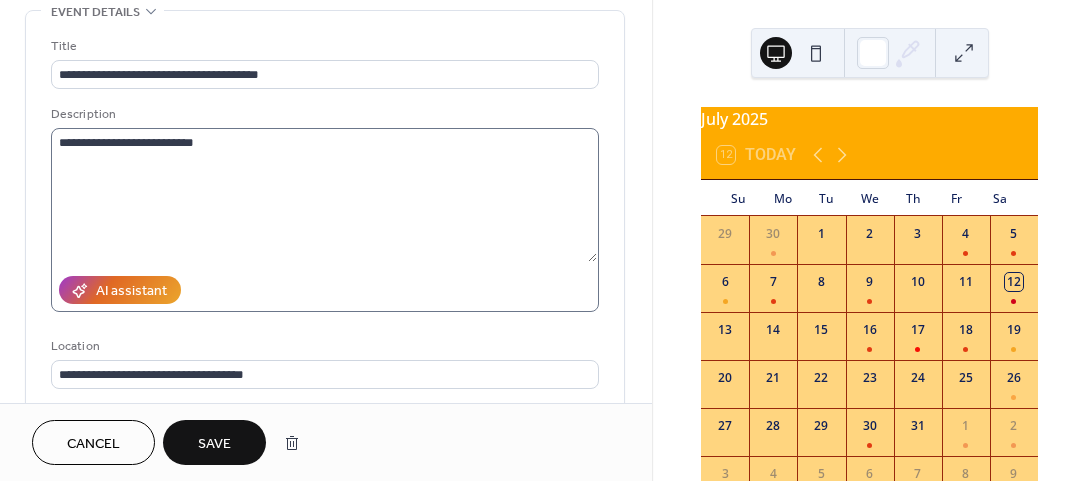 type on "**********" 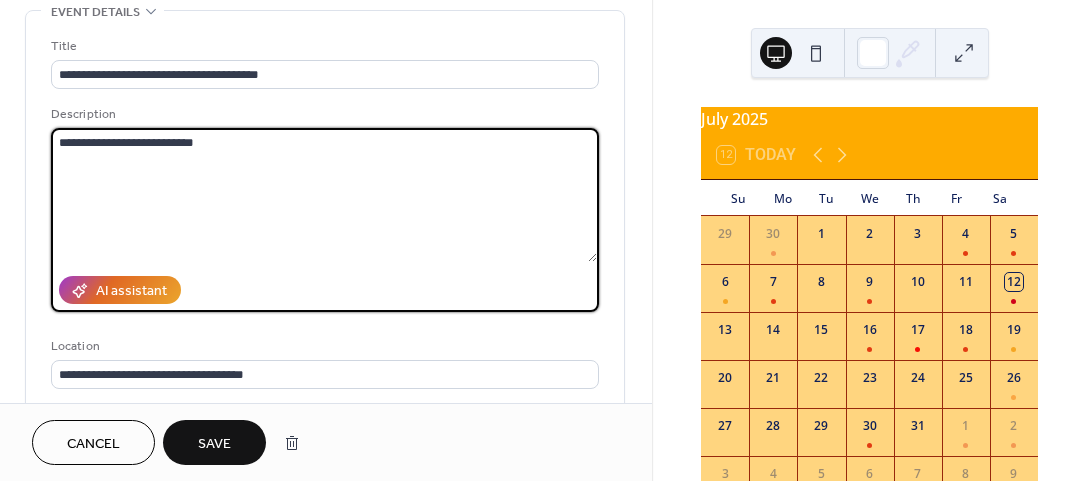 click on "**********" at bounding box center [324, 195] 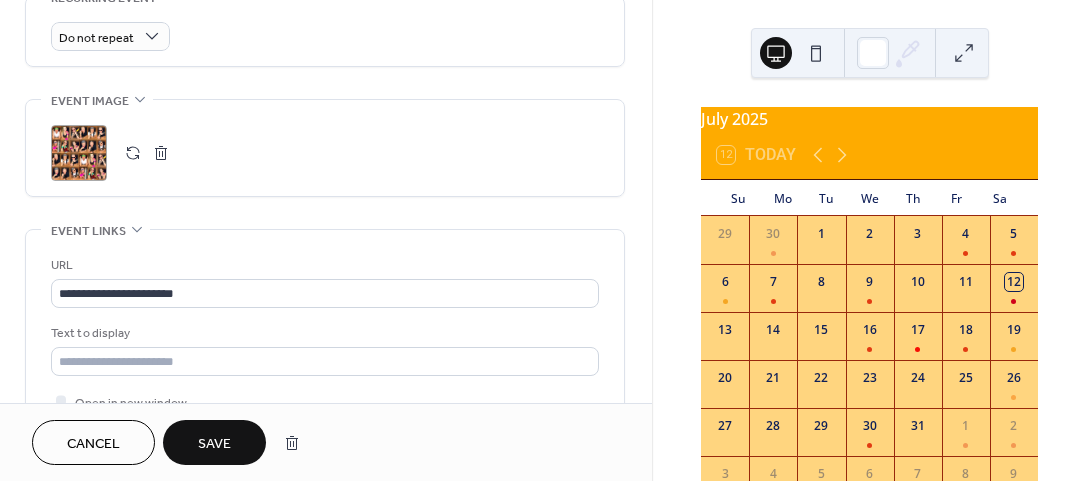 scroll, scrollTop: 900, scrollLeft: 0, axis: vertical 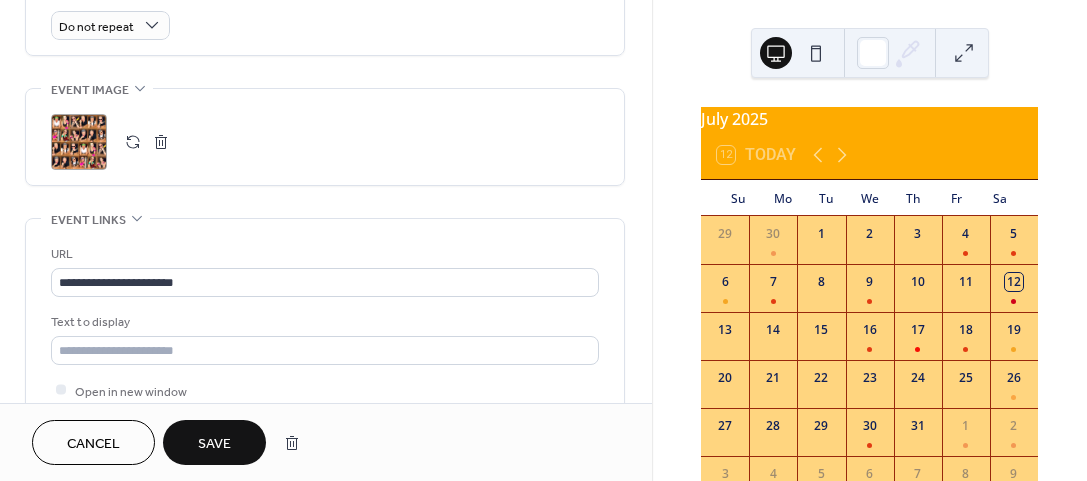 type on "**********" 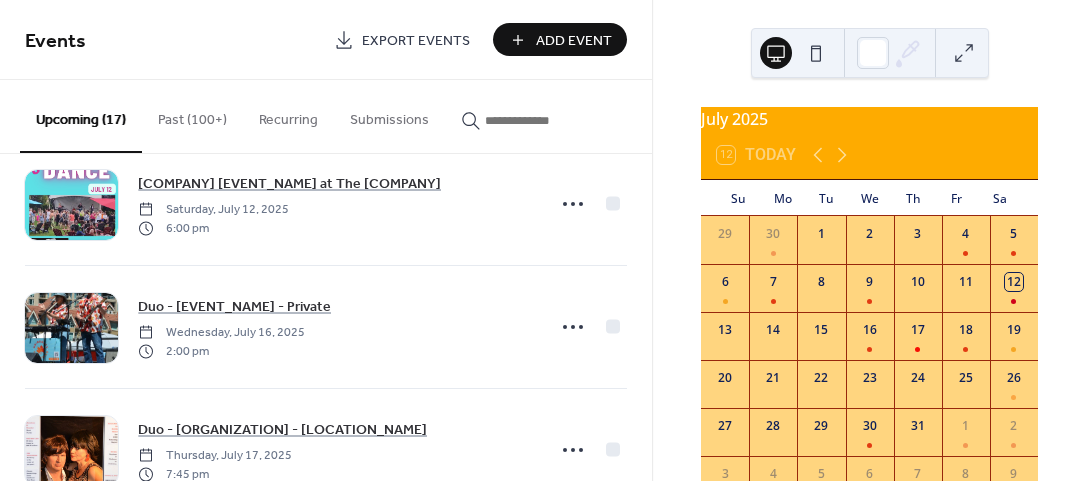 scroll, scrollTop: 0, scrollLeft: 0, axis: both 